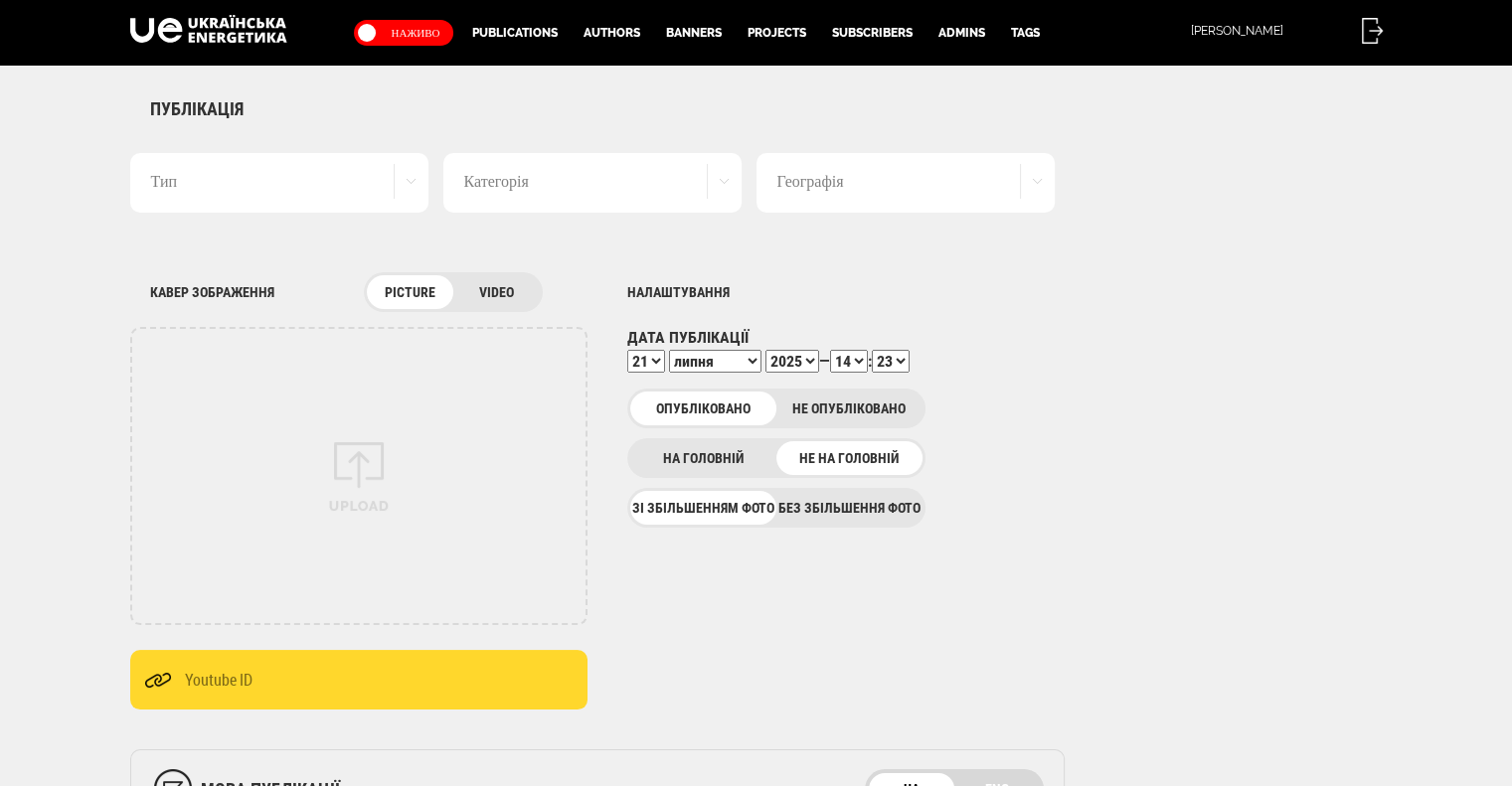 scroll, scrollTop: 0, scrollLeft: 0, axis: both 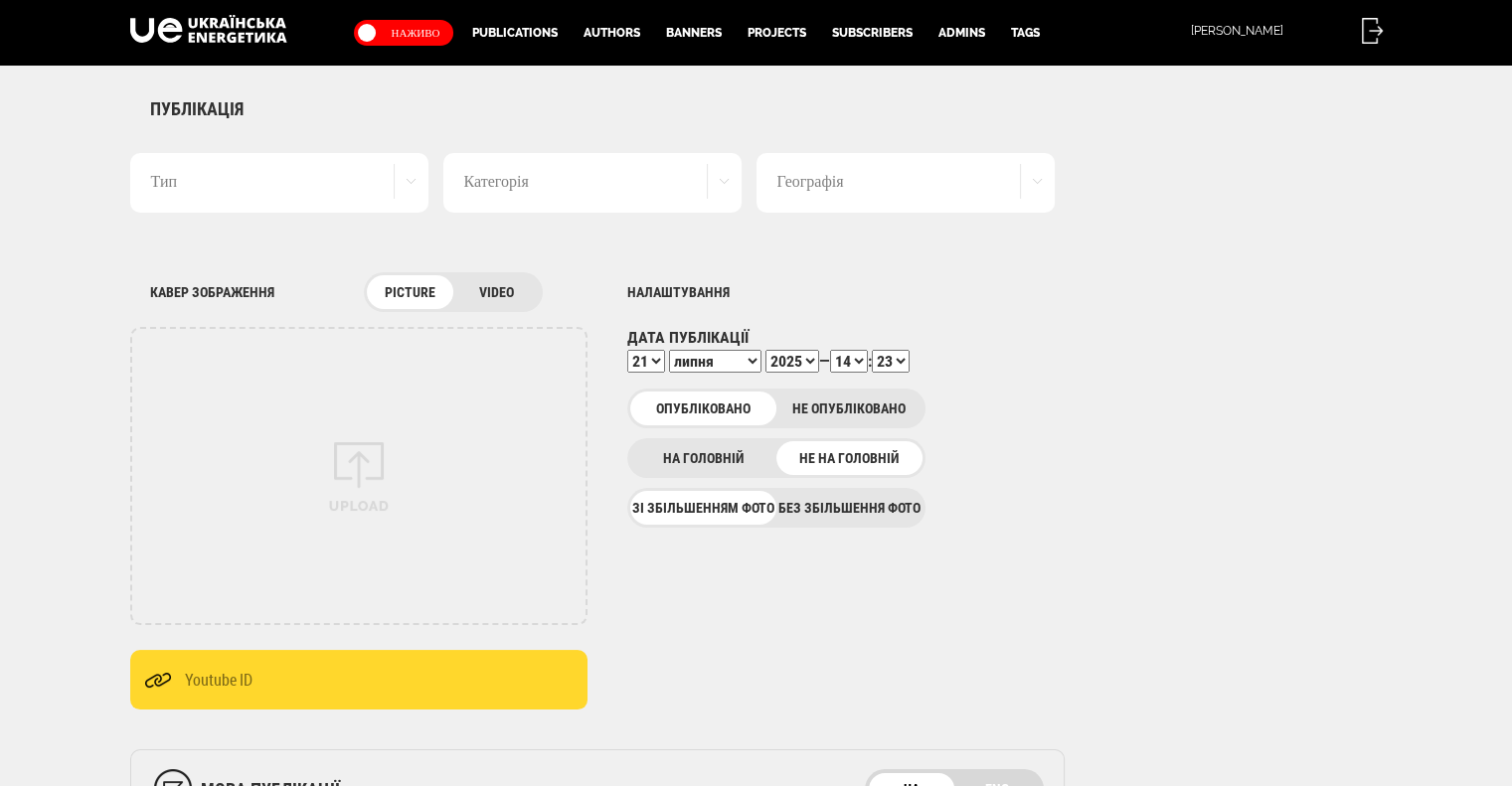 click on "Тип" at bounding box center (279, 183) 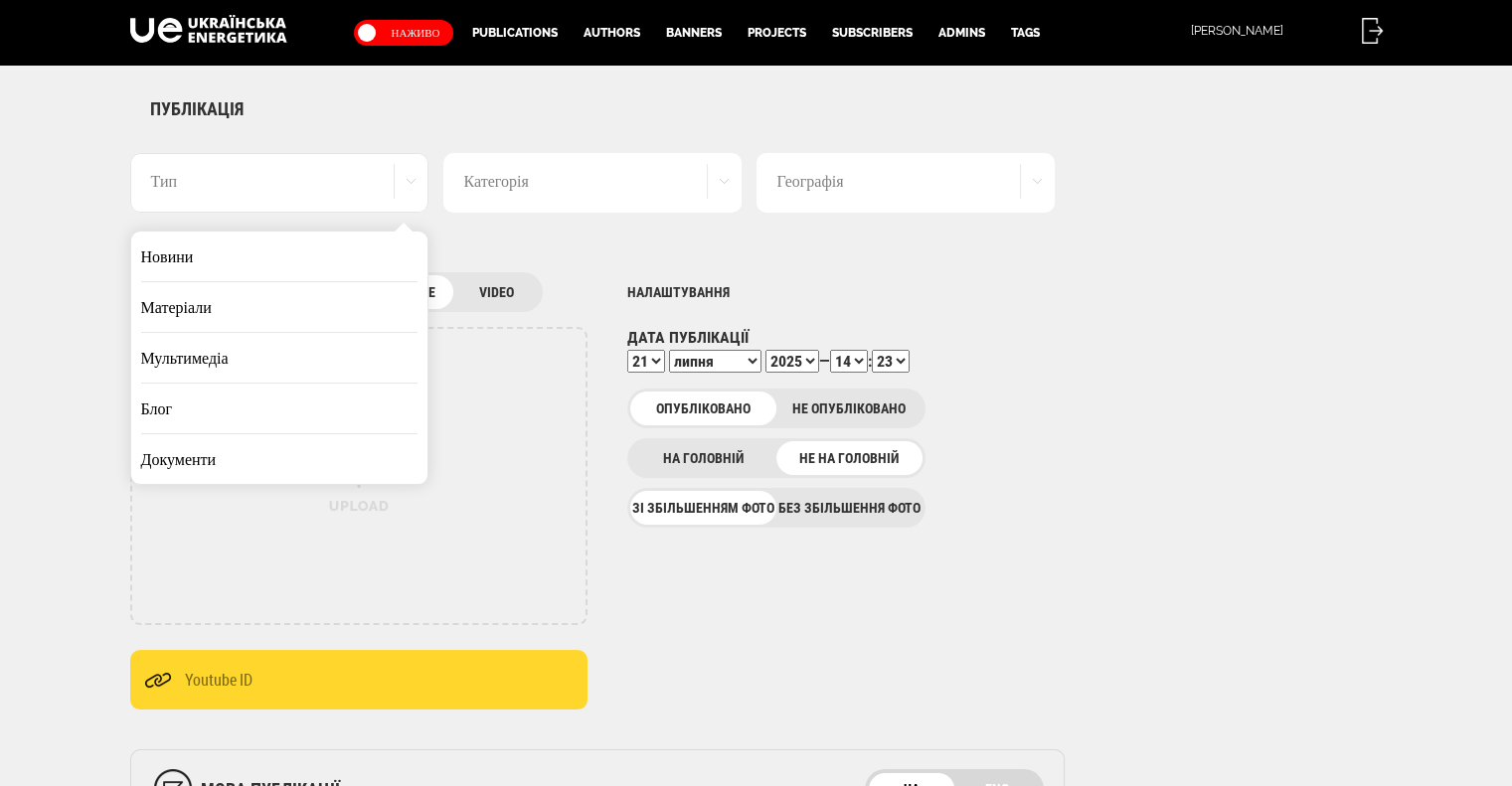 click on "Матеріали" at bounding box center (279, 307) 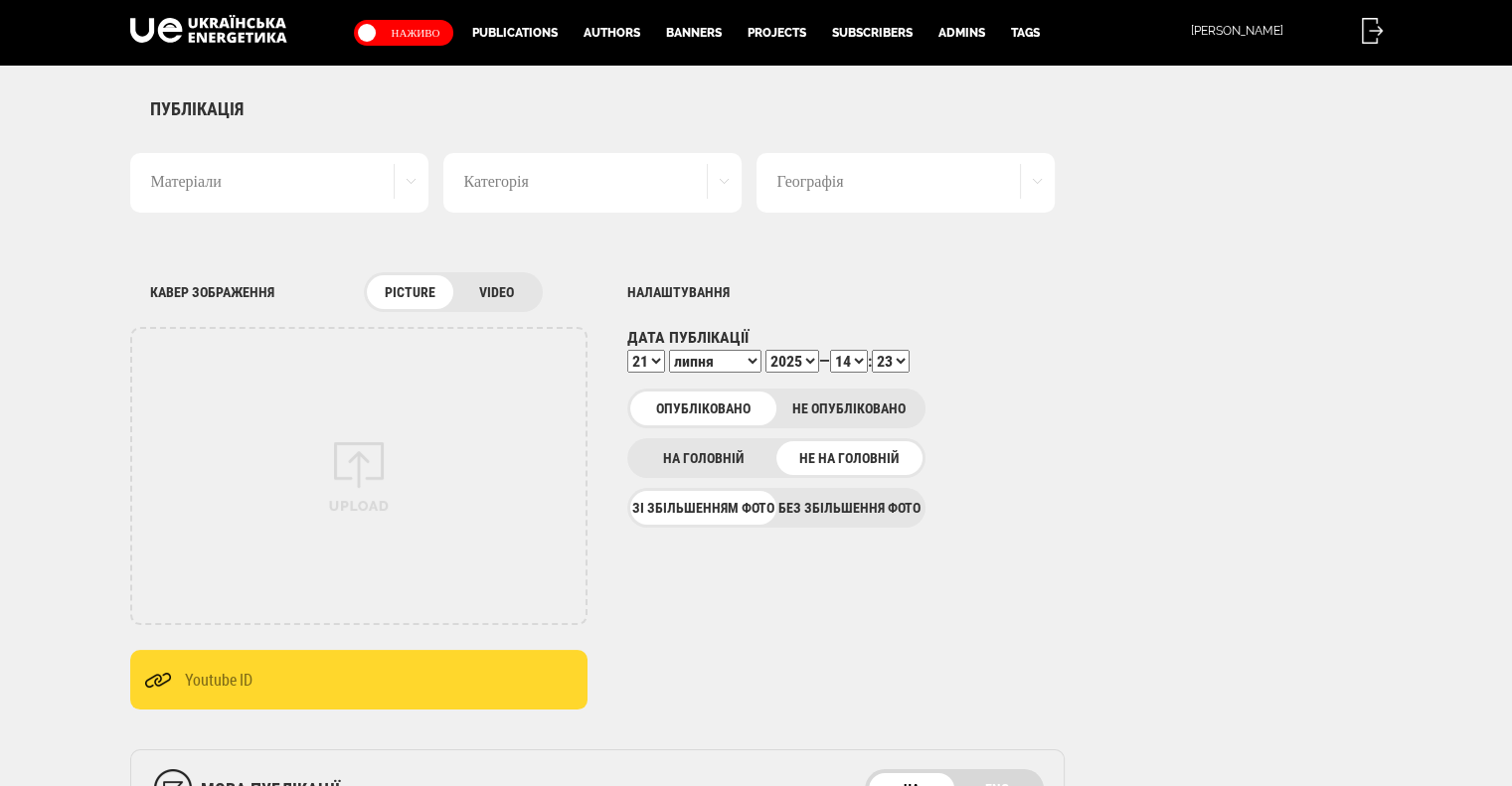 click on "Категорія" at bounding box center [592, 183] 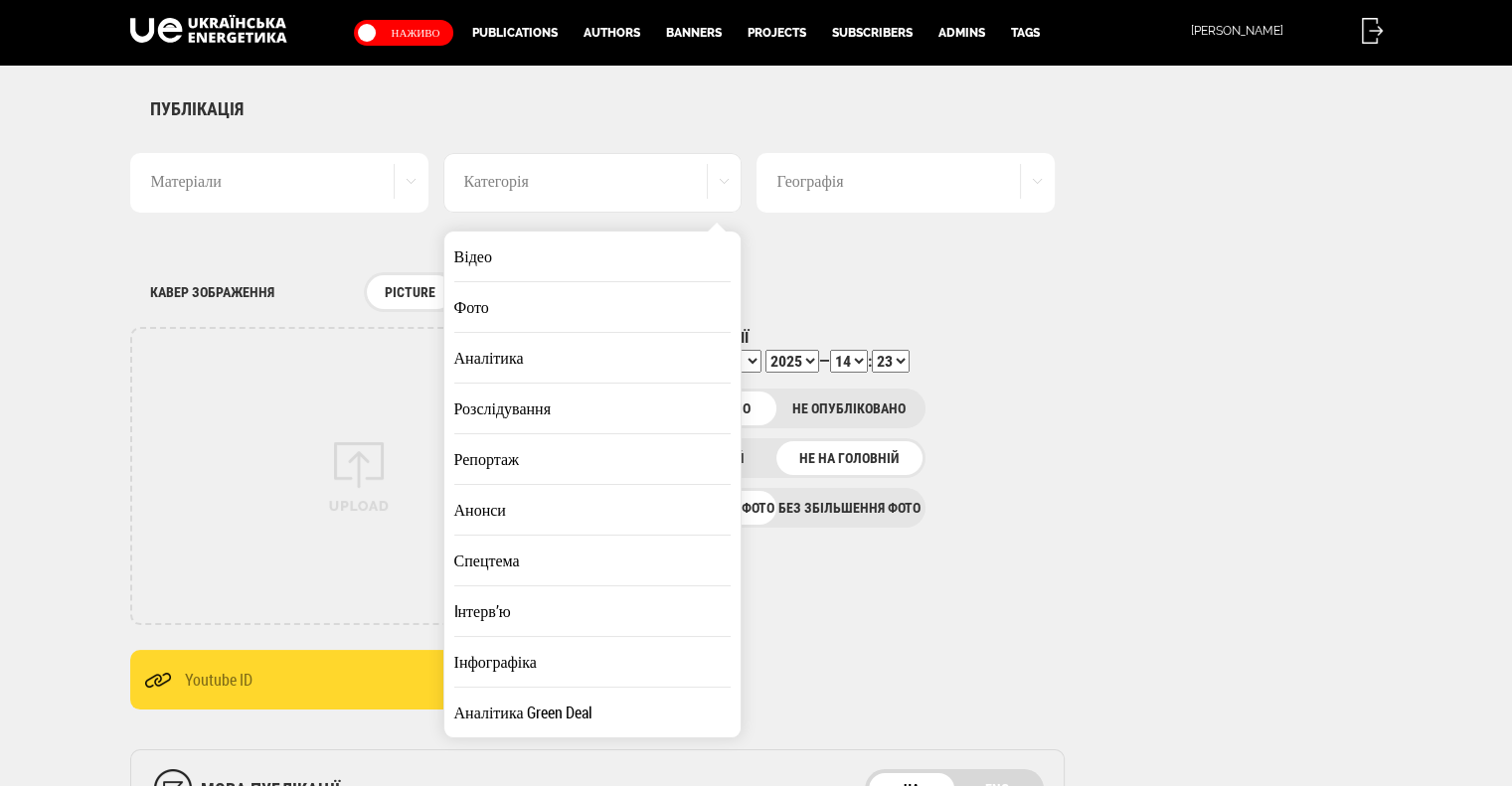 click on "Аналітика" at bounding box center (592, 358) 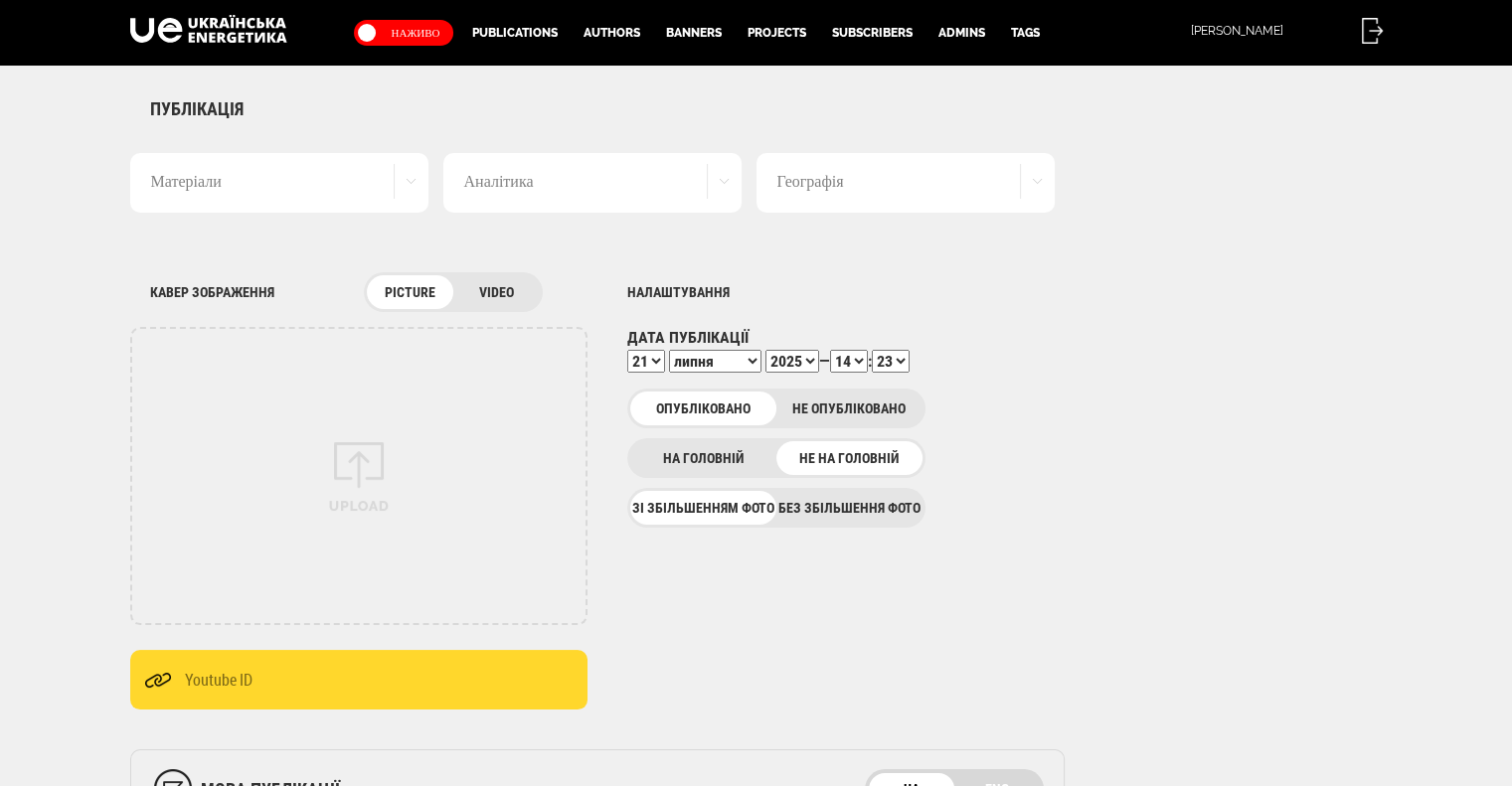 click on "Географія" at bounding box center [906, 183] 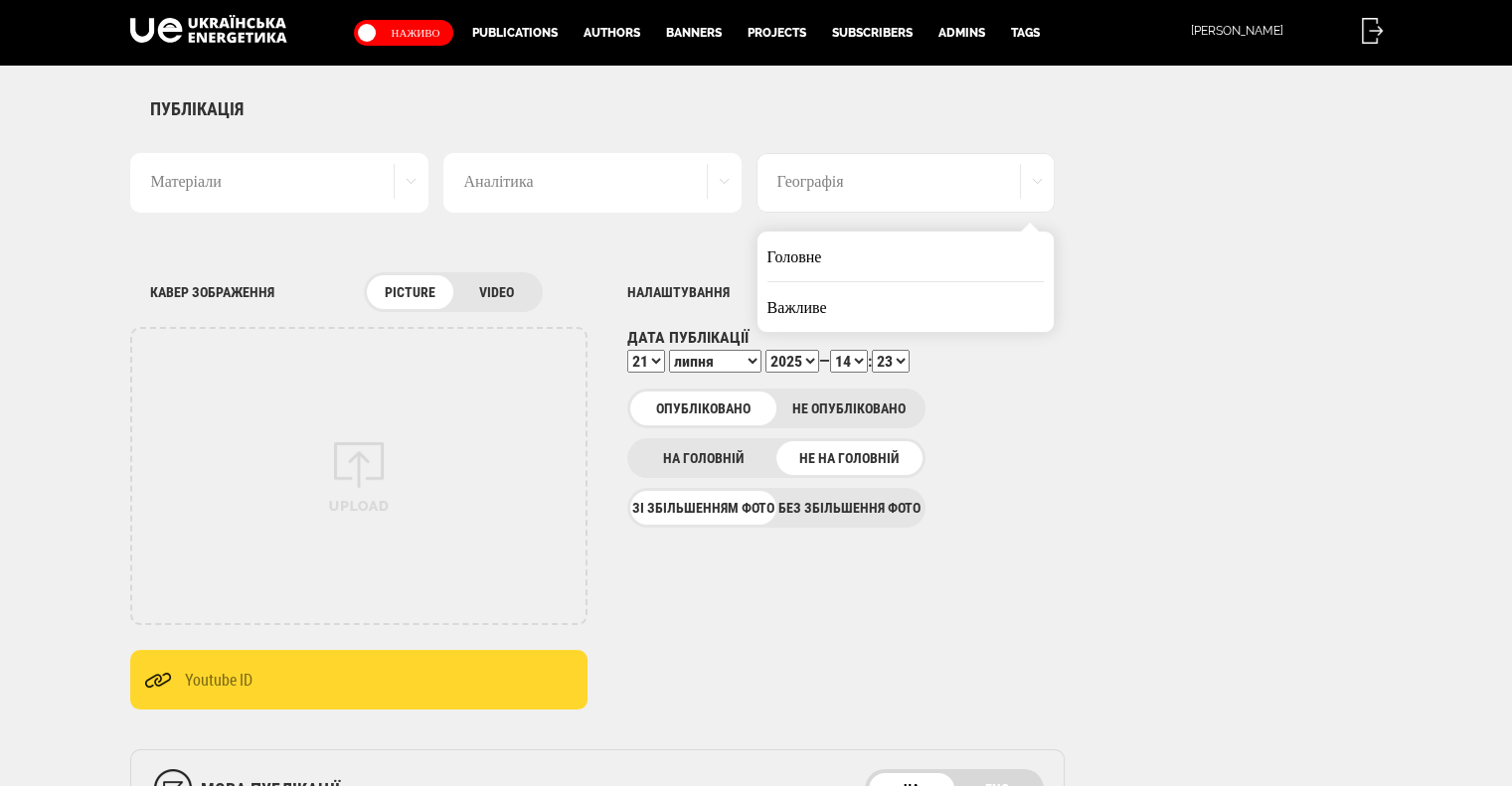 click on "Головне" at bounding box center (906, 256) 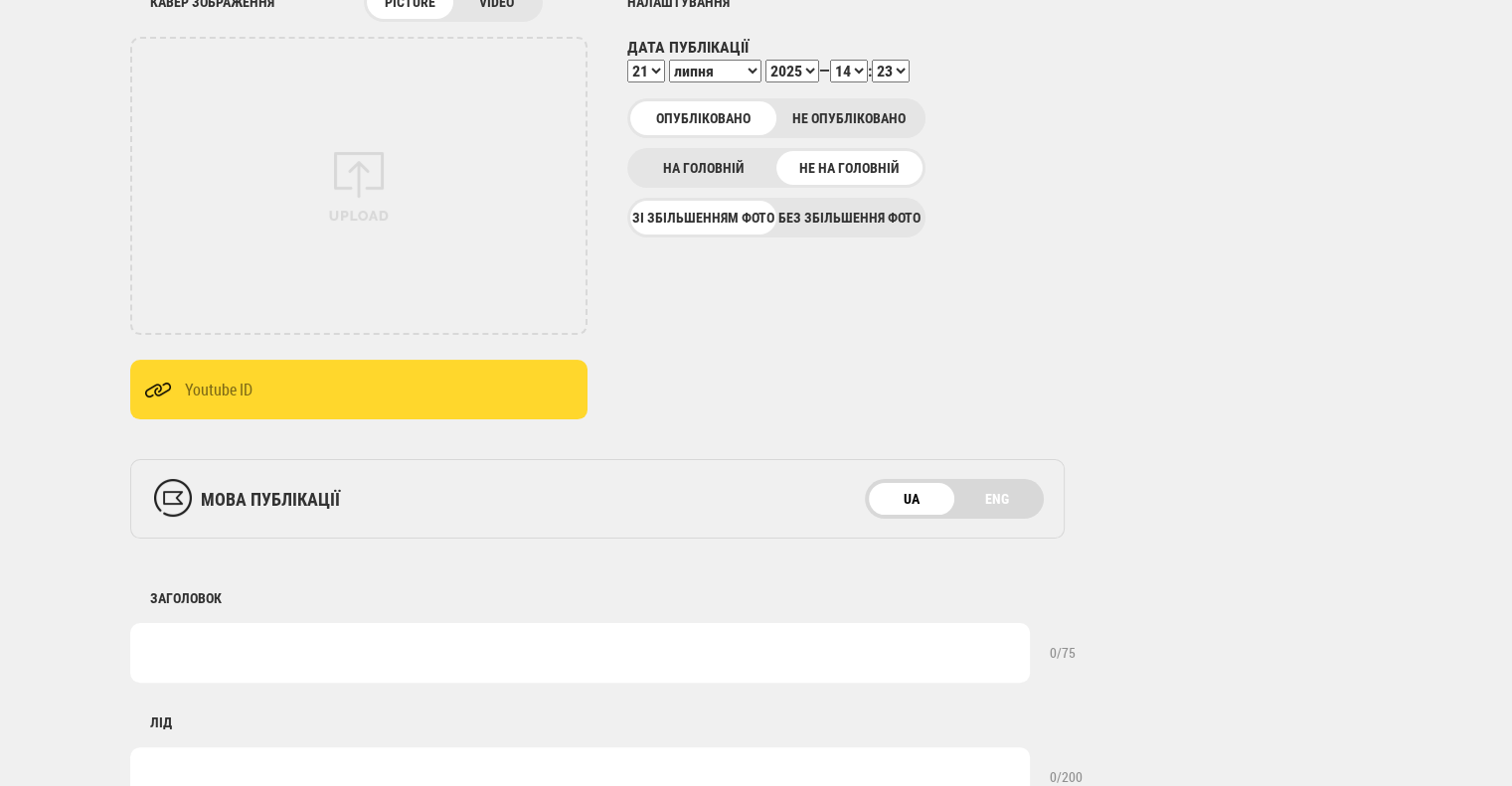 scroll, scrollTop: 397, scrollLeft: 0, axis: vertical 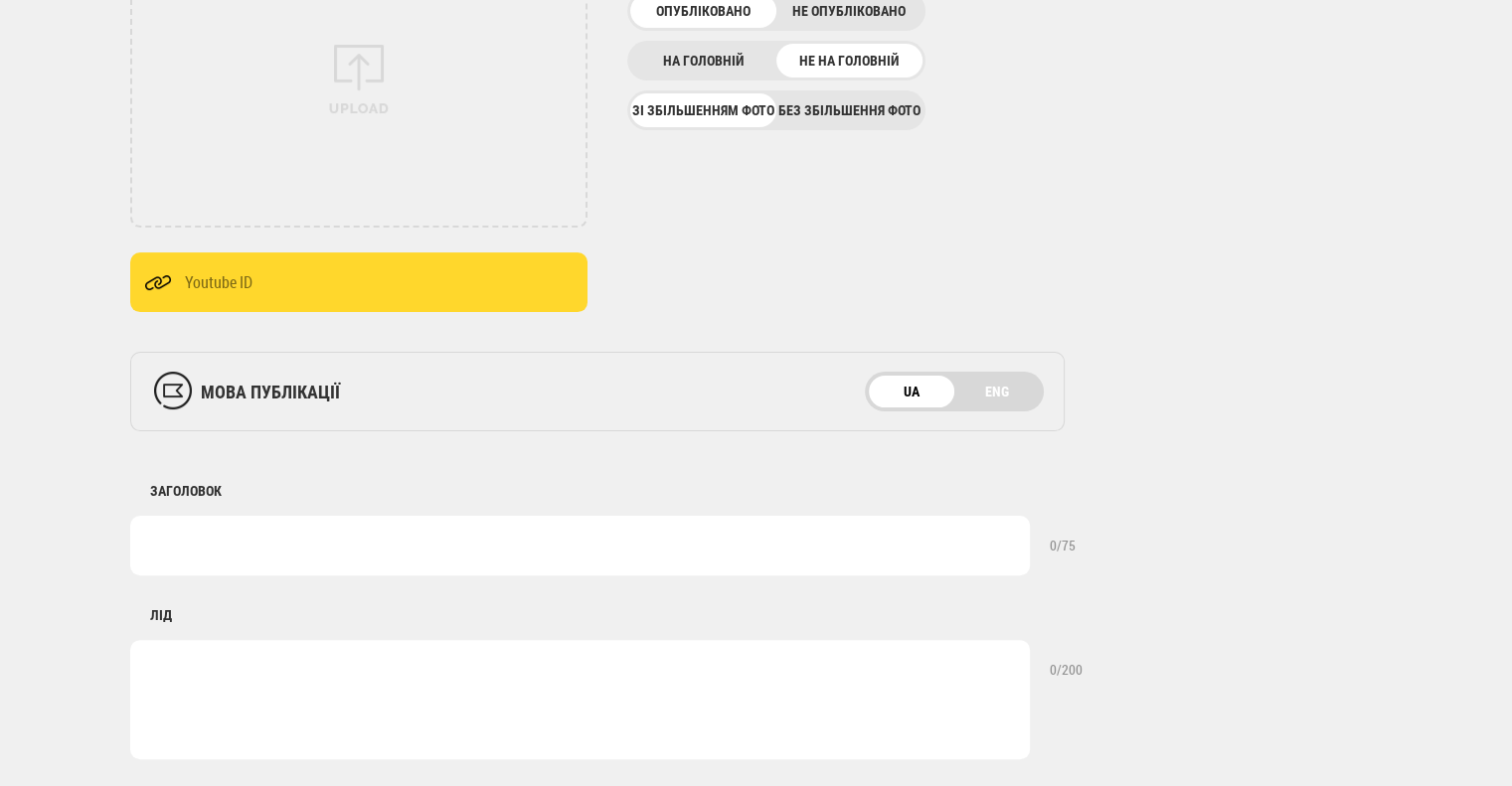 click at bounding box center [580, 546] 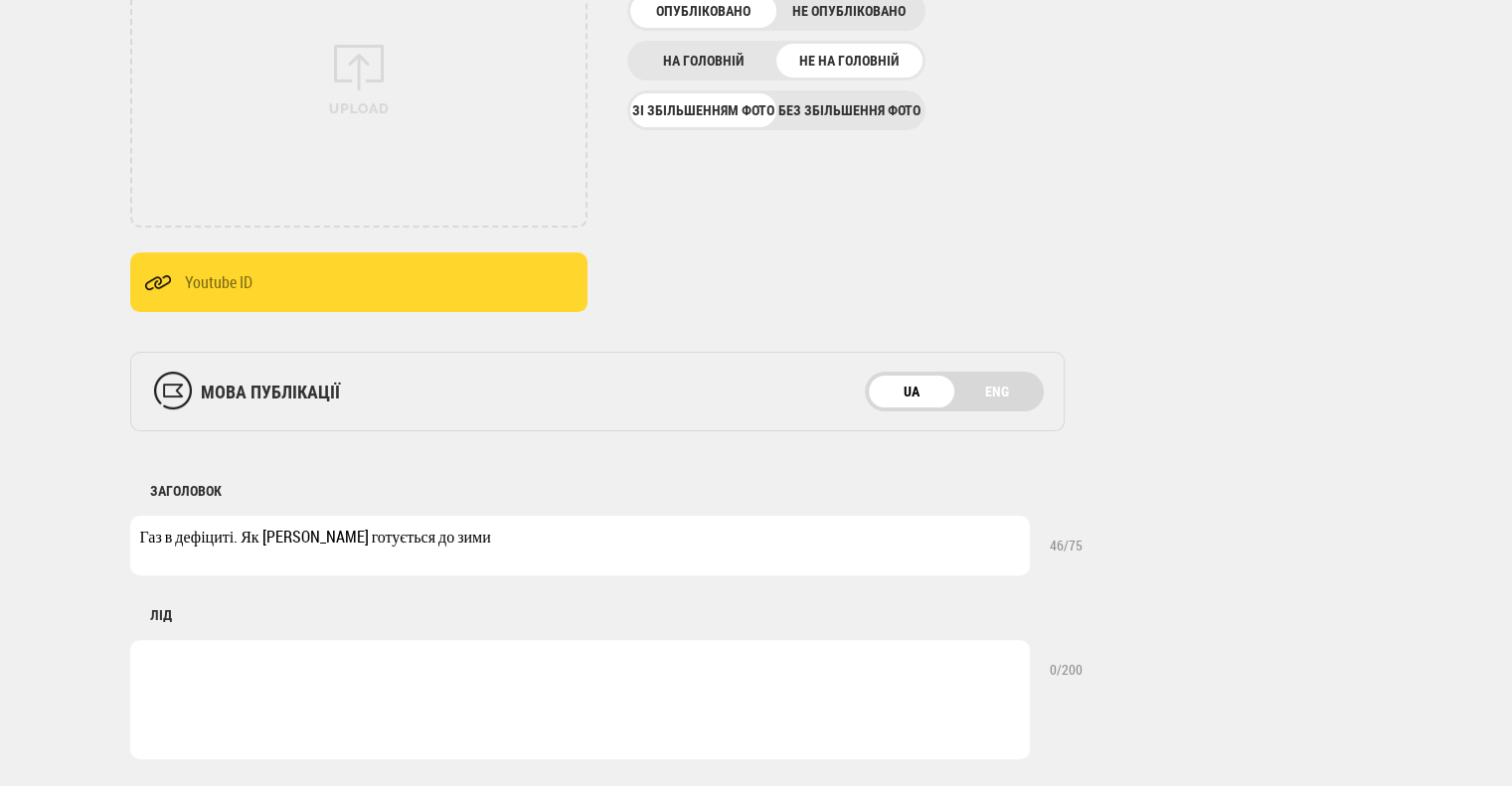type on "Газ в дефіциті. Як [PERSON_NAME] готується до зими" 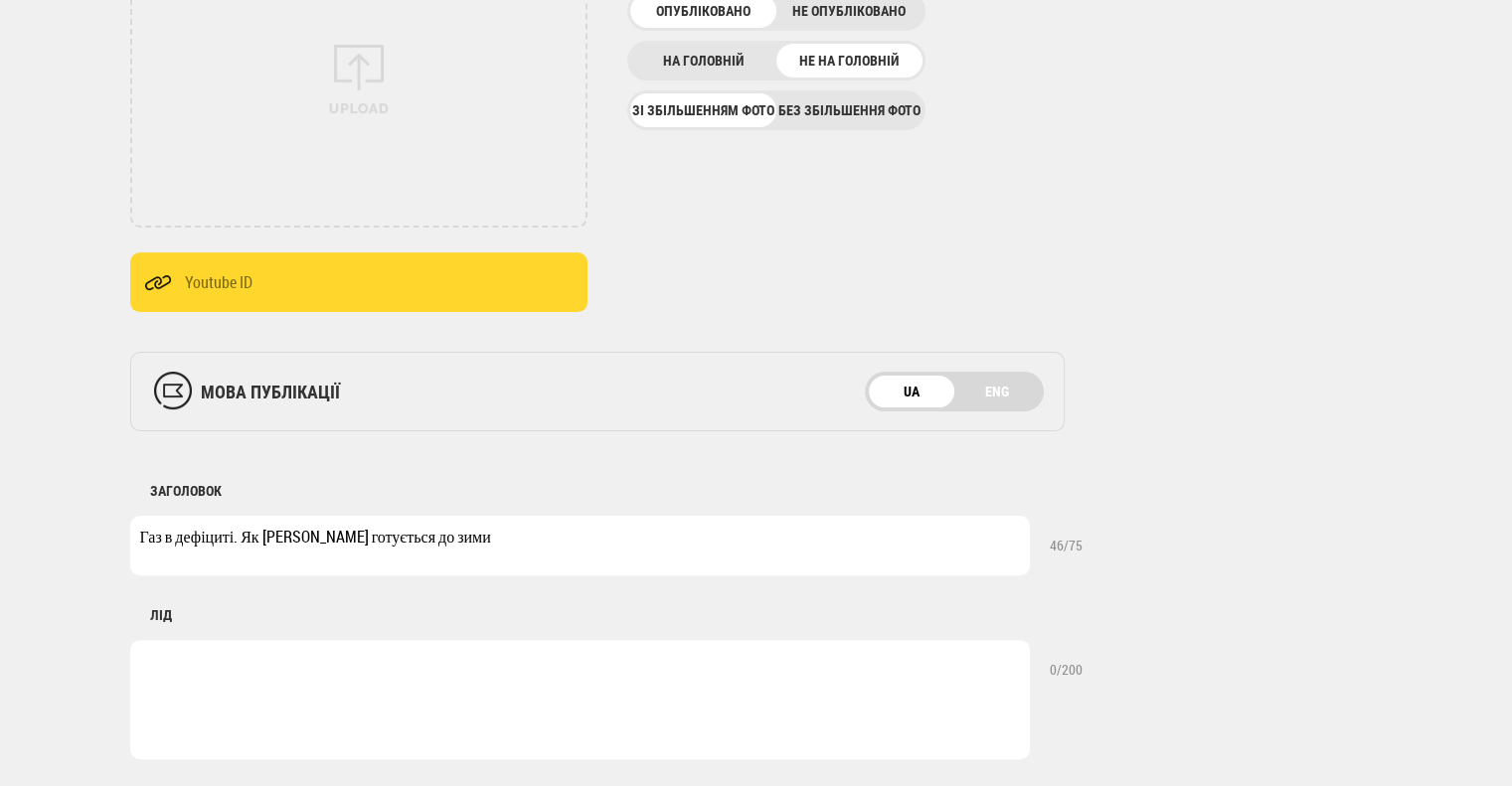 paste on "І що очікує ринок від нової очільниці галузевого відомства" 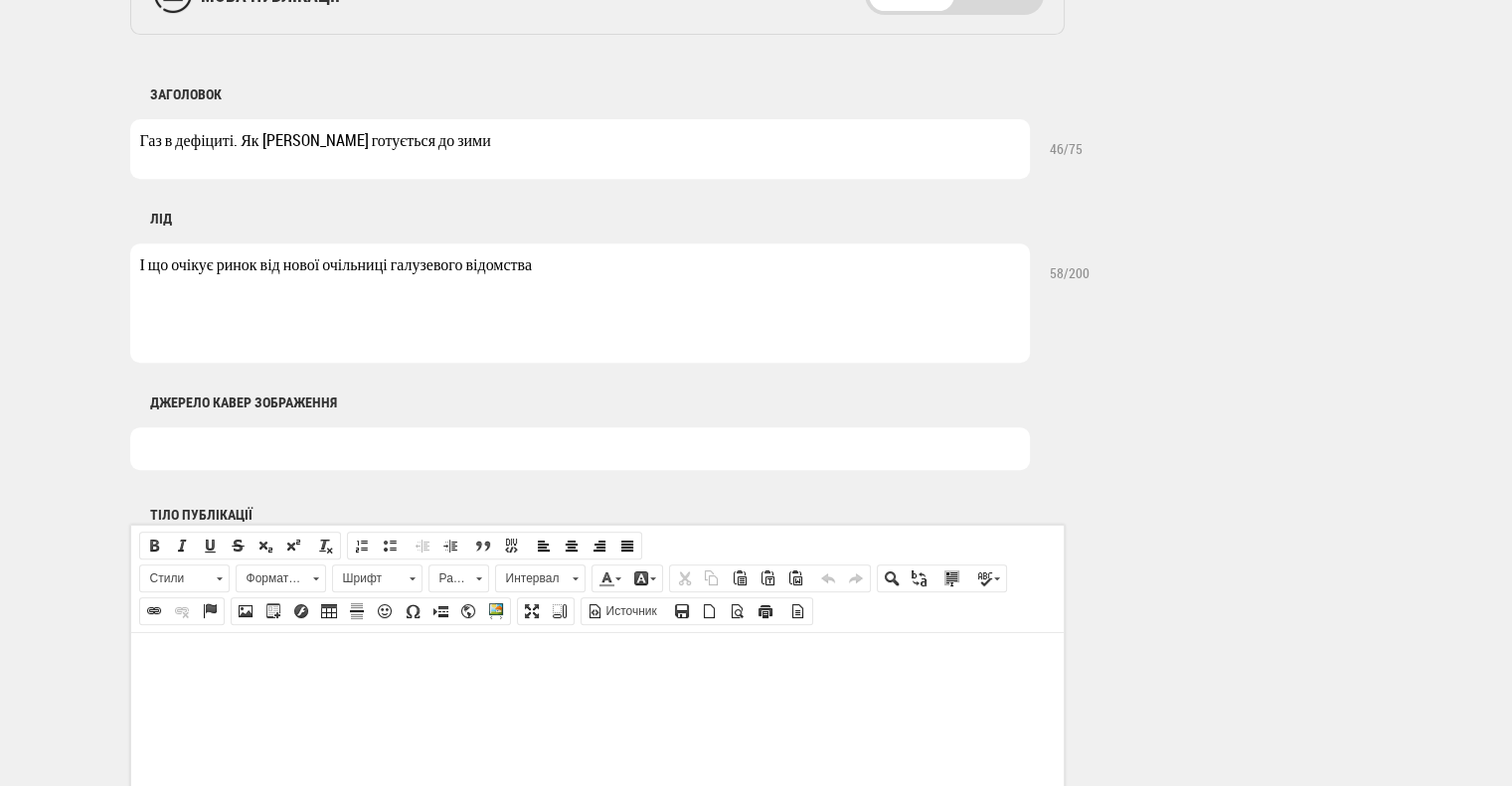 scroll, scrollTop: 795, scrollLeft: 0, axis: vertical 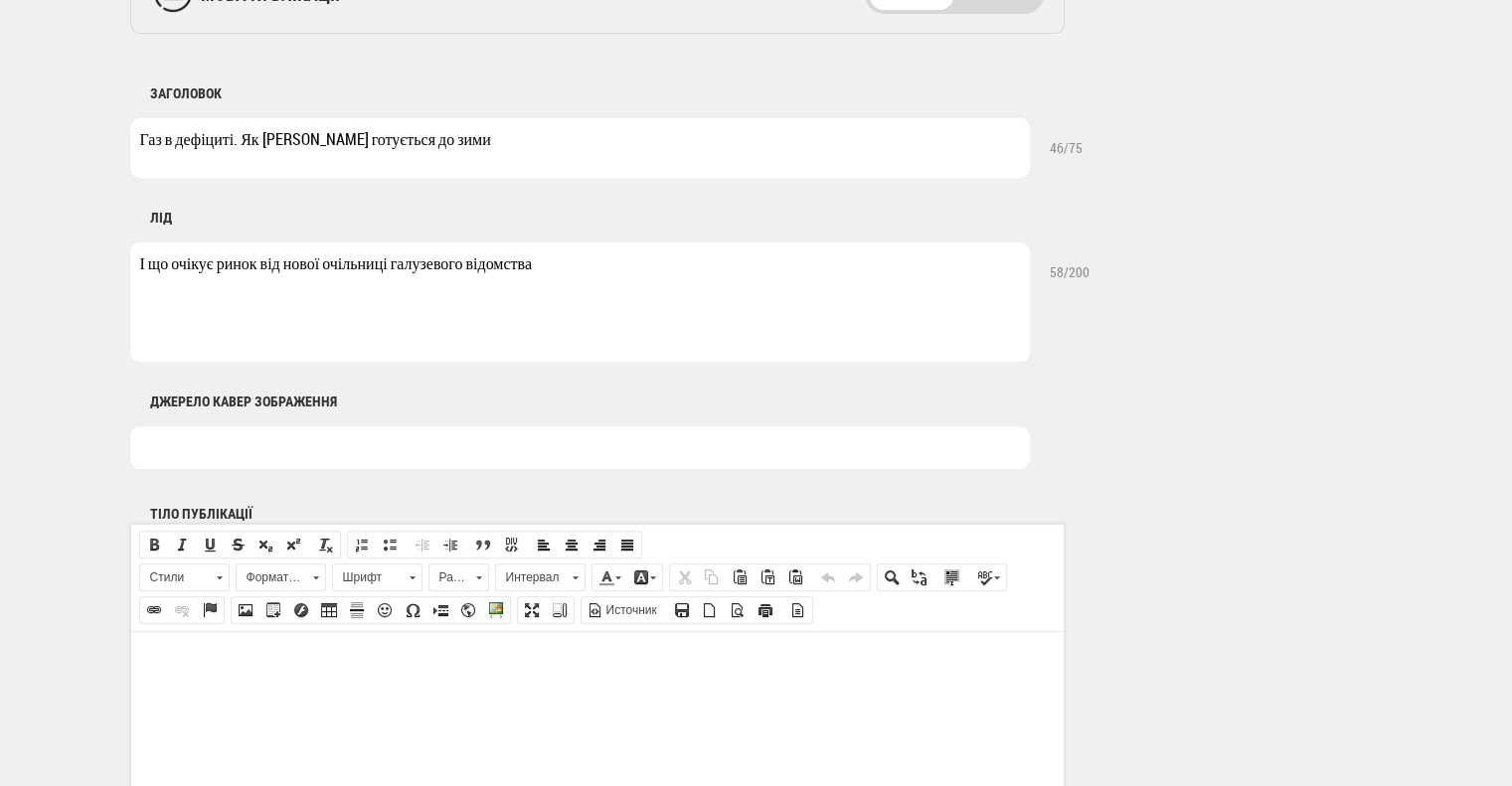 type on "І що очікує ринок від нової очільниці галузевого відомства" 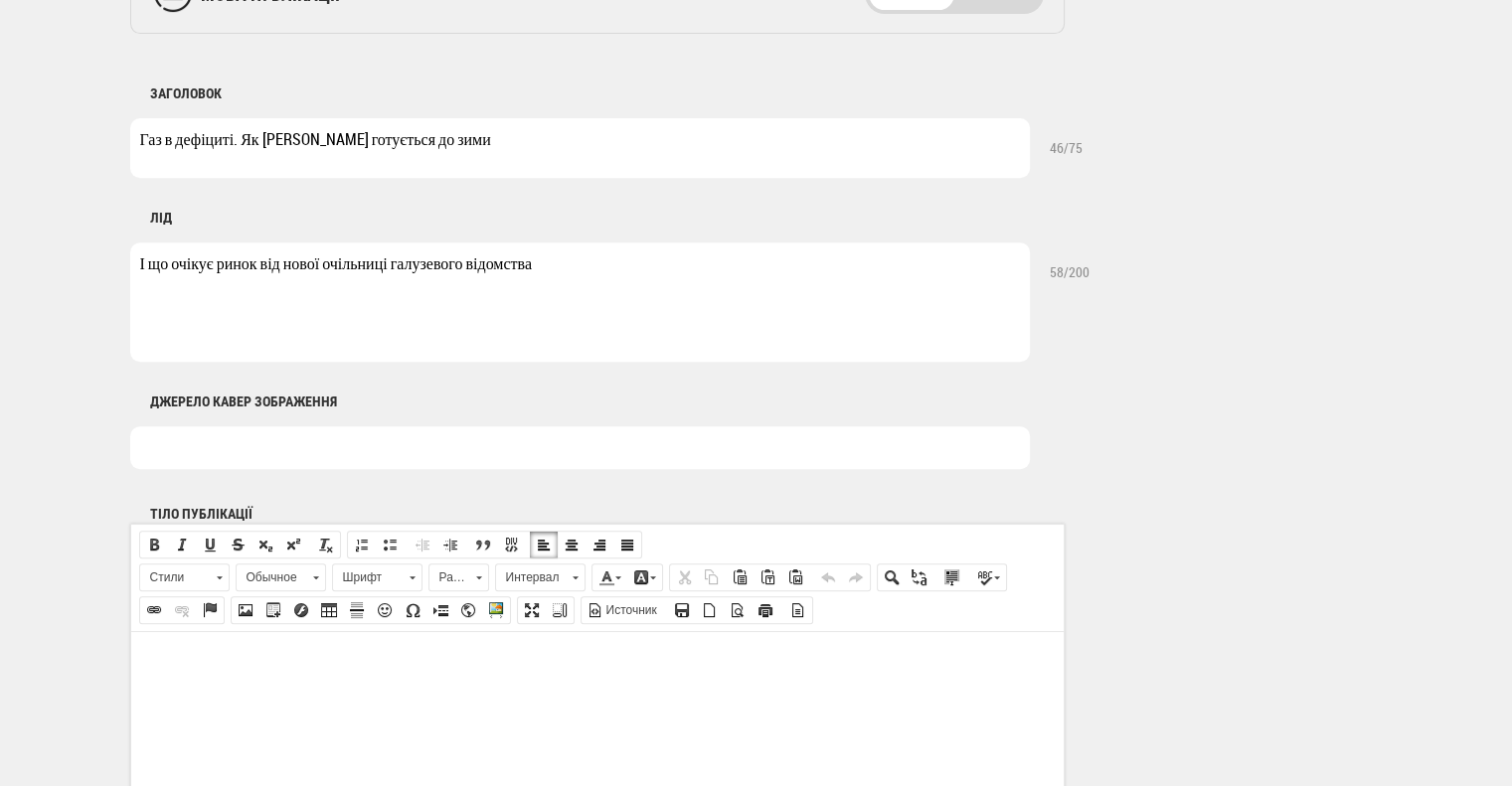 scroll, scrollTop: 838, scrollLeft: 0, axis: vertical 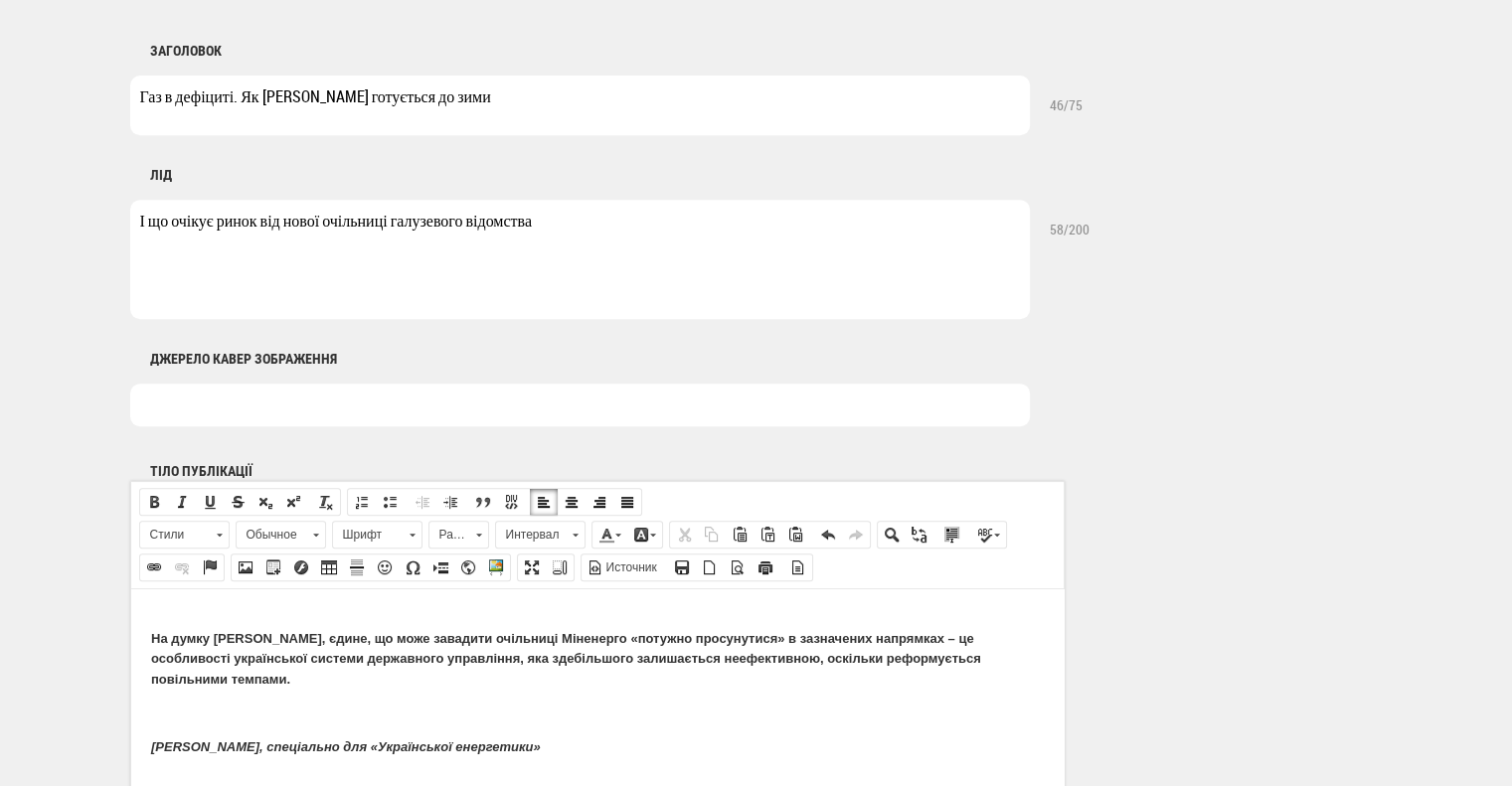 click on "На думку [PERSON_NAME], єдине, що може завадити очільниці Міненерго «потужно просунутися» в зазначених напрямках – це особливості української системи державного управління, яка здебільшого залишається неефективною, оскільки реформується повільними темпами." at bounding box center (596, 659) 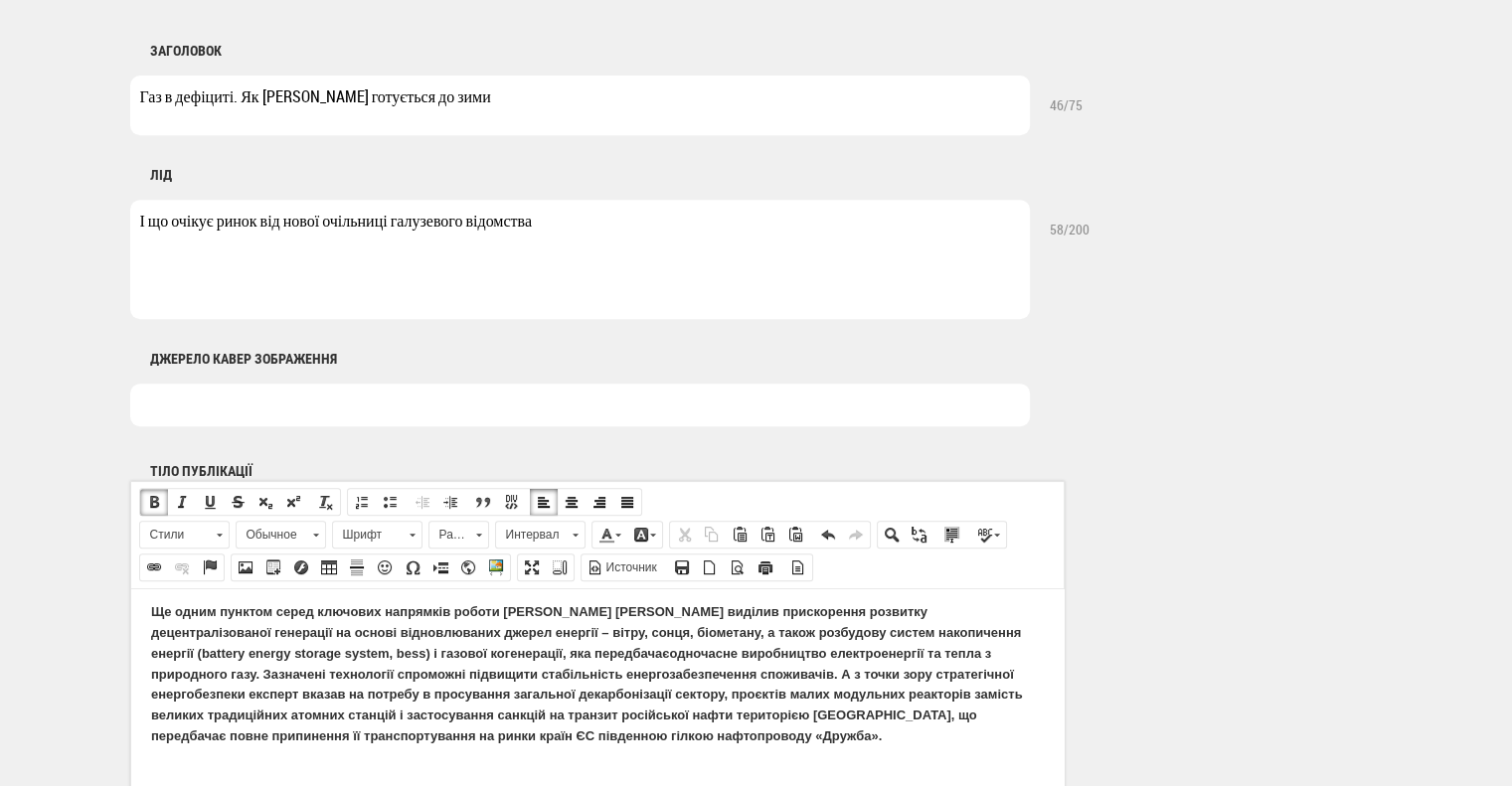 scroll, scrollTop: 2576, scrollLeft: 0, axis: vertical 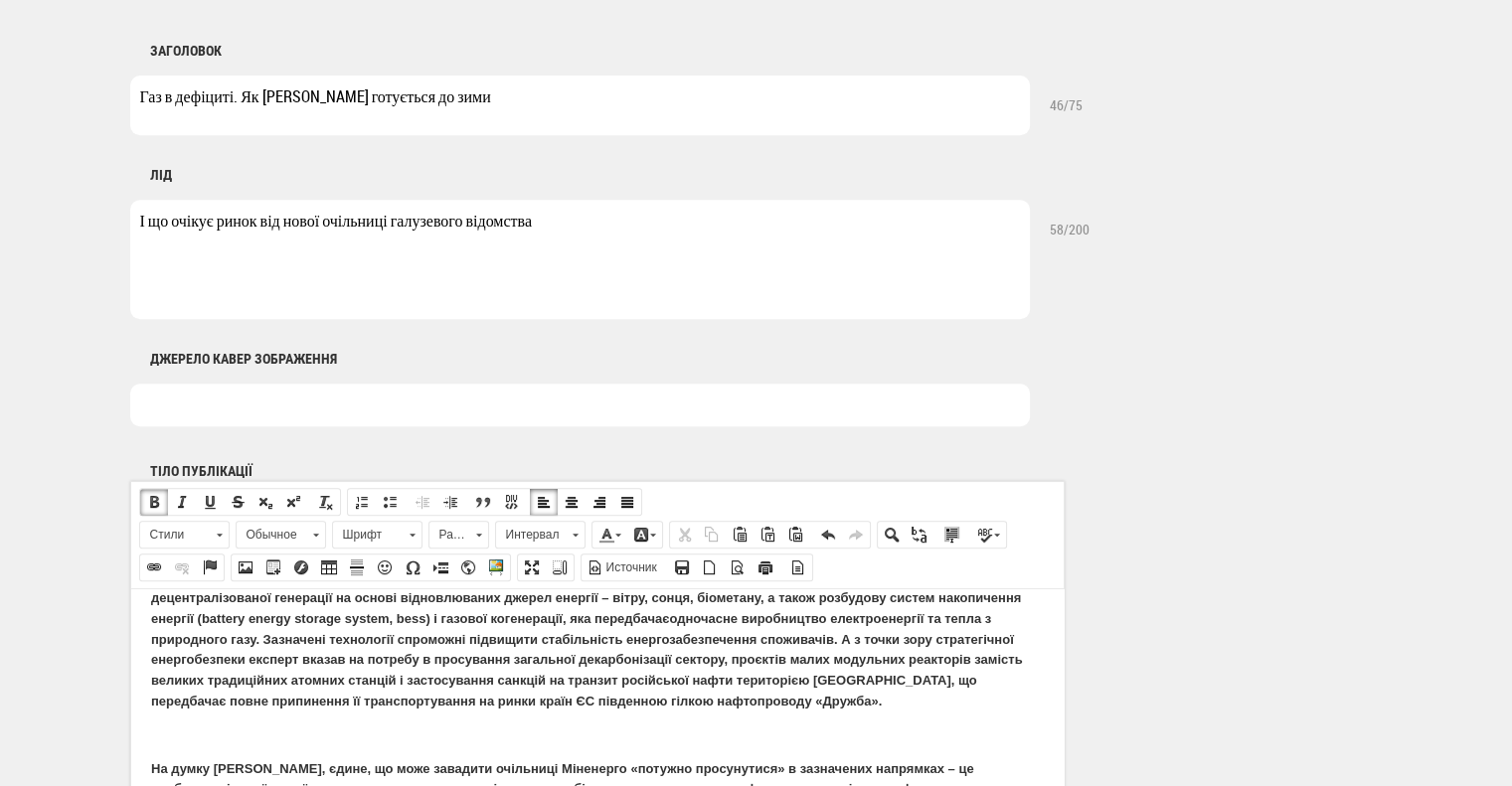 drag, startPoint x: 756, startPoint y: 691, endPoint x: 770, endPoint y: 686, distance: 14.866069 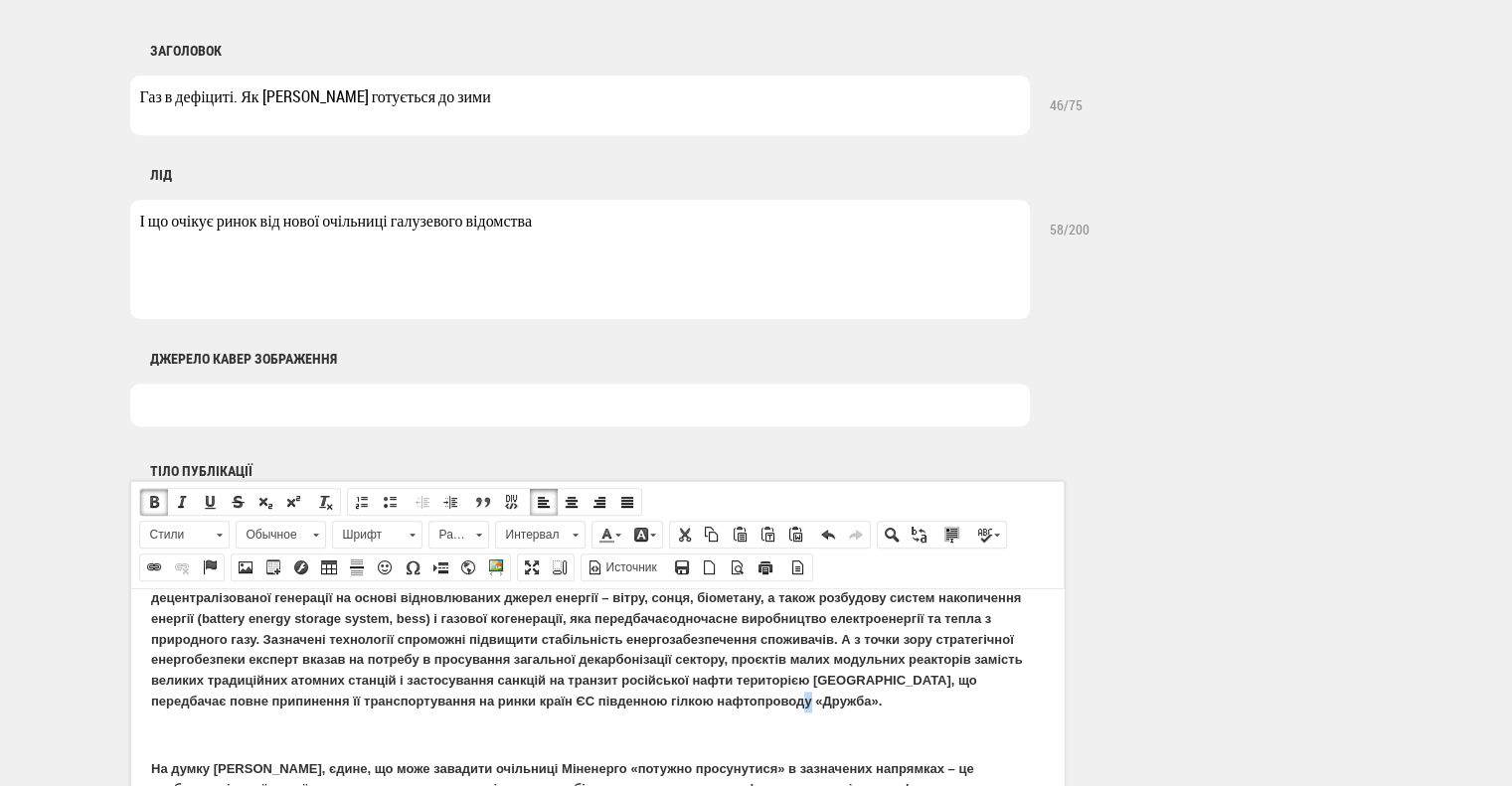 click on "Ще одним пунктом серед ключових напрямків роботи Міненерго Володимир Омельченко виділив прискорення розвитку децентралізованої генерації на основі відновлюваних джерел енергії – вітру, сонця, біометану, а також розбудову систем накопичення енергії ( b attery energy storage system, bess ) і газової когенерації, яка передбачає  одночасне виробництво електроенергії та тепла з природного газ" at bounding box center (596, 639) 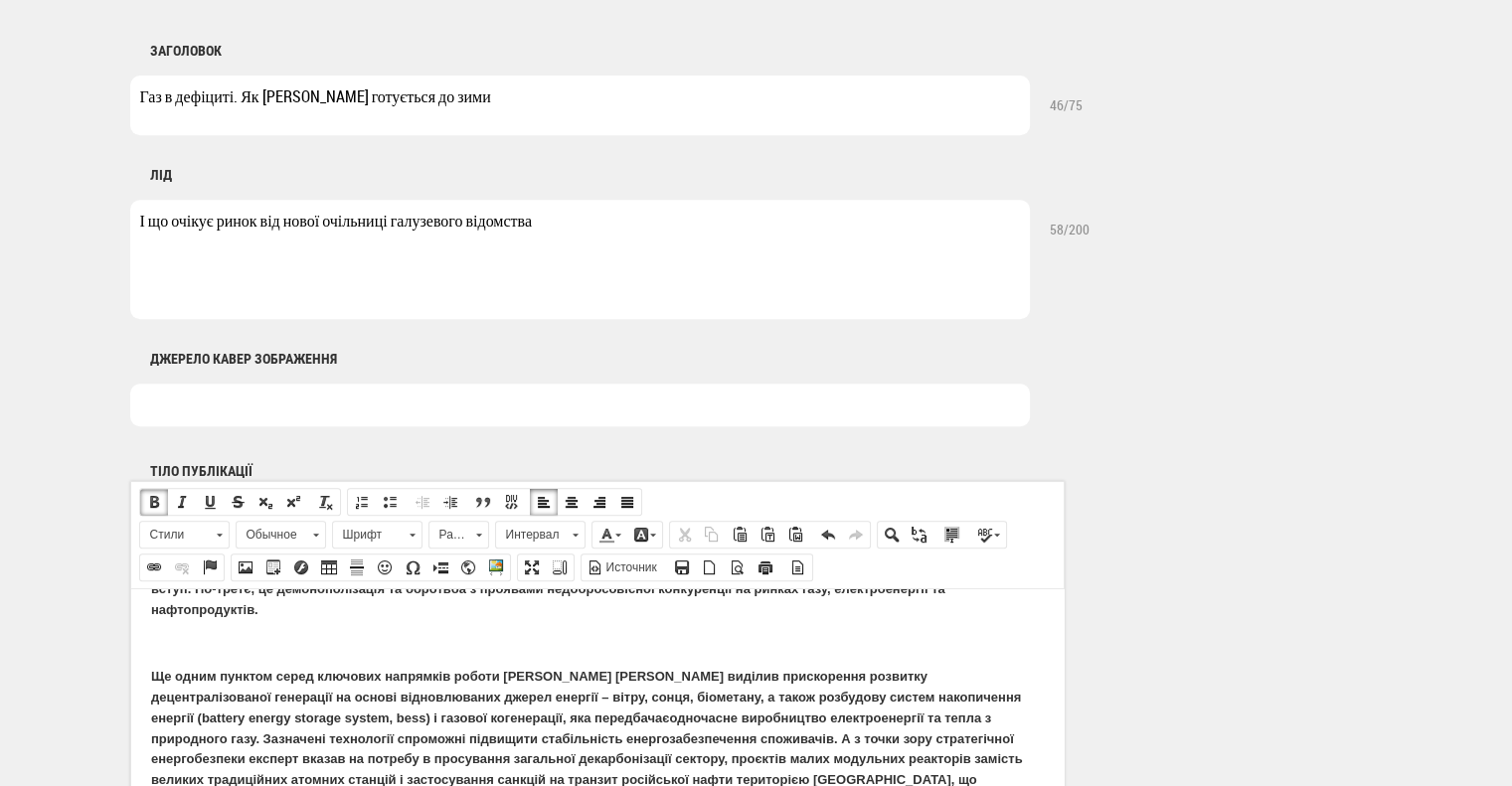 scroll, scrollTop: 2377, scrollLeft: 0, axis: vertical 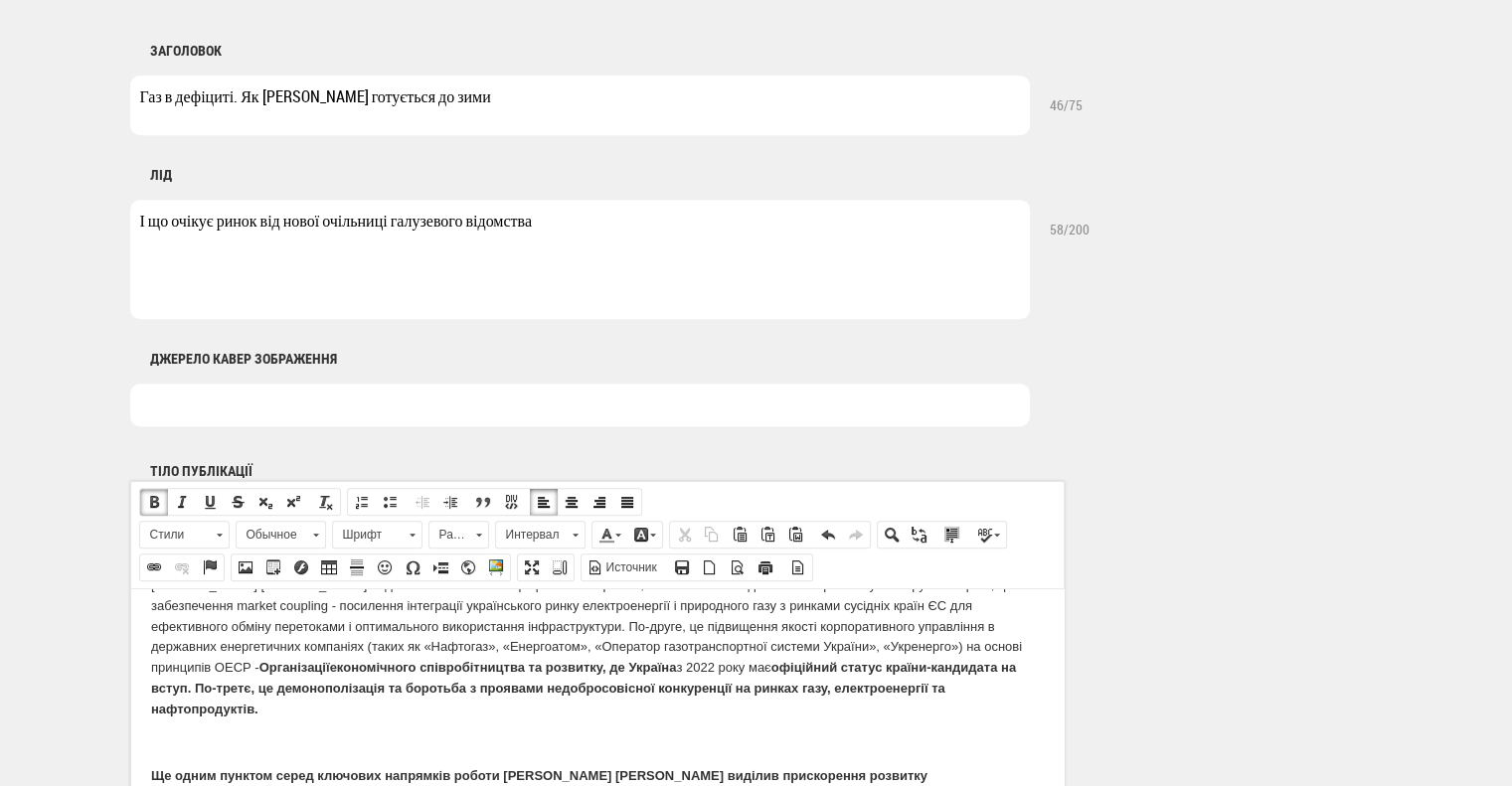 click on "Експерт Володимир Омельченко виділив кілька базових пріоритетів в її роботі, які є важливими для сталого розвитку сектору. По-перше, це забезпечення market coupling - посилення інтеграції українського ринку електроенергії і природного газу з ринками сусідніх країн ЄС для ефективного обміну перетоками і оптимального використання інфраструктури. По-друге, це підвищення якості корпоративного управління в державних енергетичних компаніях (таких як «Нафтогаз», «Енергоатом», «Оператор газотранспортної системи України», «Укренерго») на основі принципів ОЕСР -" at bounding box center [596, 647] 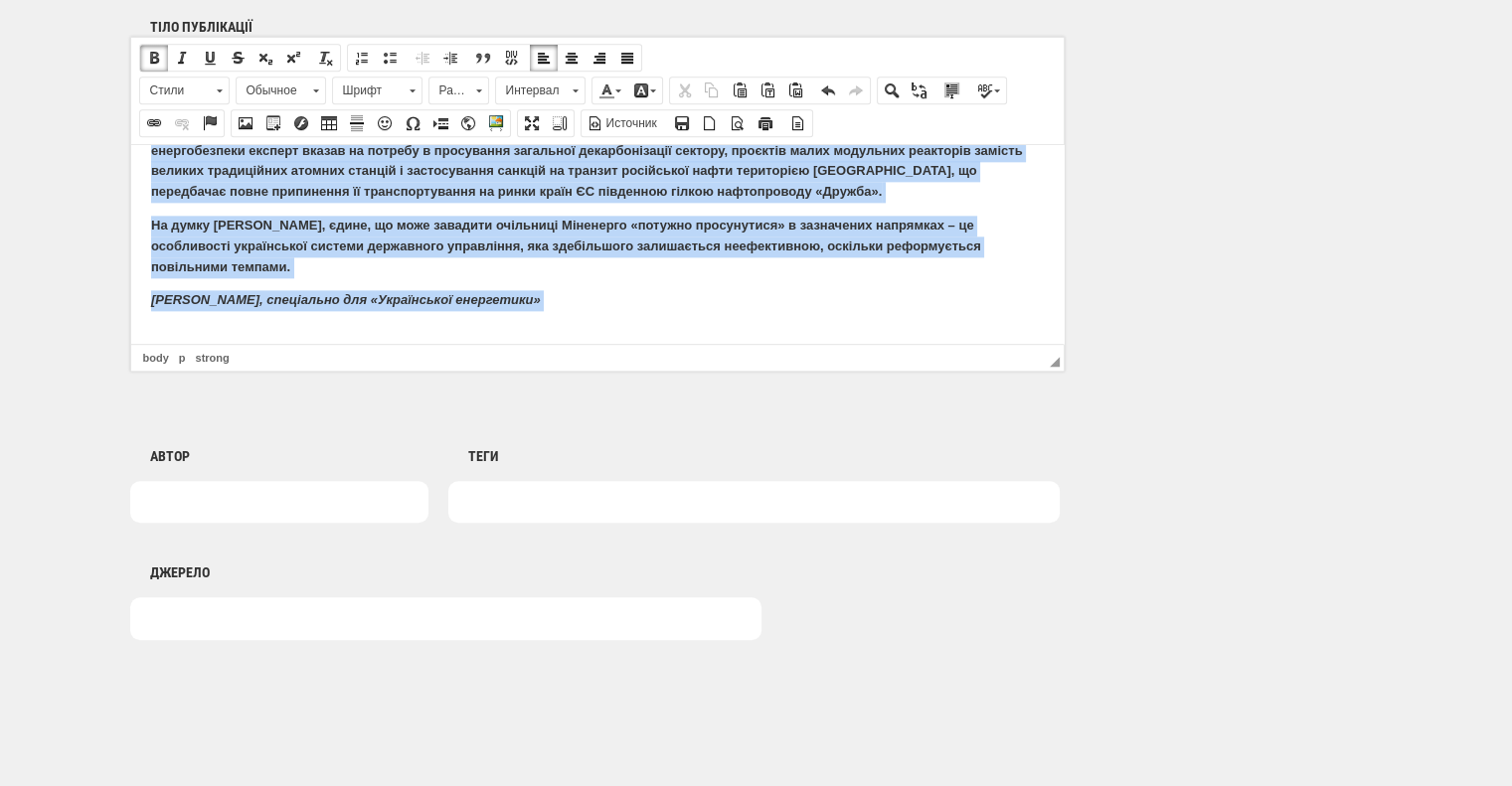 scroll, scrollTop: 1163, scrollLeft: 0, axis: vertical 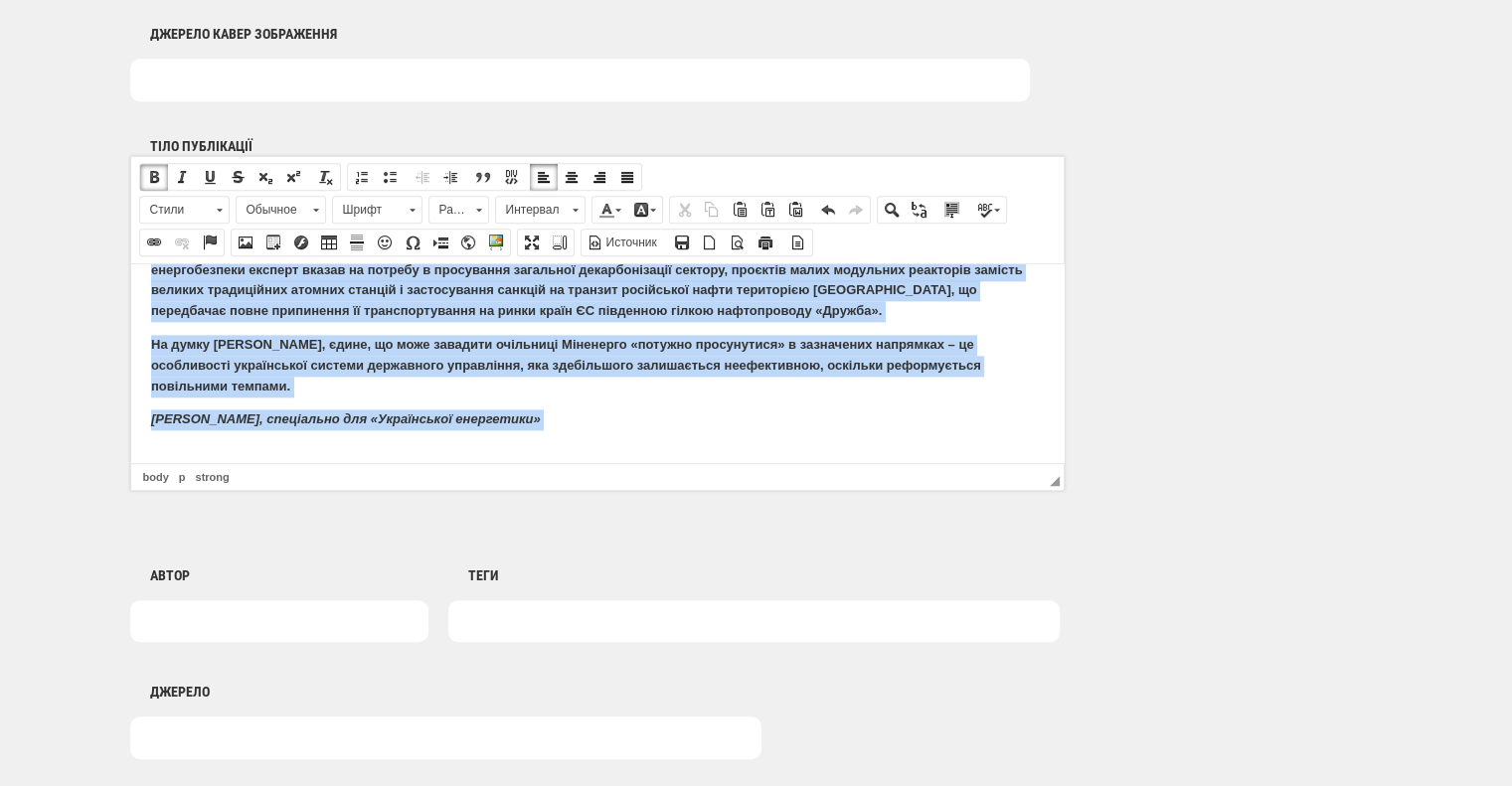 drag, startPoint x: 265, startPoint y: 318, endPoint x: 337, endPoint y: 357, distance: 81.88406 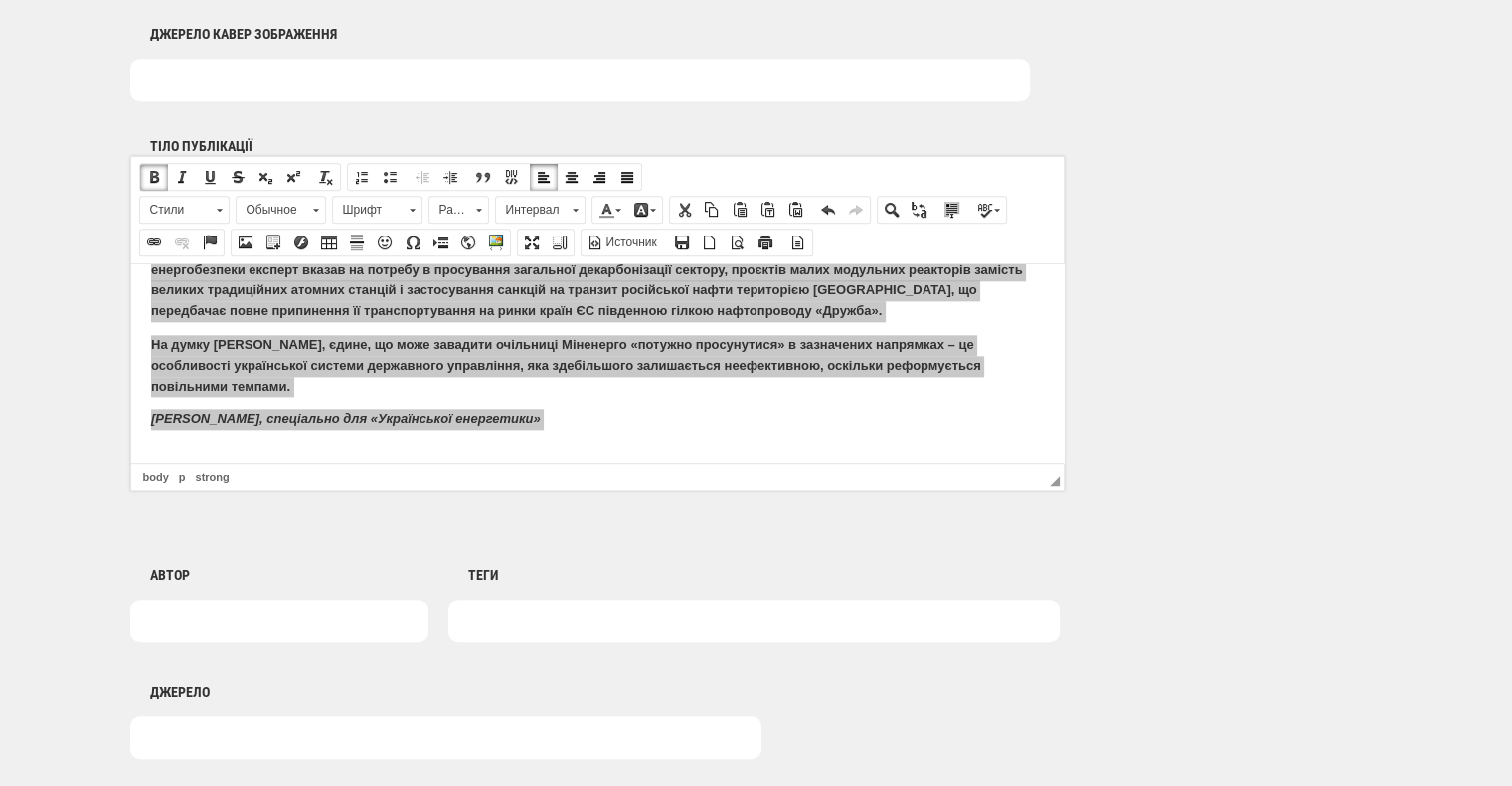 click on "Тіло публікації" at bounding box center (597, 146) 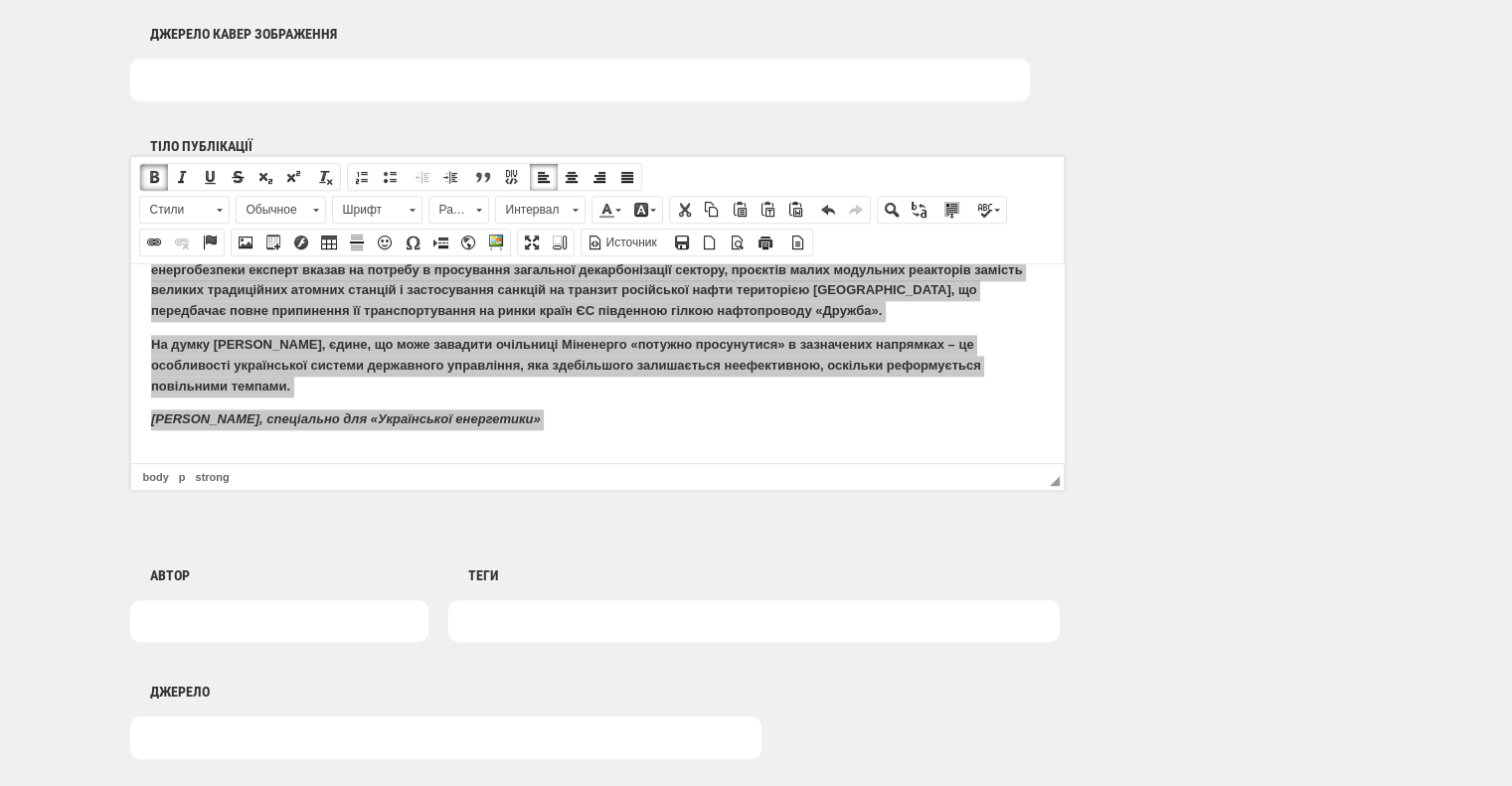 click at bounding box center (154, 177) 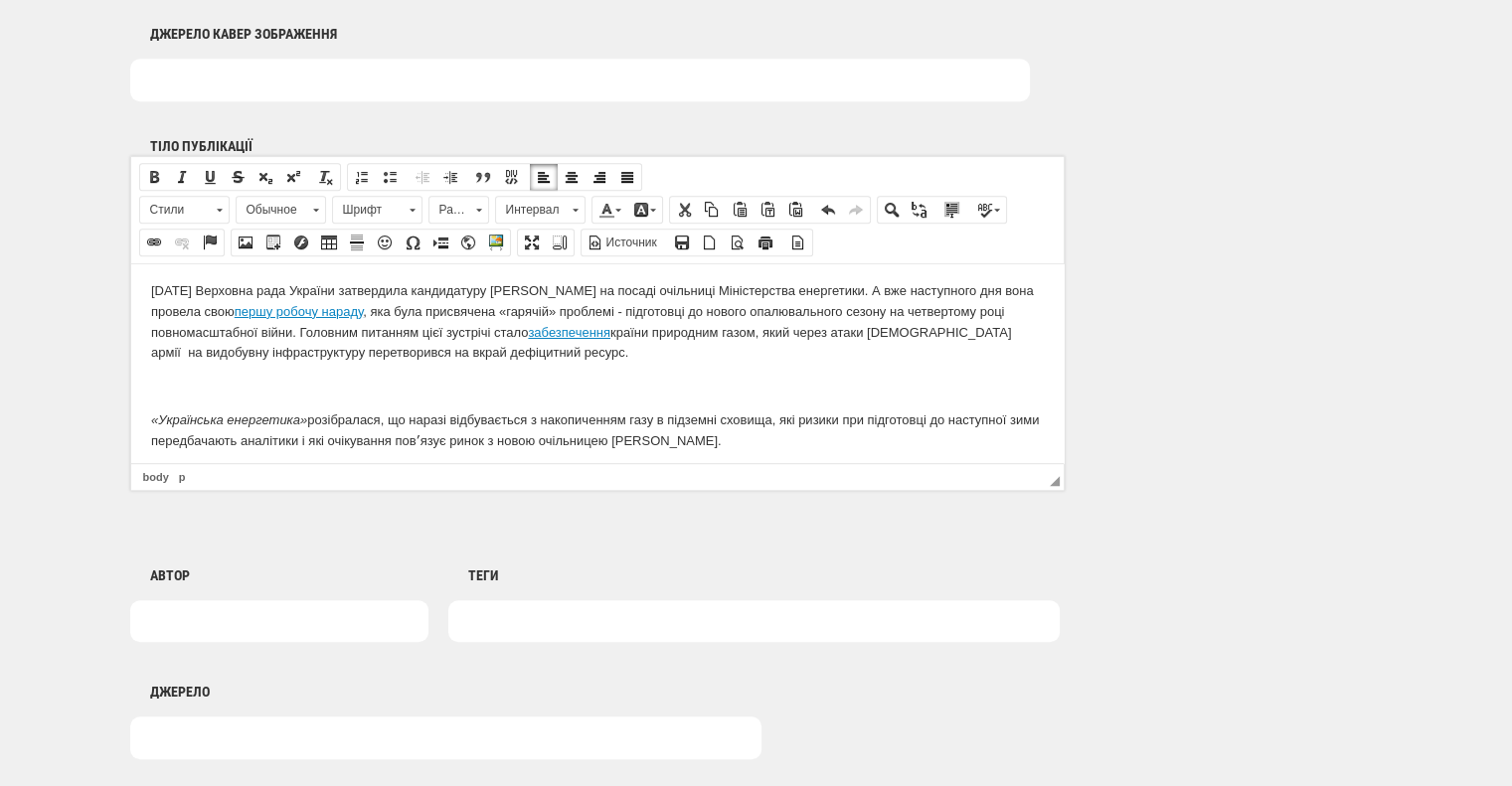 scroll, scrollTop: 0, scrollLeft: 0, axis: both 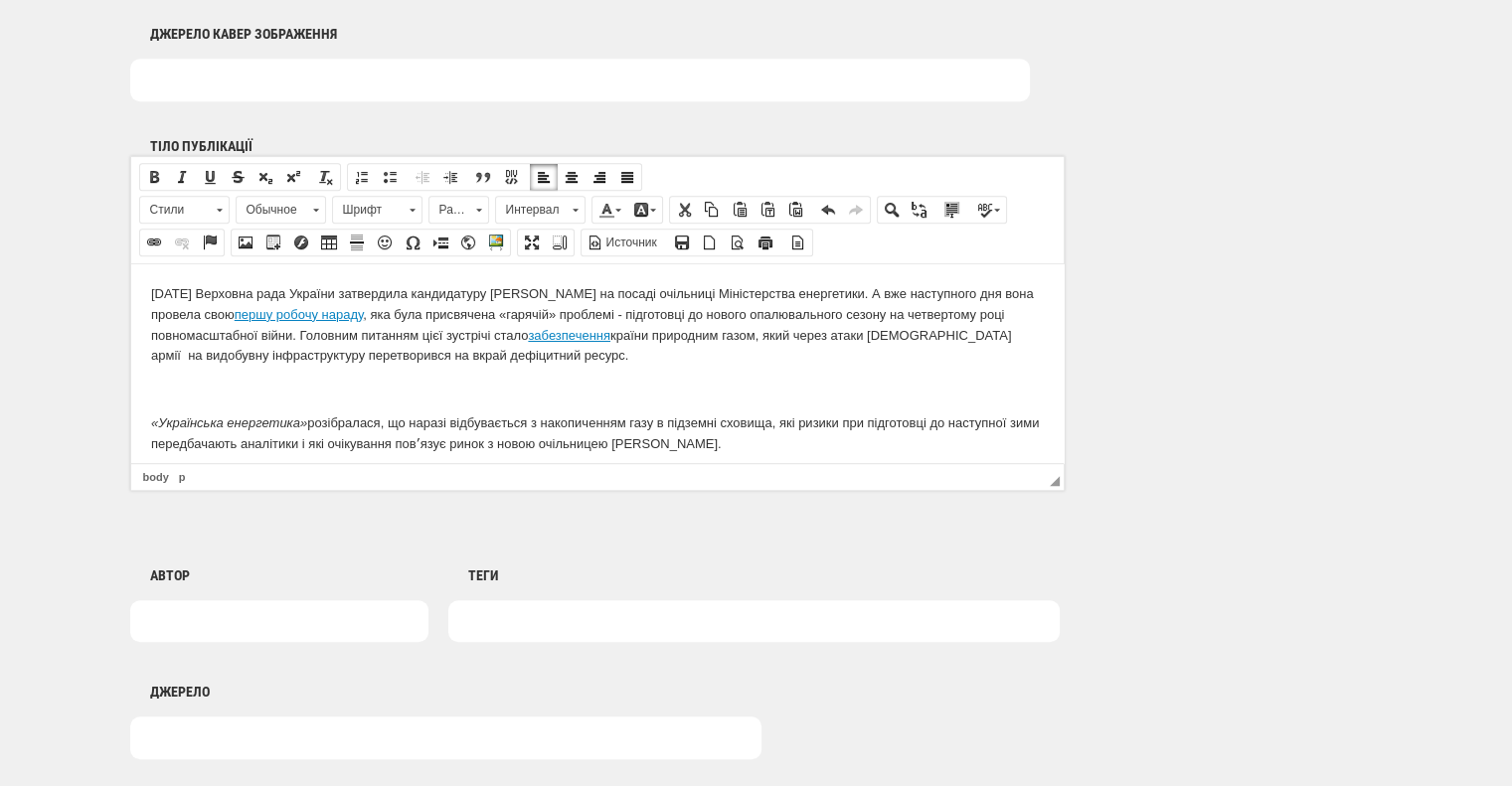 click on "17 липня Верховна рада України затвердила кандидатуру Світлани Гринчук на посаді очільниці Міністерства енергетики. А вже наступного дня вона провела свою  першу робочу нараду , яка була присвячена «гарячій» проблемі - підготовці до нового опалювального сезону на четвертому році повномасштабної війни. Головним питанням цієї зустрічі стало  забезпечення  країни природним газом, який через атаки російської армії  на видобувну інфраструктуру перетворився на вкрай дефіцитний ресурс." at bounding box center (596, 324) 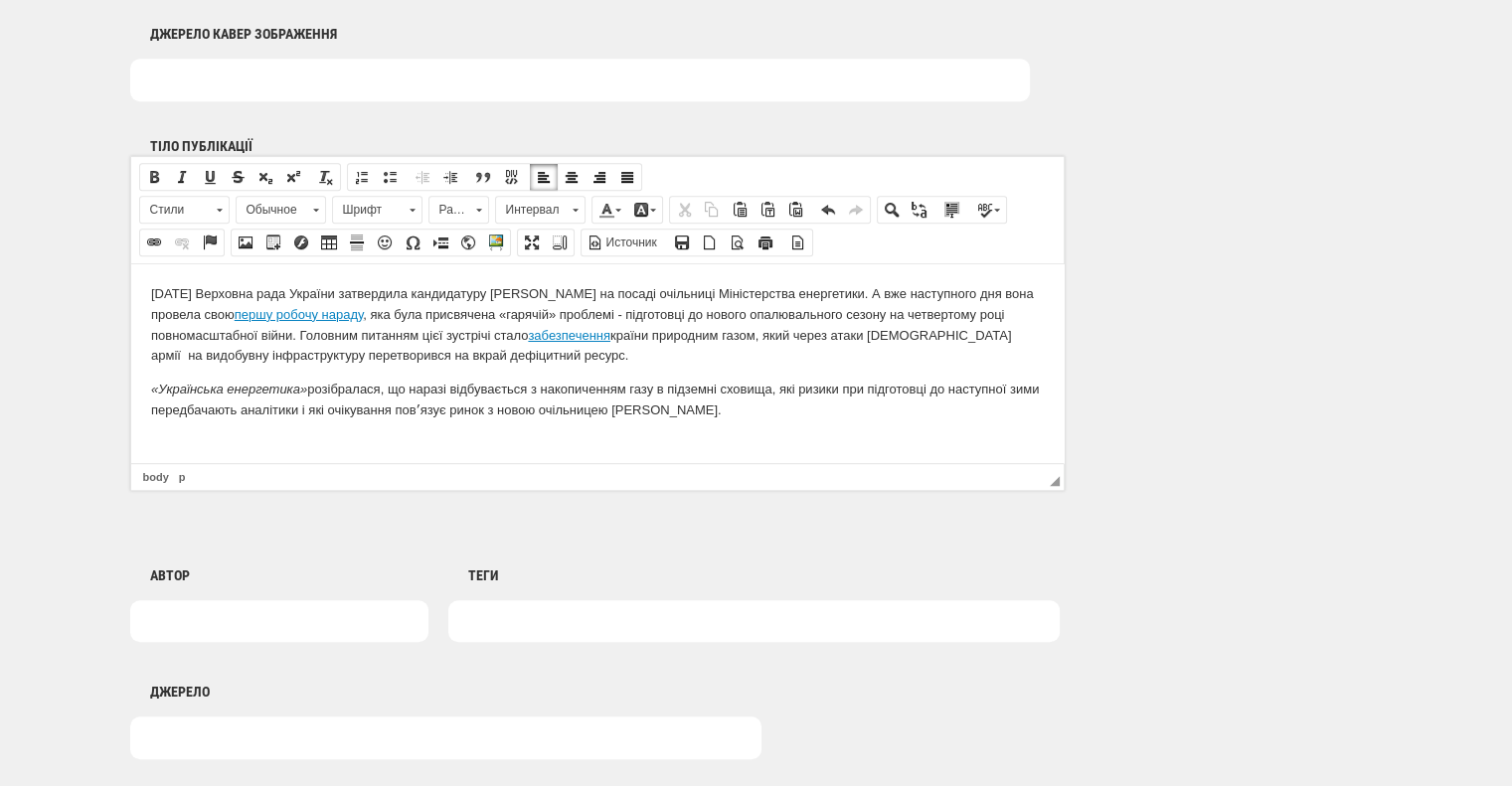 click on "«Українська енергетика»  розібралася, що наразі відбувається з накопиченням газу в підземні сховища, які ризики при підготовці до наступної зими передбачають аналітики і які очікування повʼязує ринок з новою очільницею Міненерго." at bounding box center [596, 399] 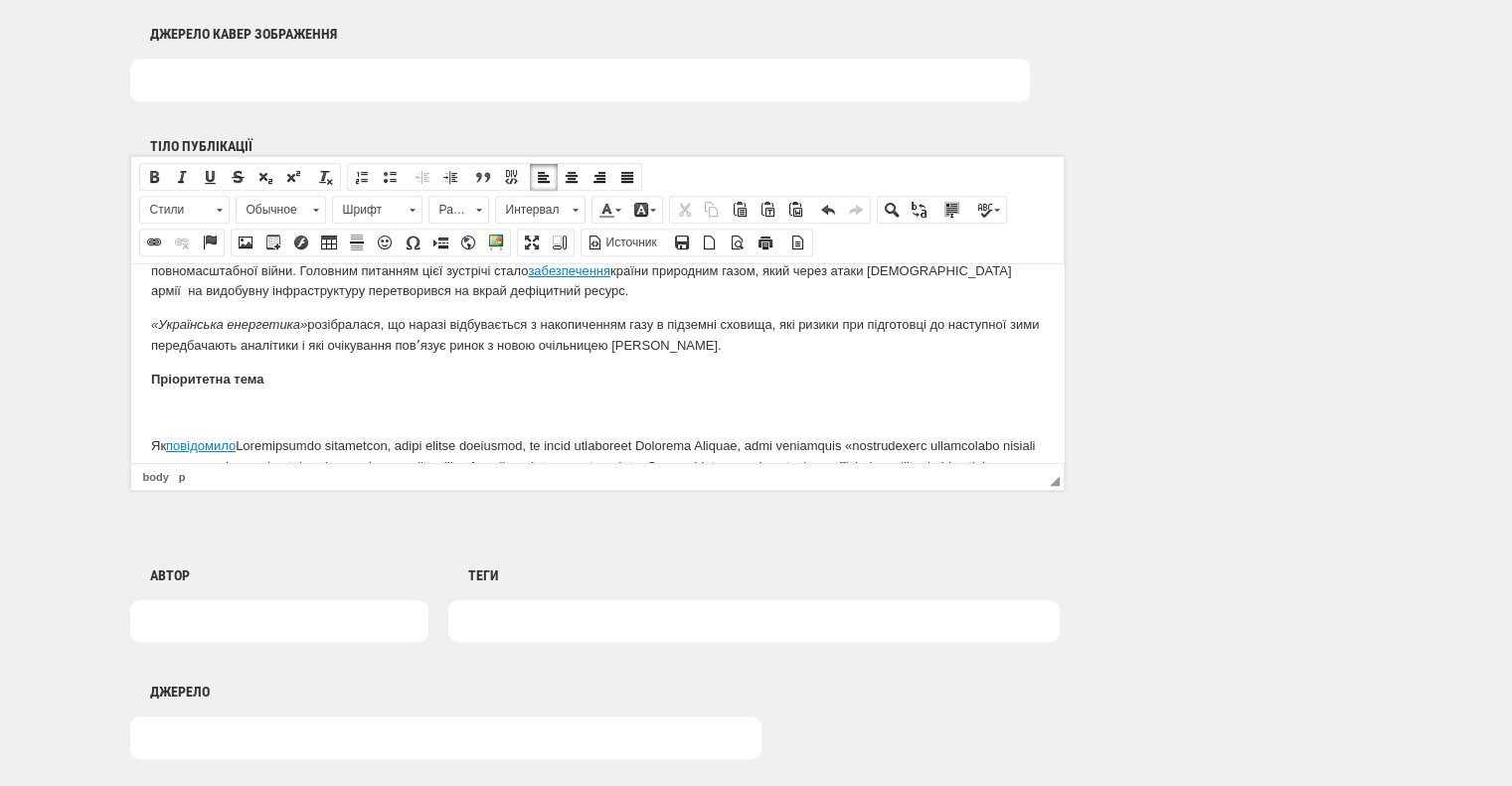 scroll, scrollTop: 99, scrollLeft: 0, axis: vertical 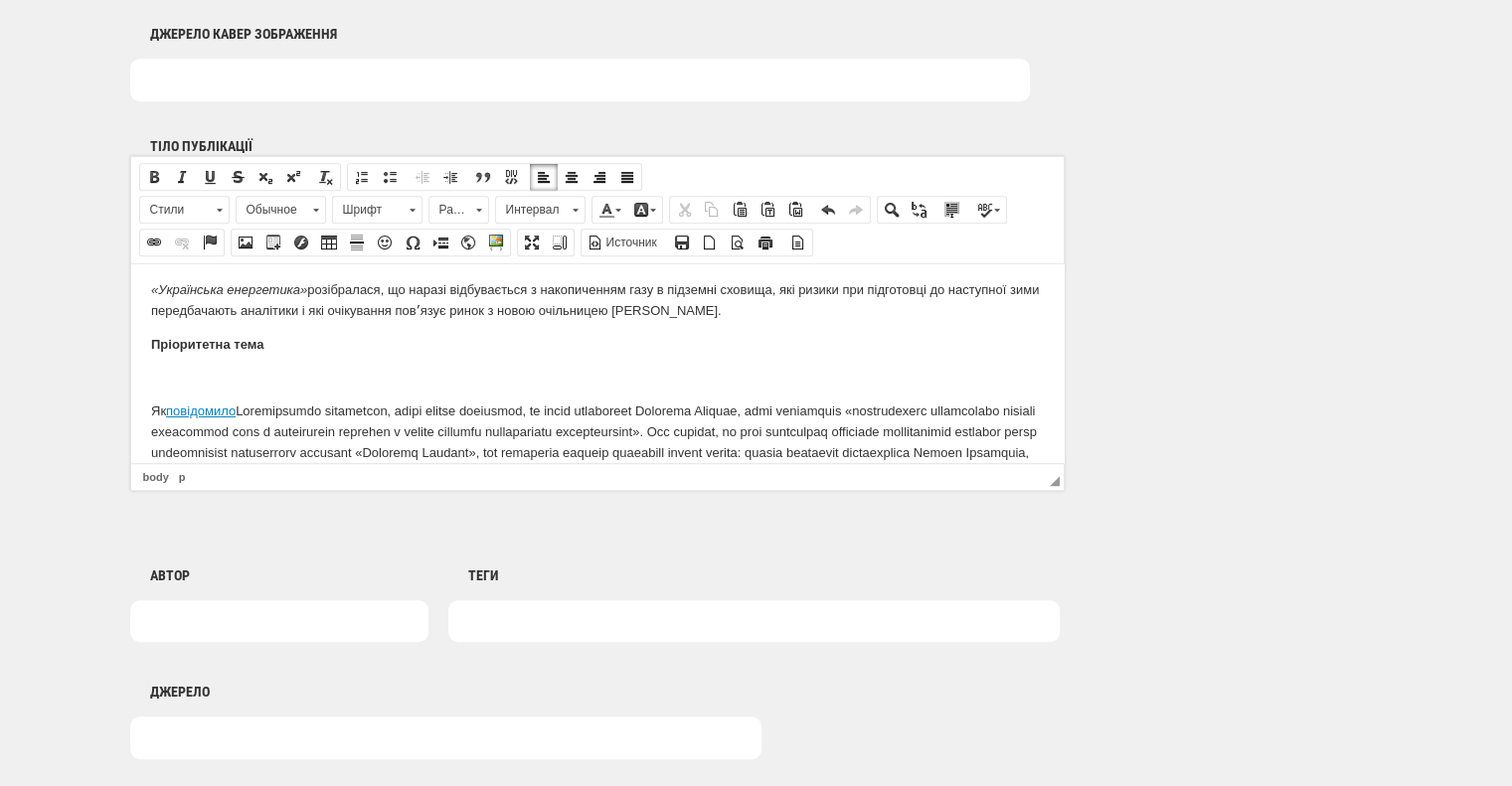 click on "Пріоритетна тема" at bounding box center [596, 344] 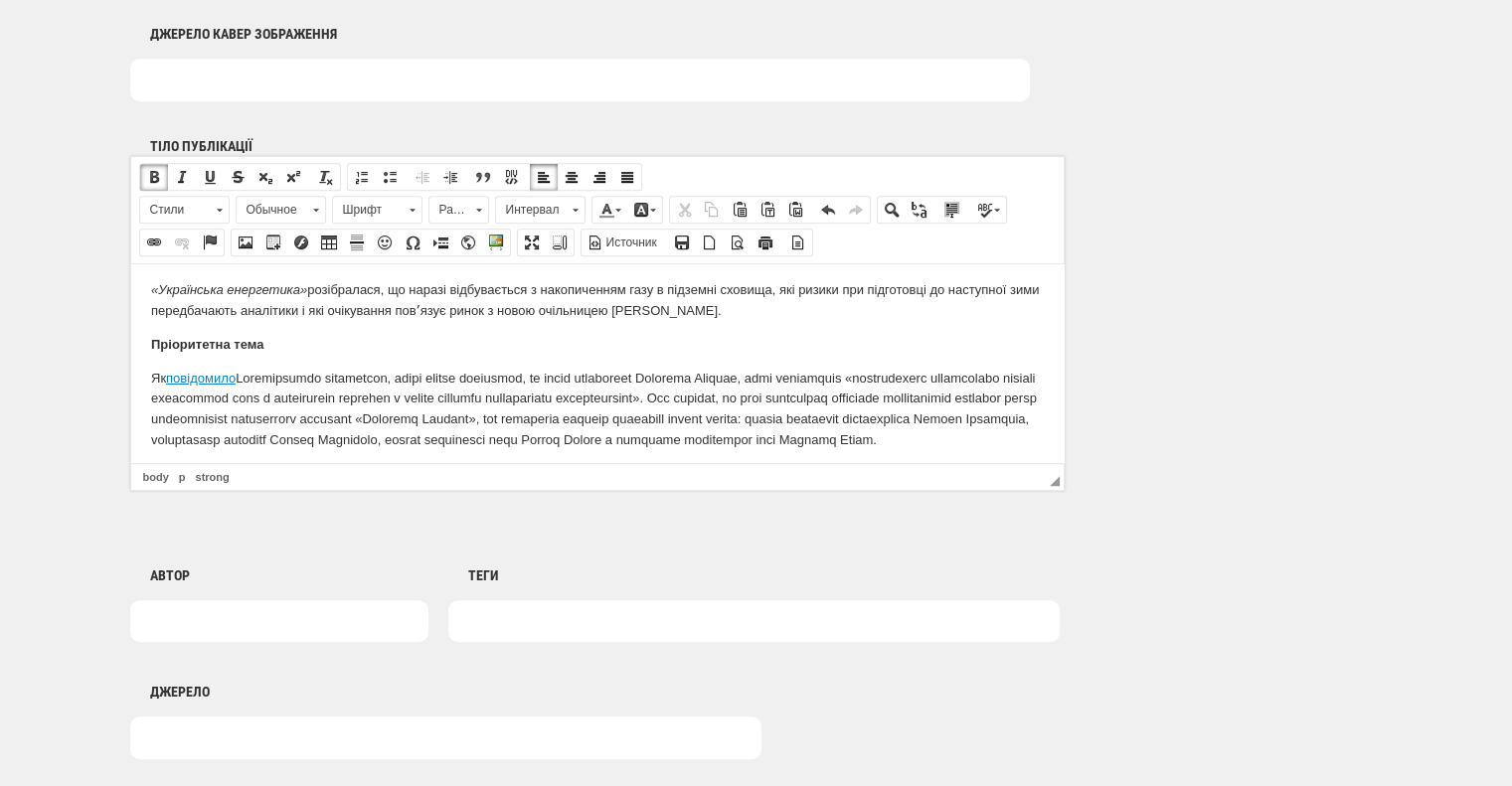 scroll, scrollTop: 199, scrollLeft: 0, axis: vertical 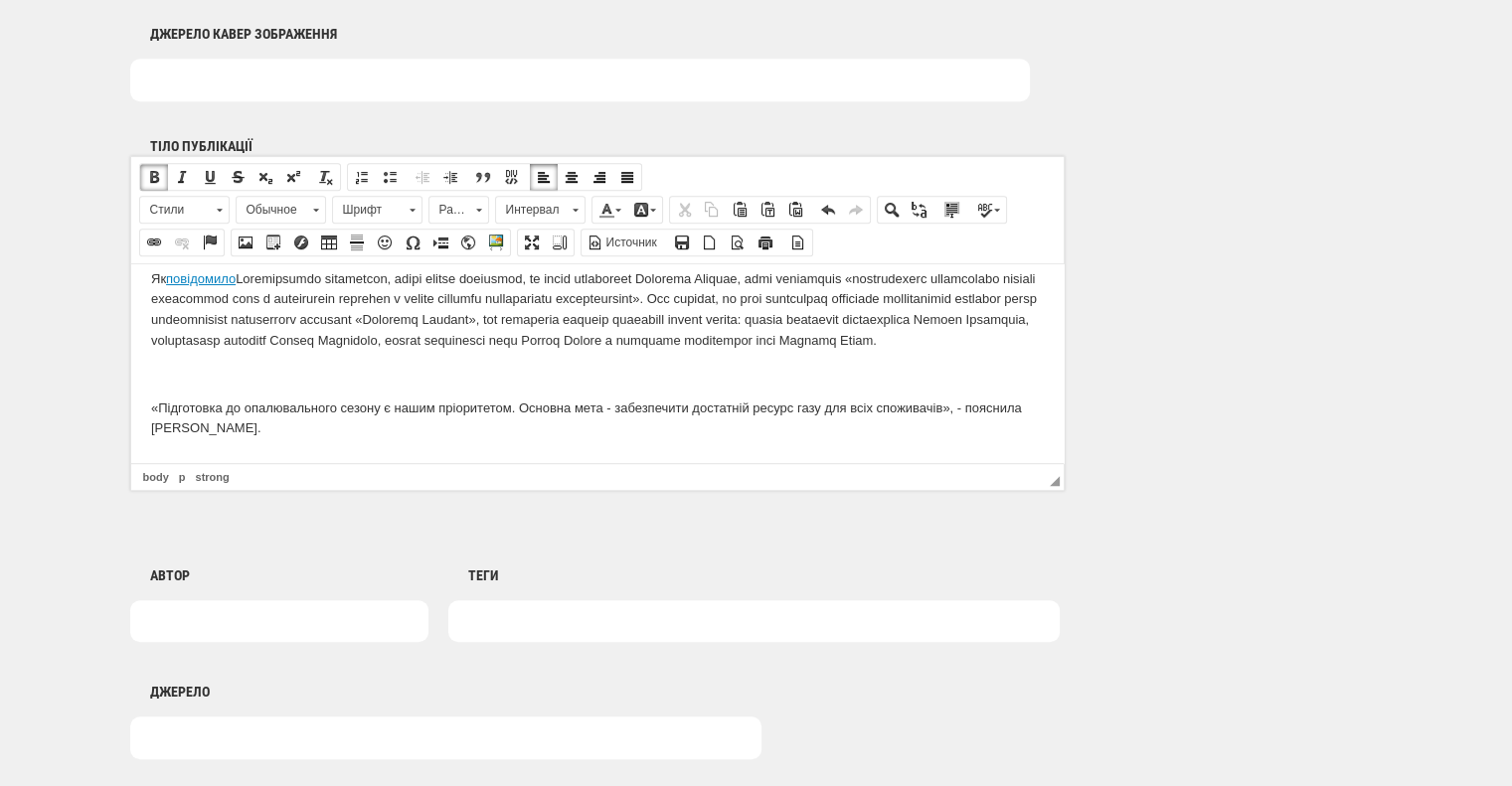 click on "Як  повідомило" at bounding box center [596, 309] 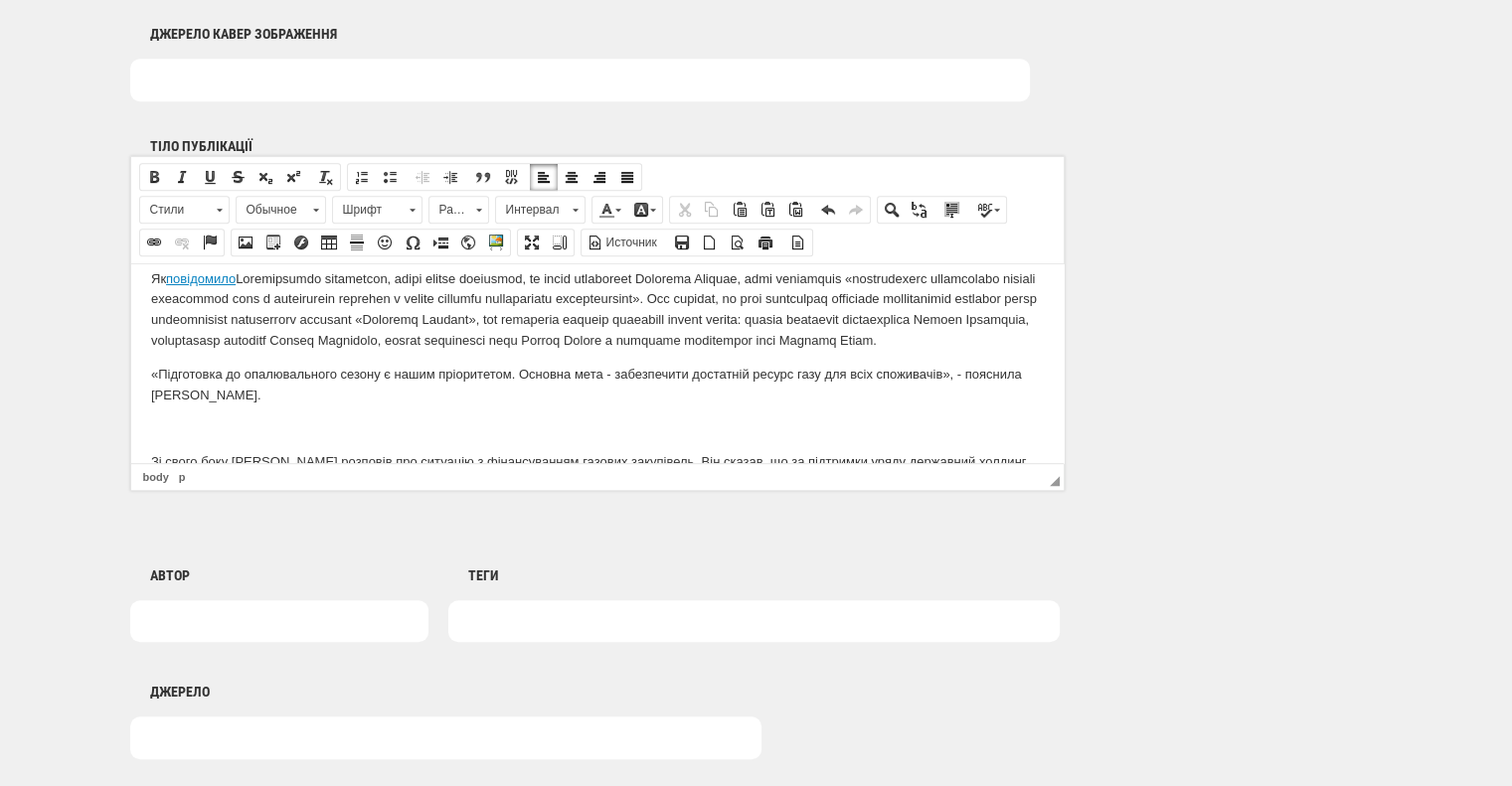 click on "17 липня Верховна рада України затвердила кандидатуру Світлани Гринчук на посаді очільниці Міністерства енергетики. А вже наступного дня вона провела свою  першу робочу нараду , яка була присвячена «гарячій» проблемі - підготовці до нового опалювального сезону на четвертому році повномасштабної війни. Головним питанням цієї зустрічі стало  забезпечення  країни природним газом, який через атаки російської армії  на видобувну інфраструктуру перетворився на вкрай дефіцитний ресурс. «Українська енергетика» Пріоритетна тема Як  повідомило від початку  и" at bounding box center [596, 1390] 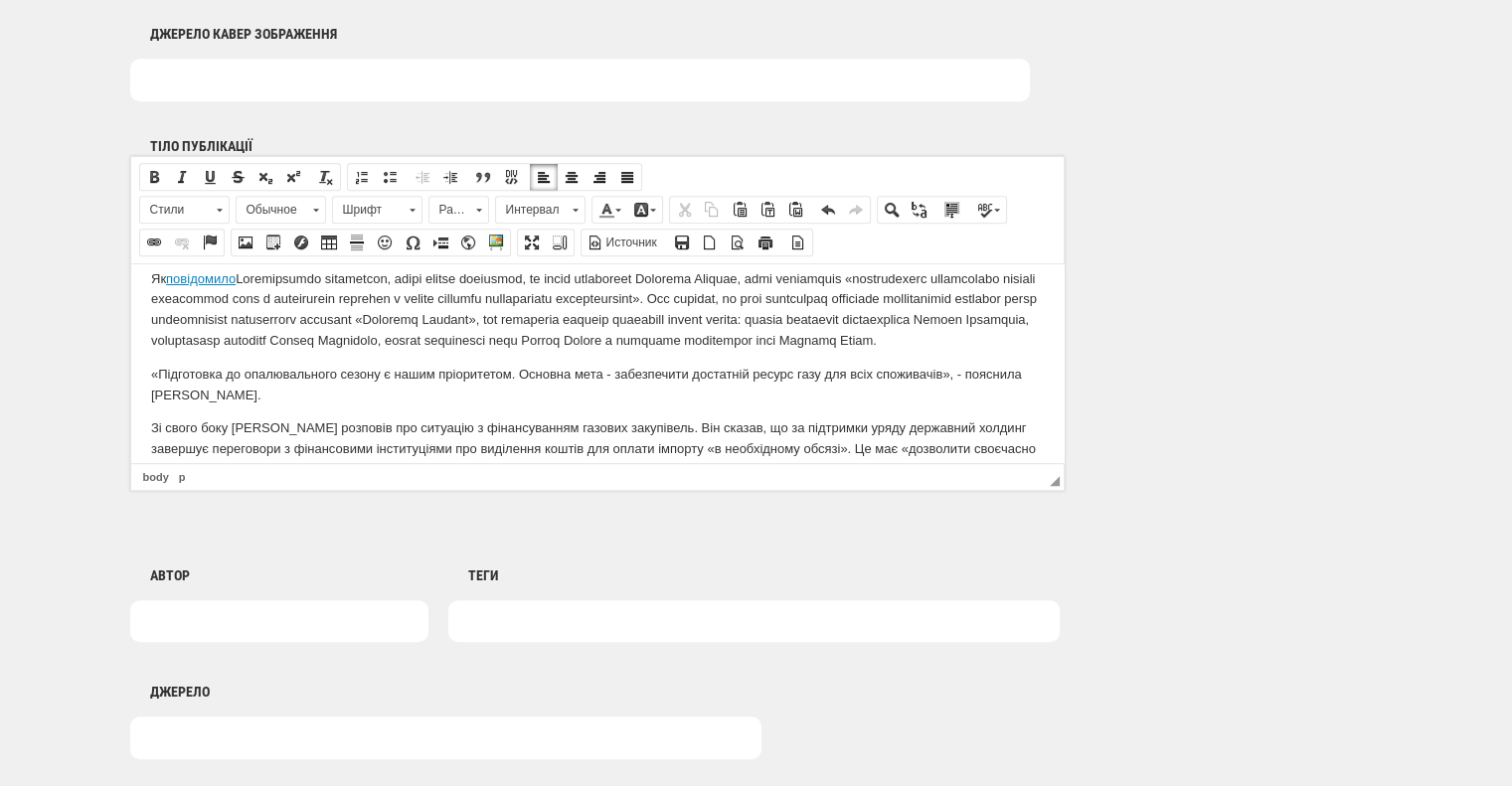 click on "«Підготовка до опалювального сезону є нашим пріоритетом. Основна мета - забезпечити достатній ресурс газу для всіх споживачів», - пояснила [PERSON_NAME]." at bounding box center [596, 385] 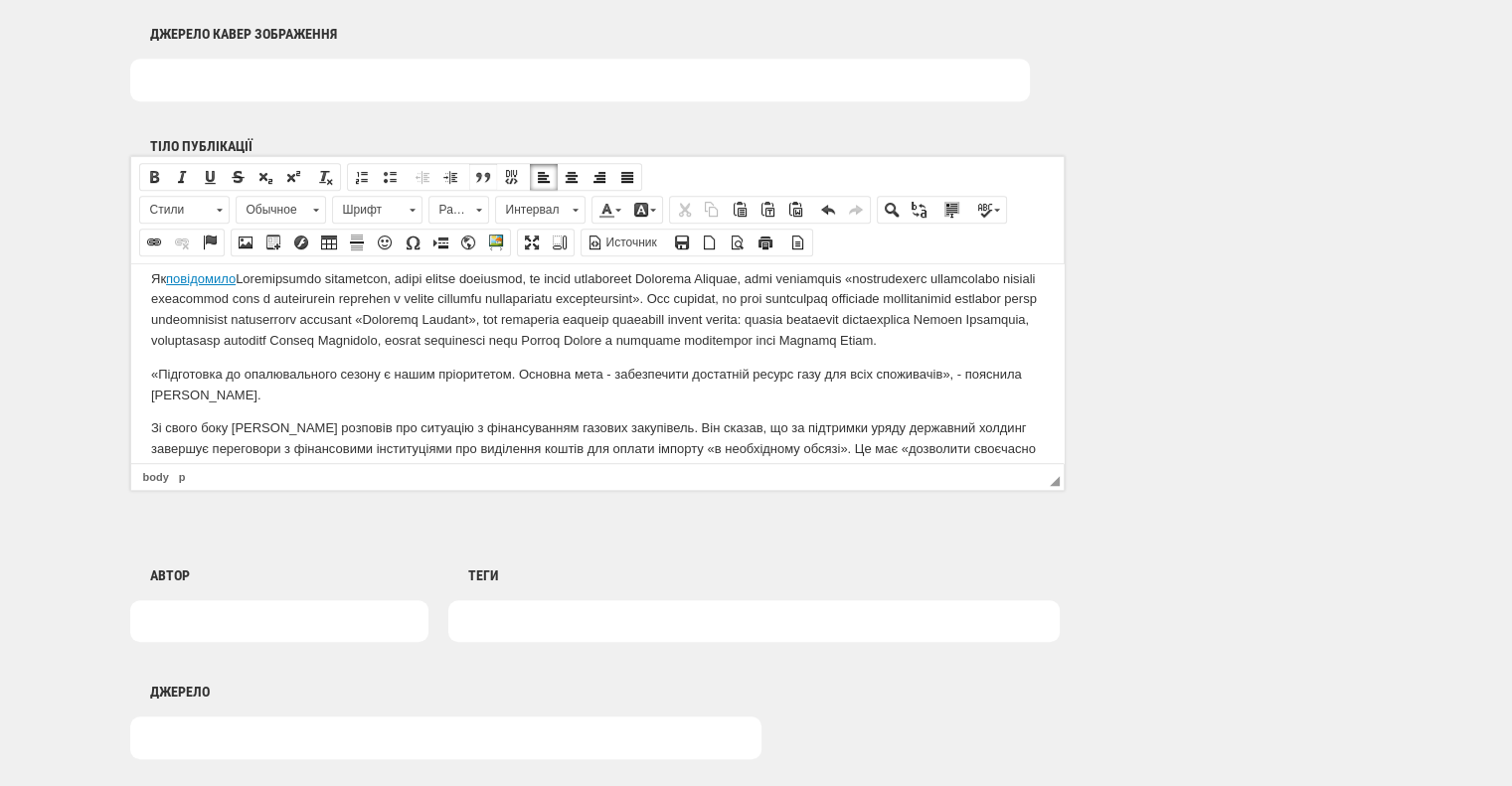 click at bounding box center (483, 177) 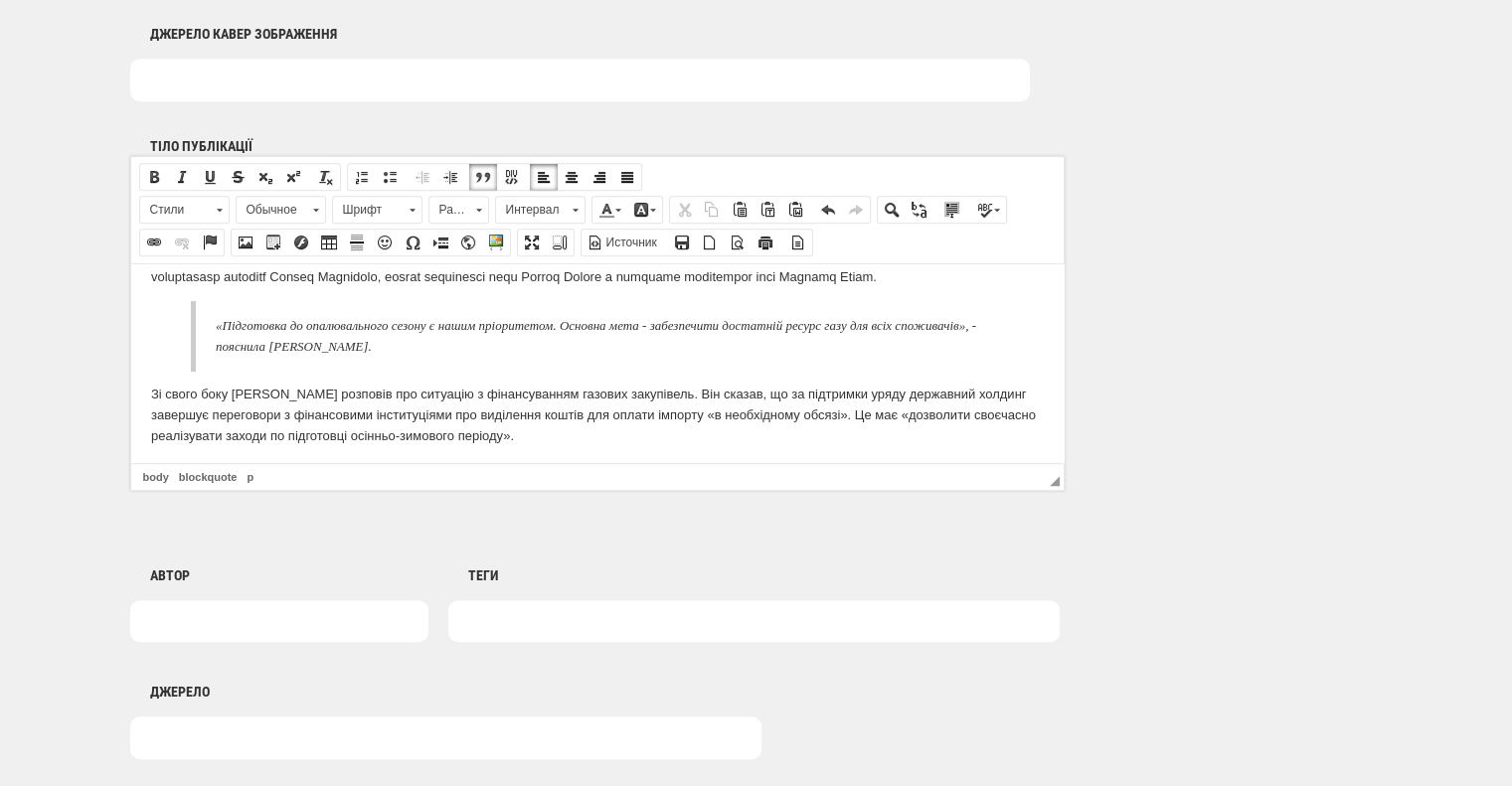 scroll, scrollTop: 397, scrollLeft: 0, axis: vertical 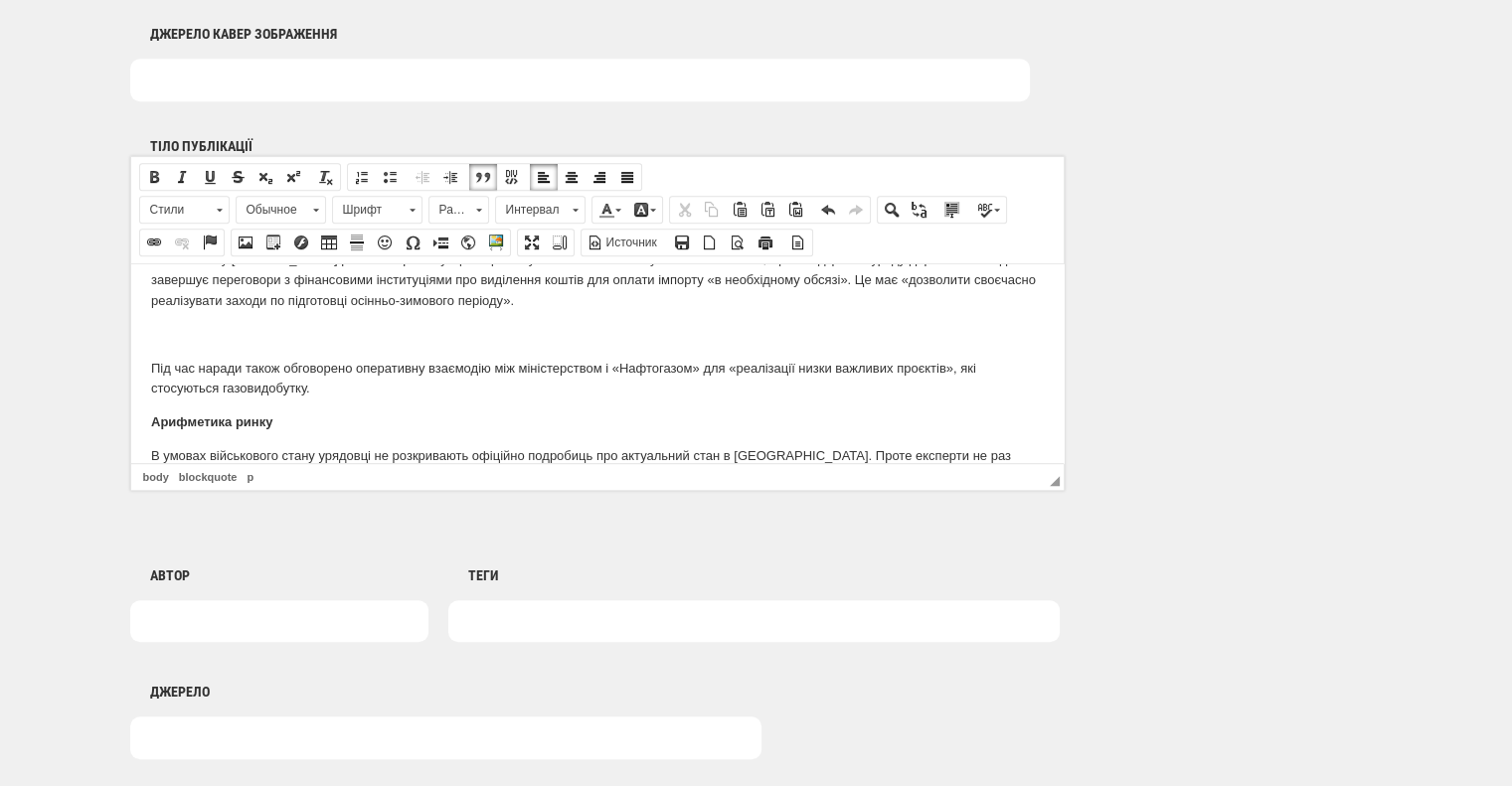 click on "Зі свого боку [PERSON_NAME] розповів про ситуацію з фінансуванням газових закупівель. Він сказав, що за підтримки уряду державний холдинг завершує переговори з фінансовими інституціями про виділення коштів для оплати імпорту «в необхідному обсязі». Це має «дозволити своєчасно реалізувати заходи по підготовці осінньо-зимового періоду»." at bounding box center (596, 279) 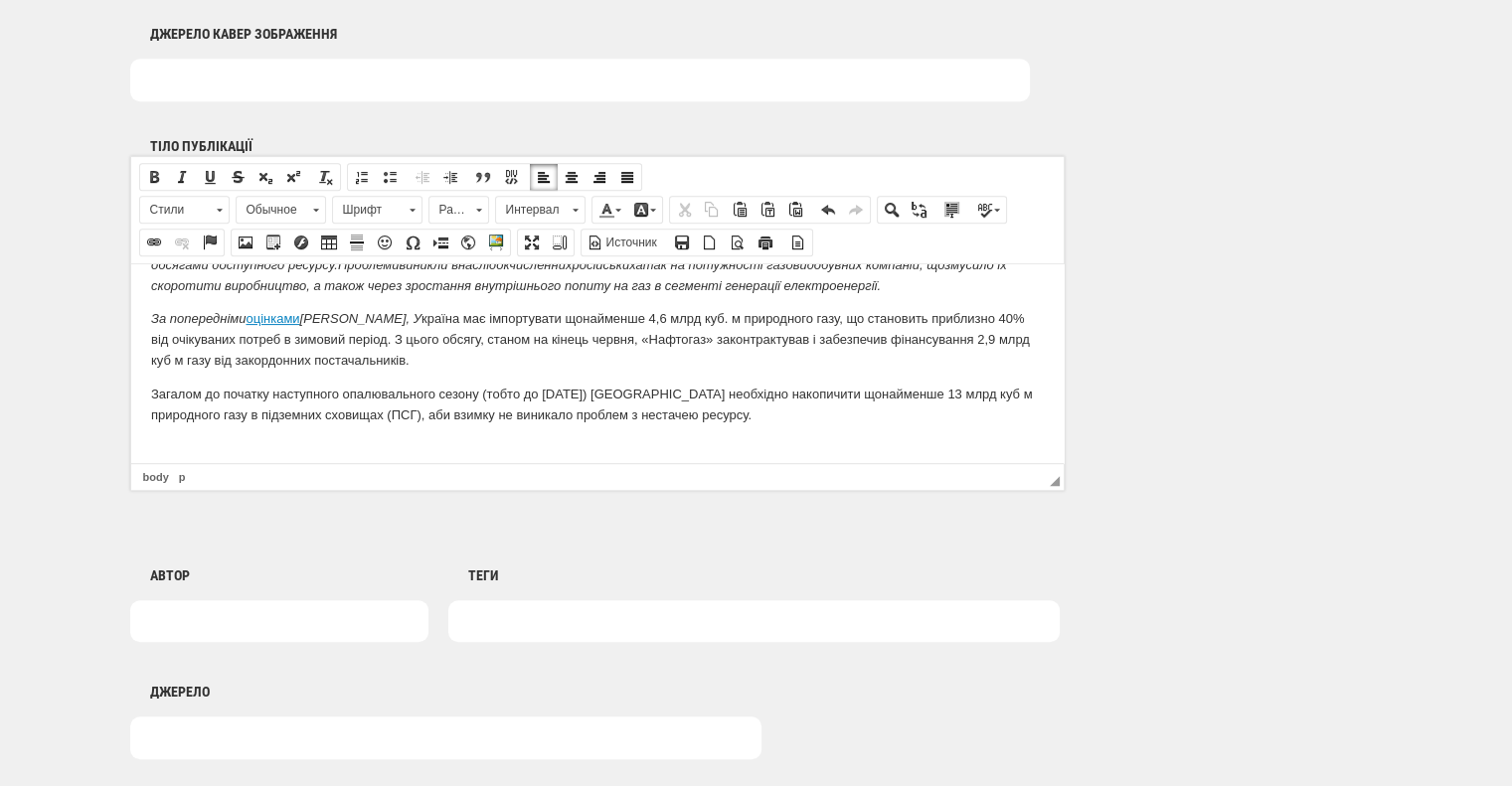 scroll, scrollTop: 696, scrollLeft: 0, axis: vertical 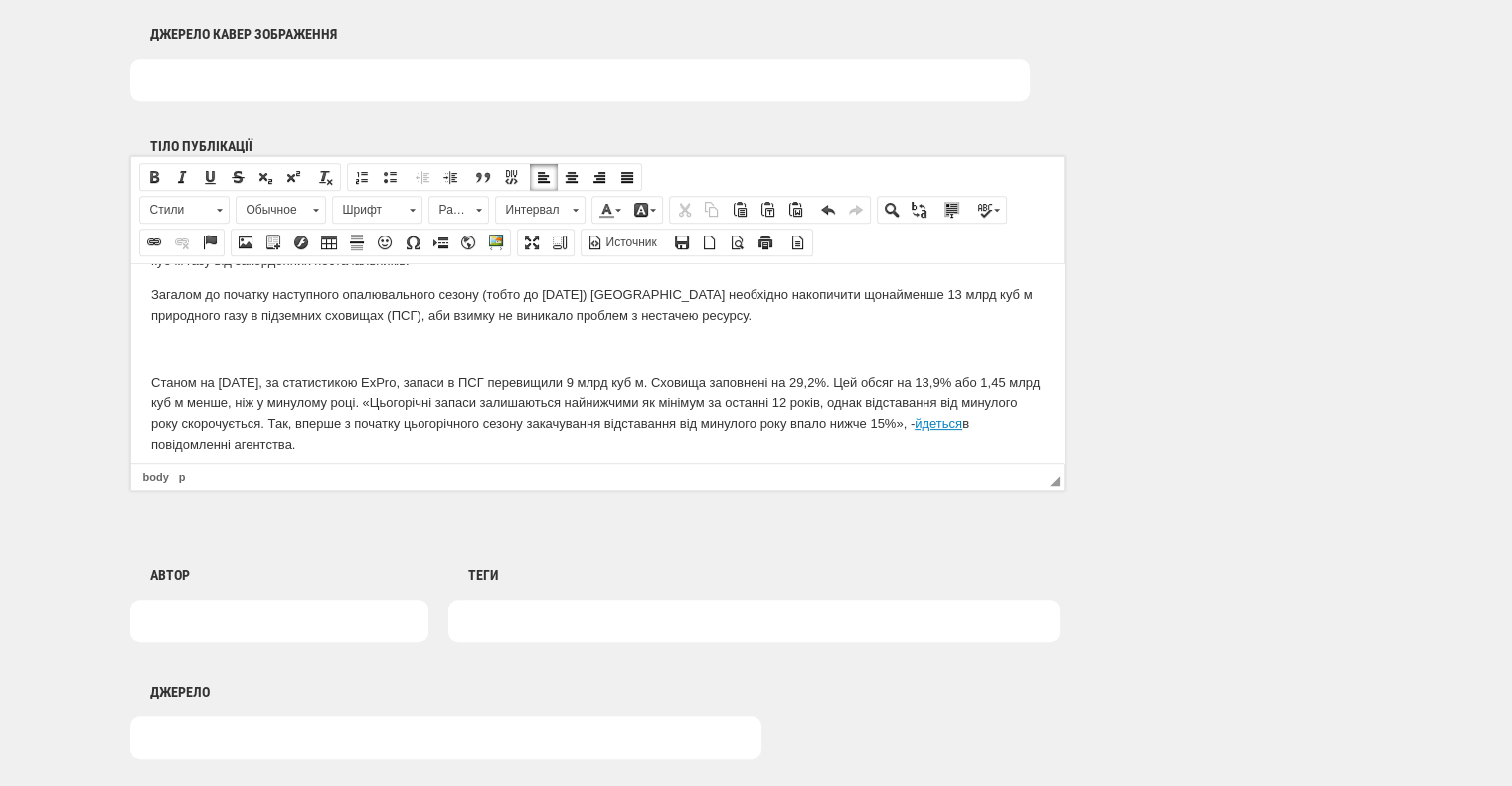 click on "Загалом до початку наступного опалювального сезону (тобто до 1 листопада) [GEOGRAPHIC_DATA] необхідно накопичити щонайменше 13 млрд куб м природного газу в підземних сховищах (ПСГ), аби взимку не виникало проблем з нестачею ресурсу." at bounding box center (596, 305) 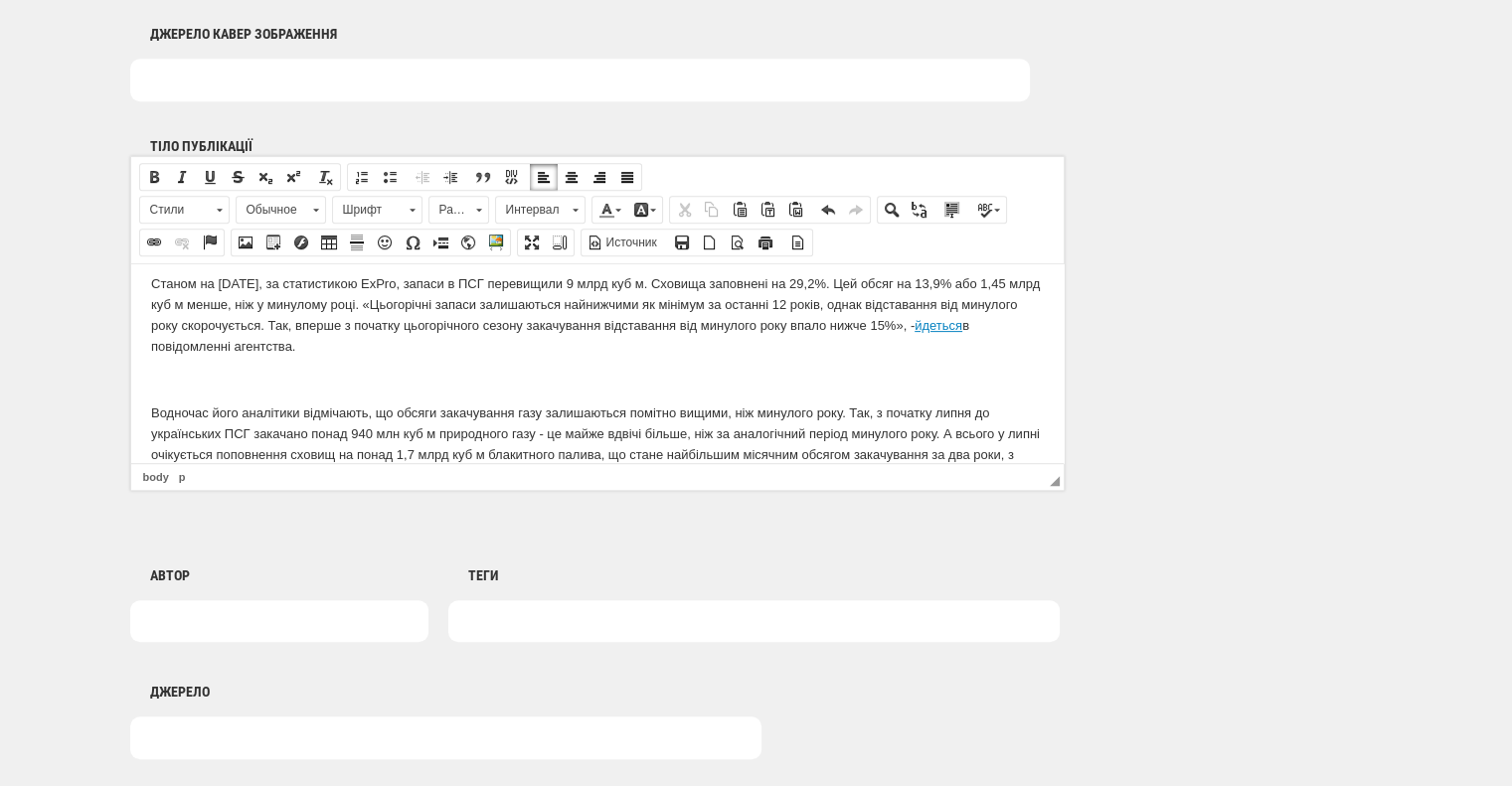 scroll, scrollTop: 795, scrollLeft: 0, axis: vertical 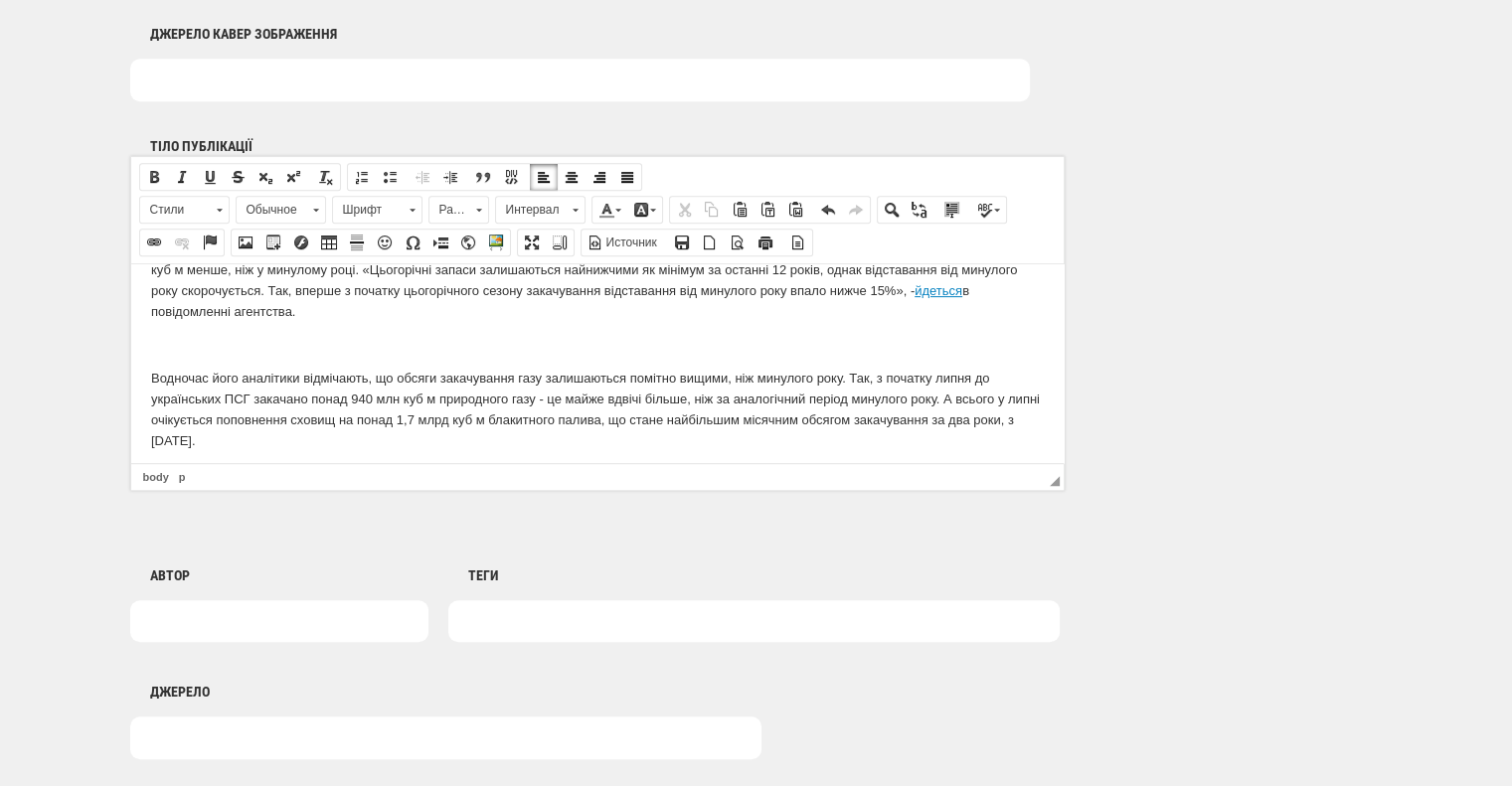 click on "Станом на 17 липня, за статистикою ExPro, запаси в ПСГ перевищили 9 млрд куб м. Сховища заповнені на 29,2%. Цей обсяг на 13,9% або 1,45 млрд куб м менше, ніж у минулому році. «Цьогорічні запаси залишаються найнижчими як мінімум за останні 12 років, однак відставання від минулого року скорочується. Так, вперше з початку цьогорічного сезону закачування відставання від минулого року впало нижче 15%», -  йдеться  в повідомленні агентства." at bounding box center [596, 279] 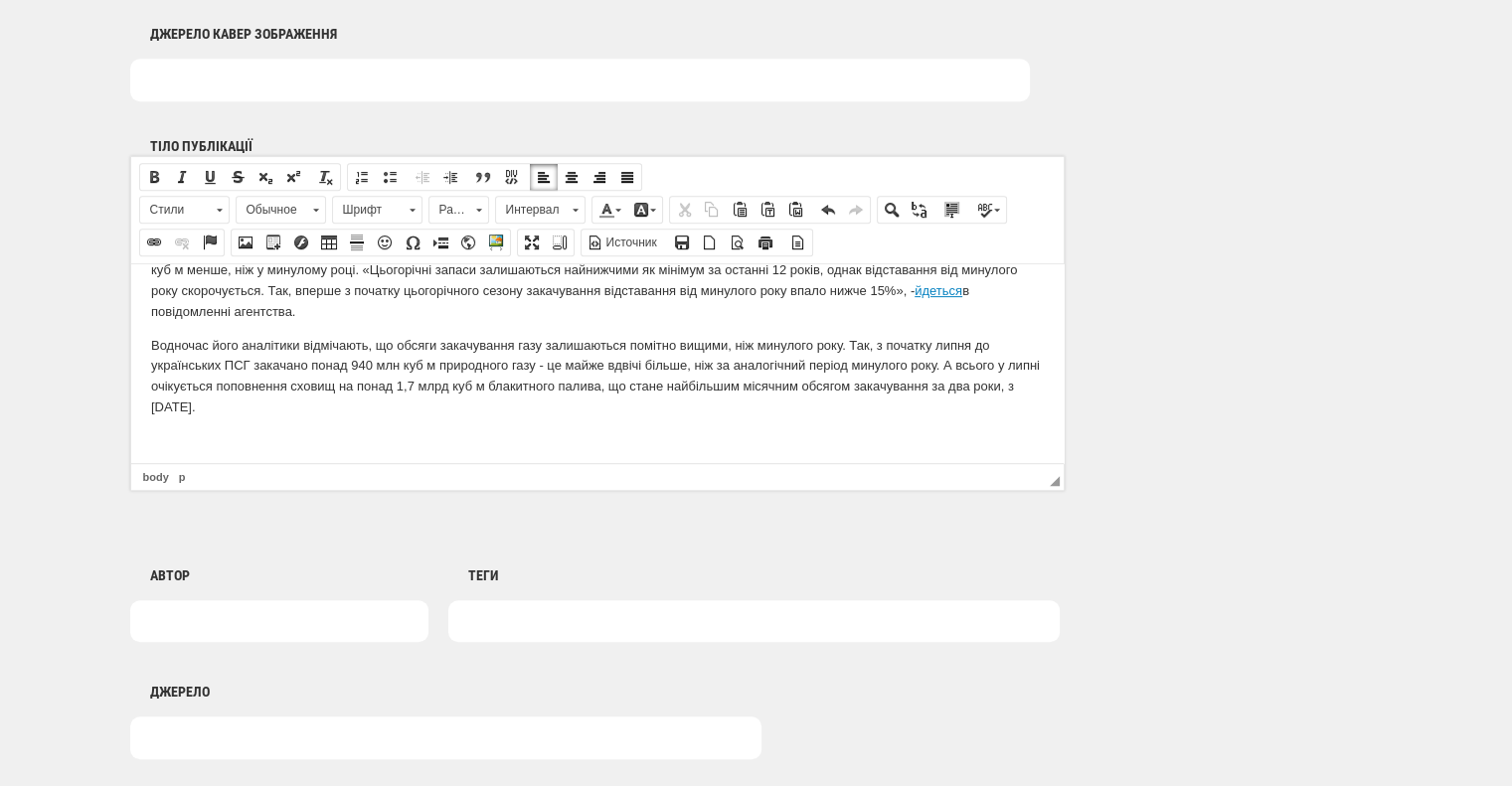 click on "Водночас його аналітики відмічають, що обсяги закачування газу залишаються помітно вищими, ніж минулого року. Так, з початку липня до українських ПСГ закачано понад 940 млн куб м природного газу - це майже вдвічі більше, ніж за аналогічний період минулого року. А всього у липні очікується поповнення сховищ на понад 1,7 млрд куб м блакитного палива, що стане найбільшим місячним обсягом закачування за два роки, з серпня 2023 року." at bounding box center (596, 376) 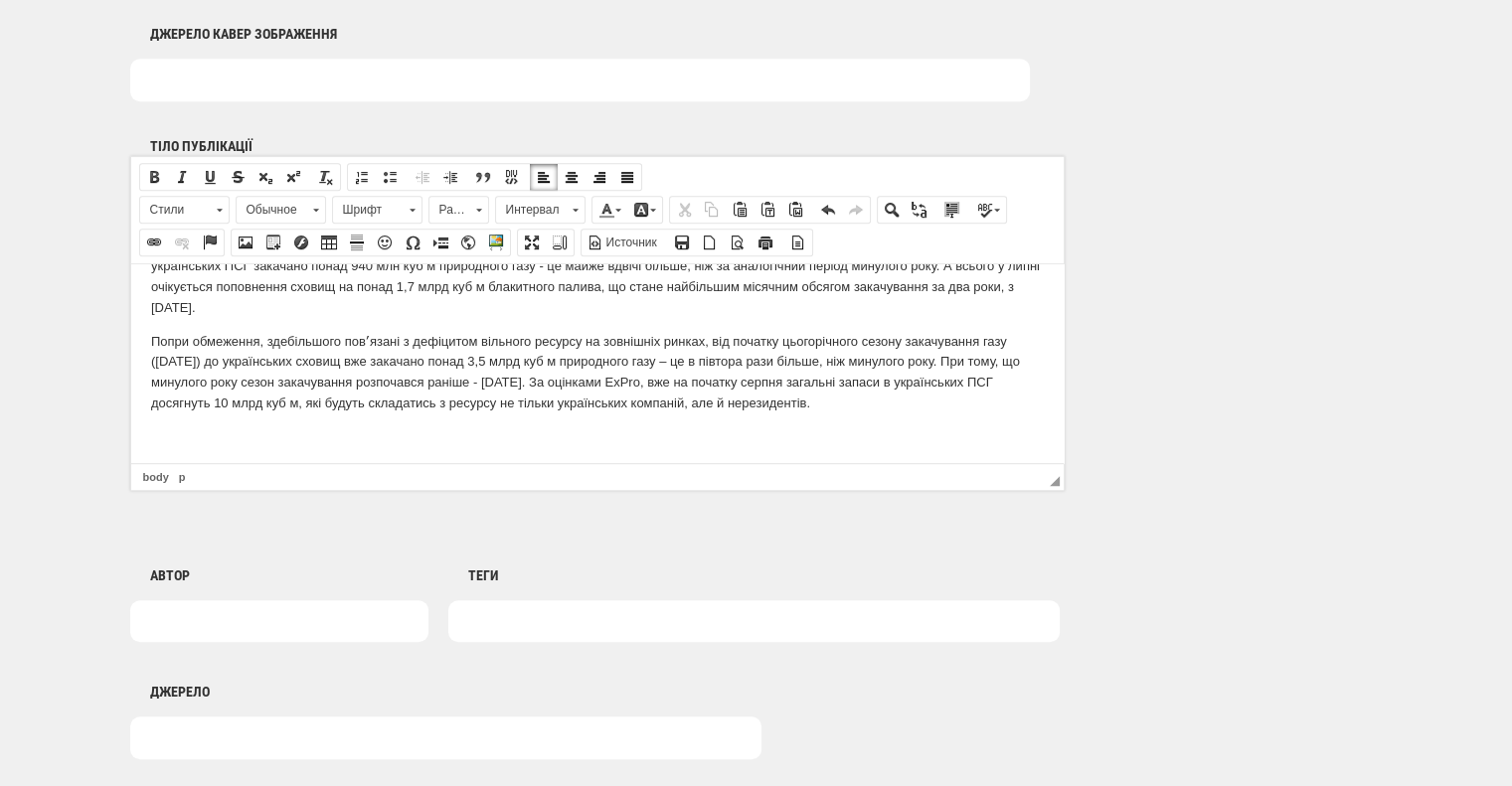 scroll, scrollTop: 994, scrollLeft: 0, axis: vertical 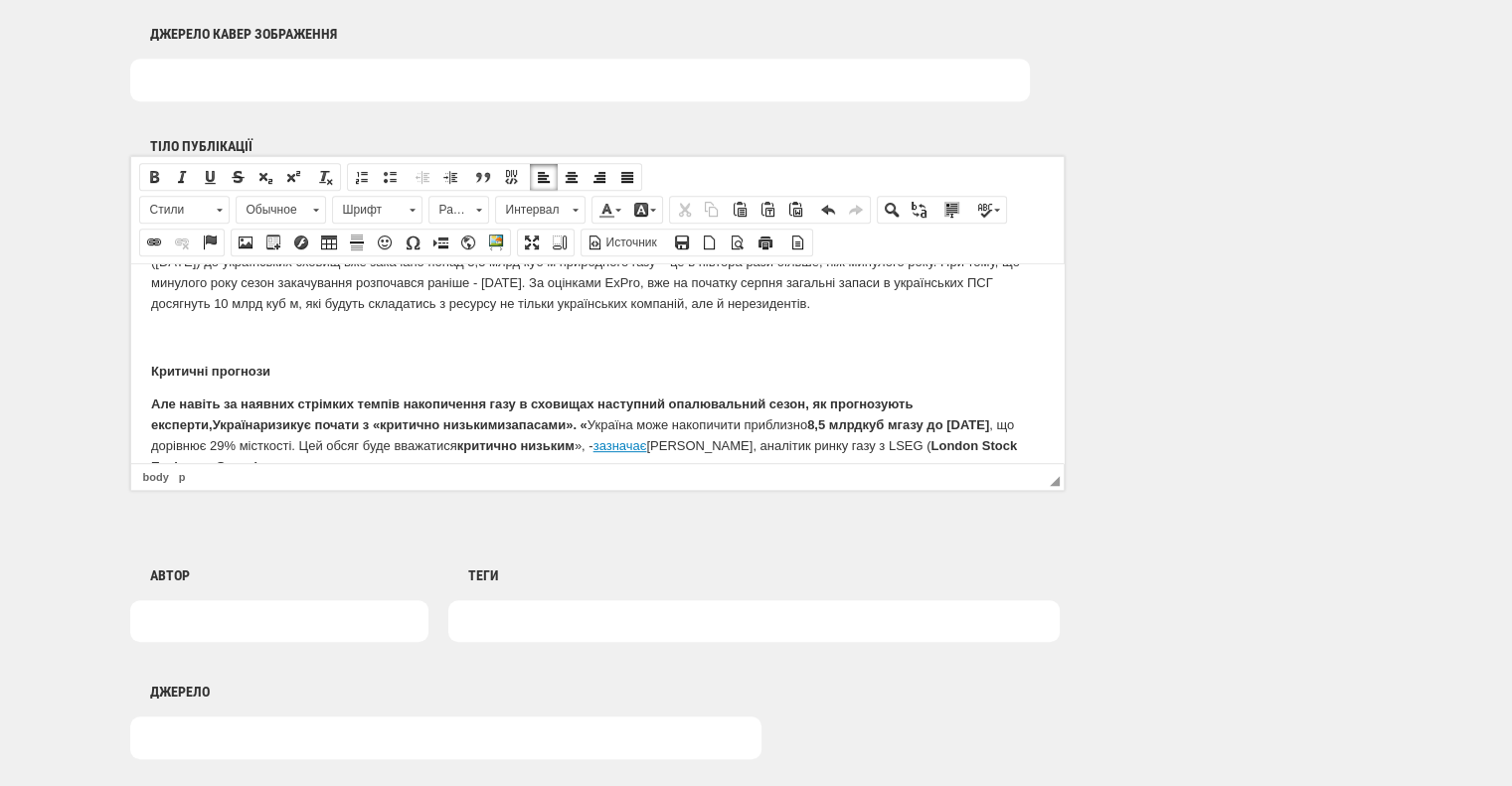 click on "Попри обмеження, здебільшого повʼязані з дефіцитом вільного ресурсу на зовнішніх ринках, від початку цьогорічного сезону закачування газу (17 квітня) до українських сховищ вже закачано понад 3,5 млрд куб м природного газу – це в півтора рази більше, ніж минулого року. При тому, що минулого року сезон закачування розпочався раніше - 31 березня. За оцінками ExPro, вже на початку серпня загальні запаси в українських ПСГ досягнуть 10 млрд куб м, які будуть складатись з ресурсу не тільки українських компаній, але й нерезидентів." at bounding box center [596, 272] 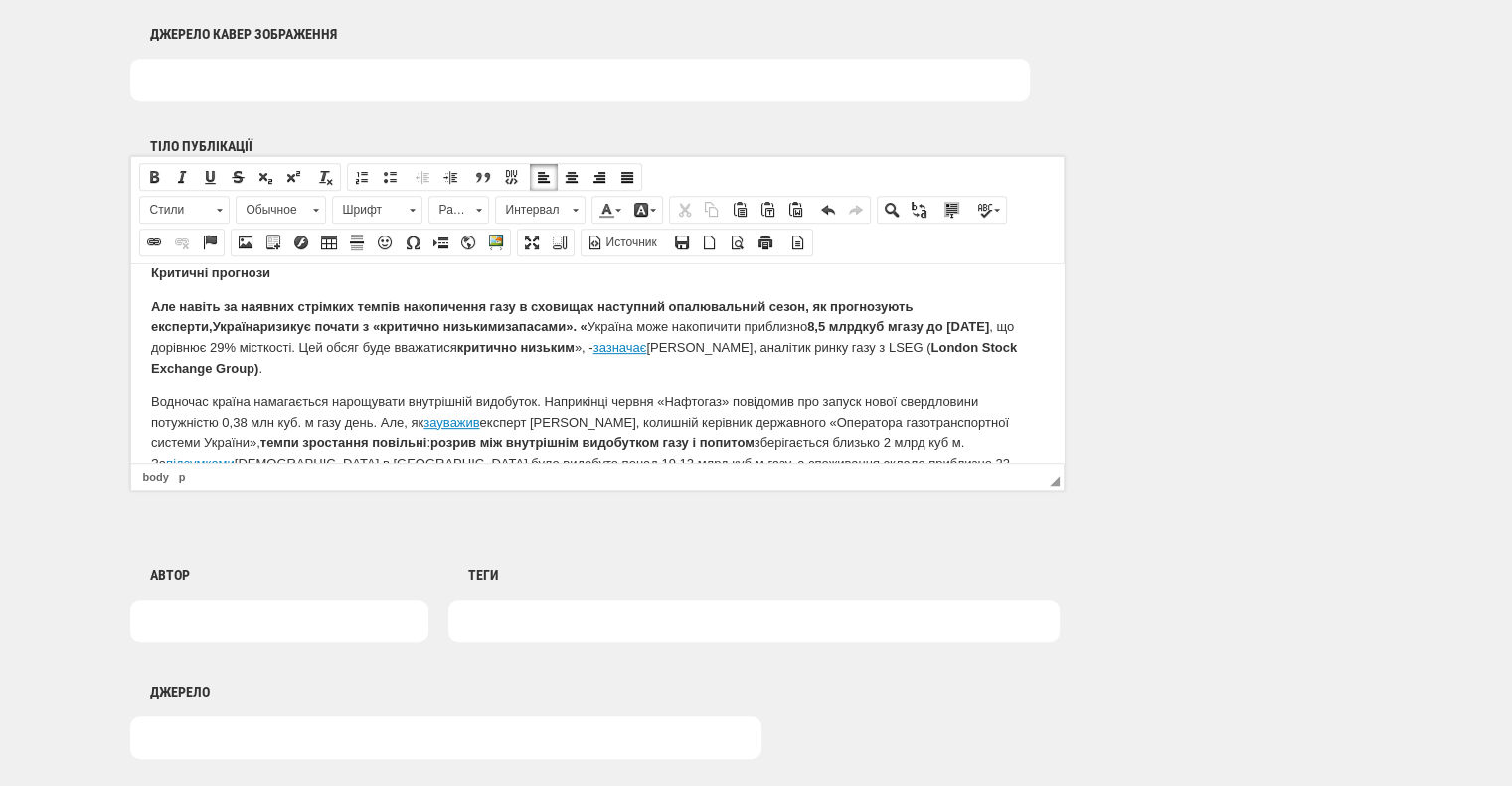 scroll, scrollTop: 1093, scrollLeft: 0, axis: vertical 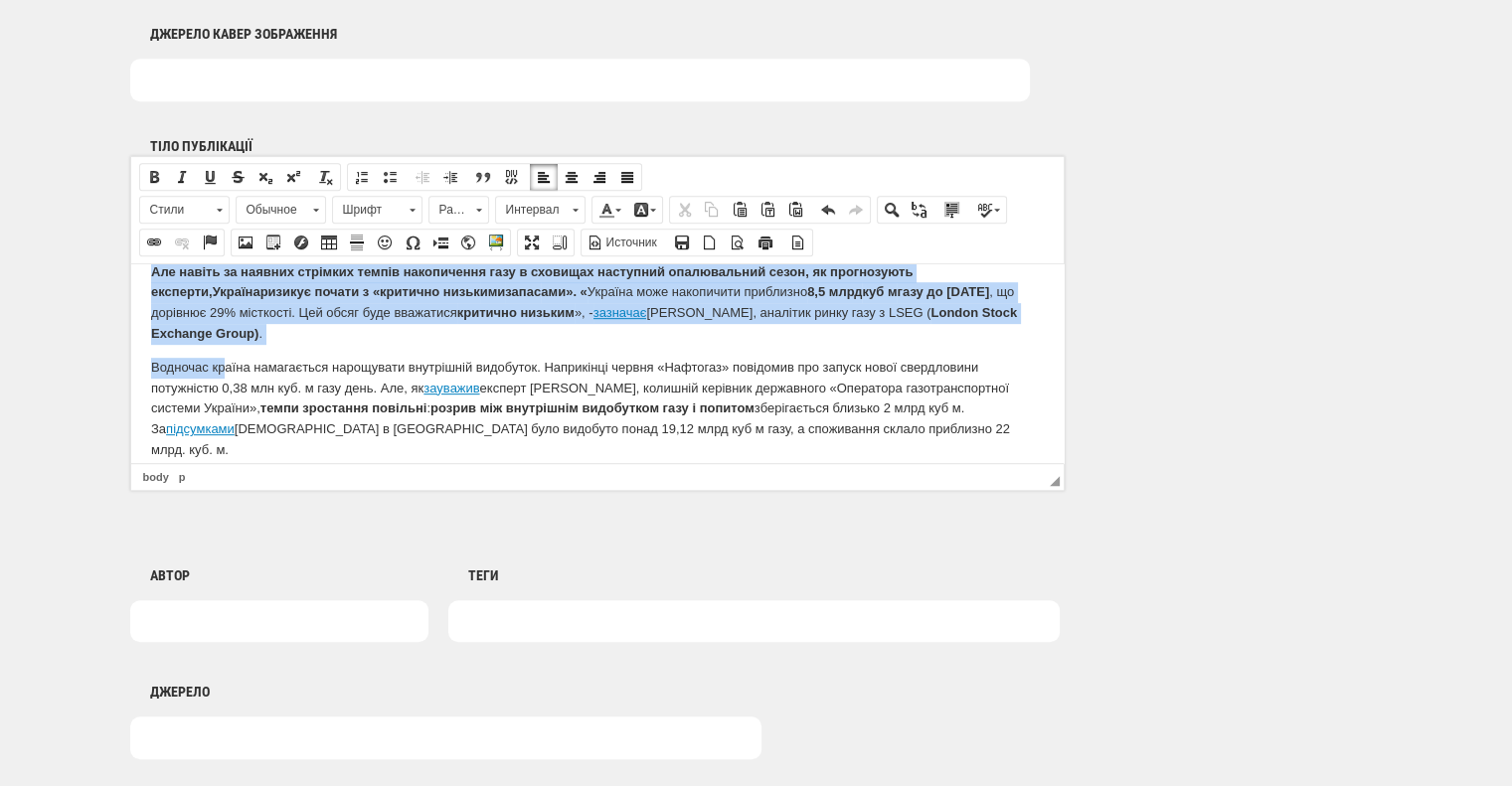drag, startPoint x: 150, startPoint y: 300, endPoint x: 224, endPoint y: 367, distance: 99.824847 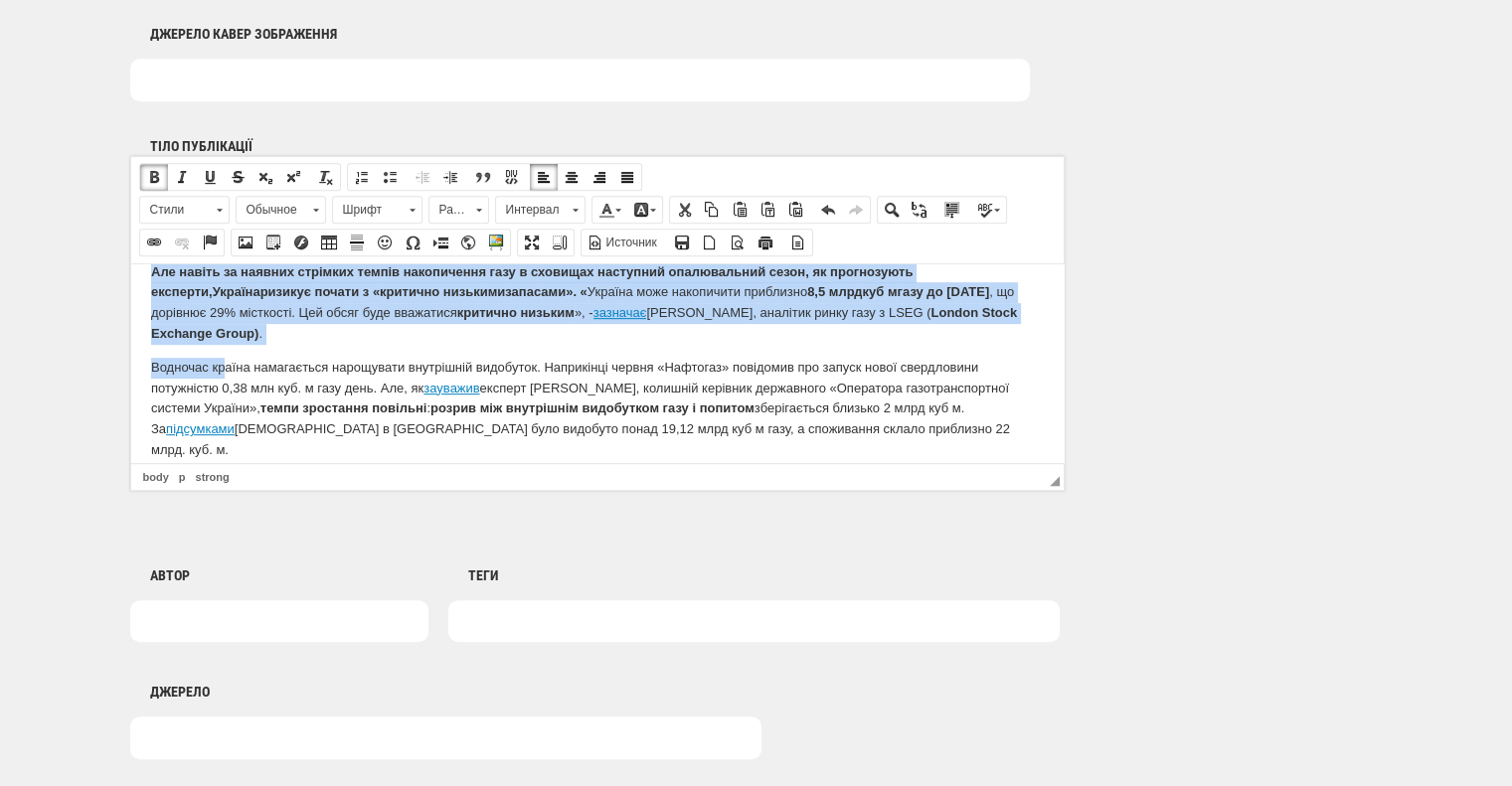 click on "Але навіть за наявних стрімких темпів накопичення газу в сховищах наступний опалювальний сезон, як прогнозують експерти,  Україна  ризикує почати з « критично низьк ими  запас ами». « Україна може накопичити приблизно  8,5 млрд  куб м  газу до 1 листопада , що дорівнює 29% місткості. Цей обсяг буде вважатися  критично низьким », -  зазначає  Юрій Онишків, аналітик ринку газу з LSEG ( London Stock Exchange Group ) ." at bounding box center (596, 302) 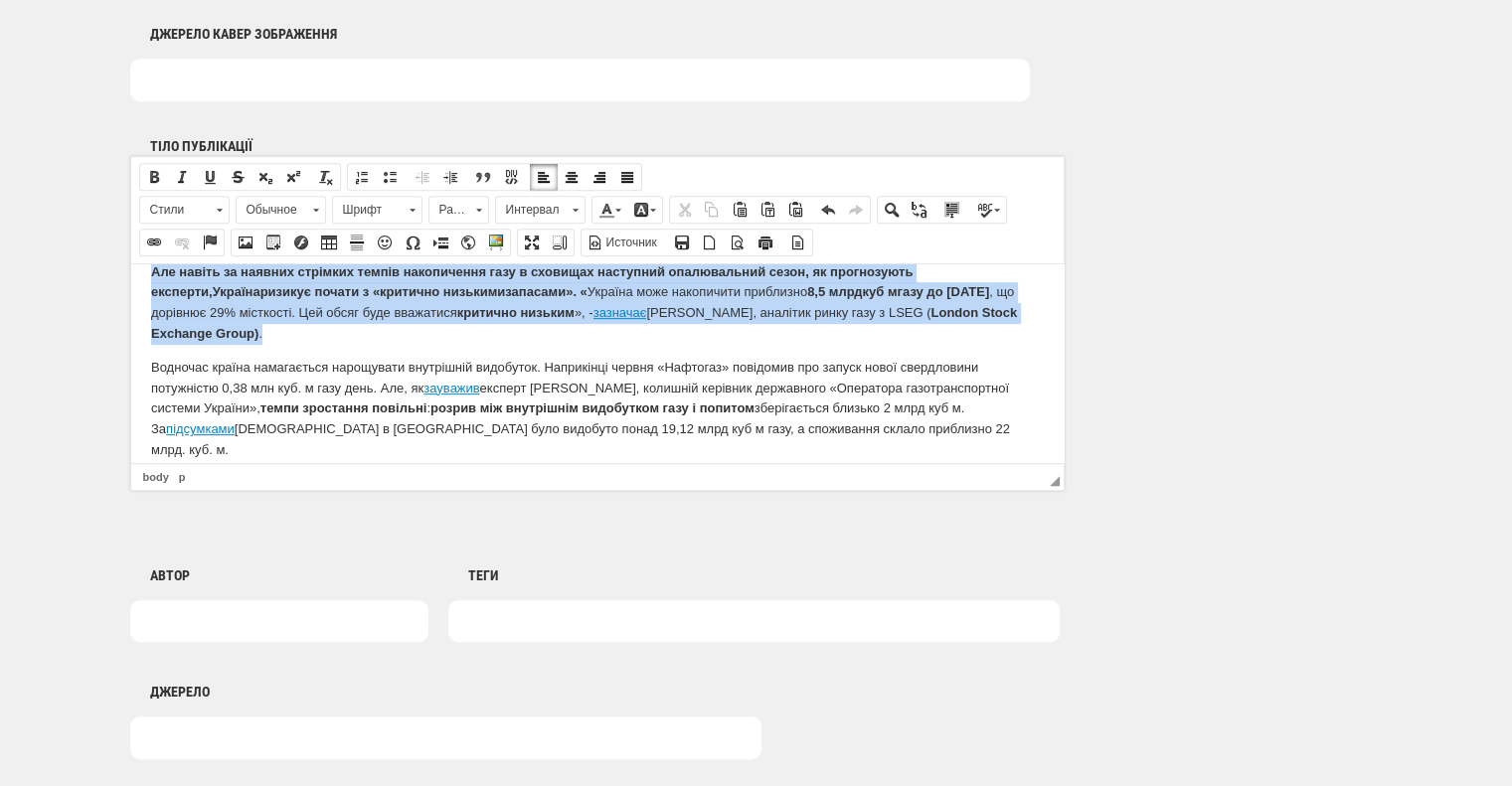 drag, startPoint x: 207, startPoint y: 355, endPoint x: 142, endPoint y: 294, distance: 89.140339 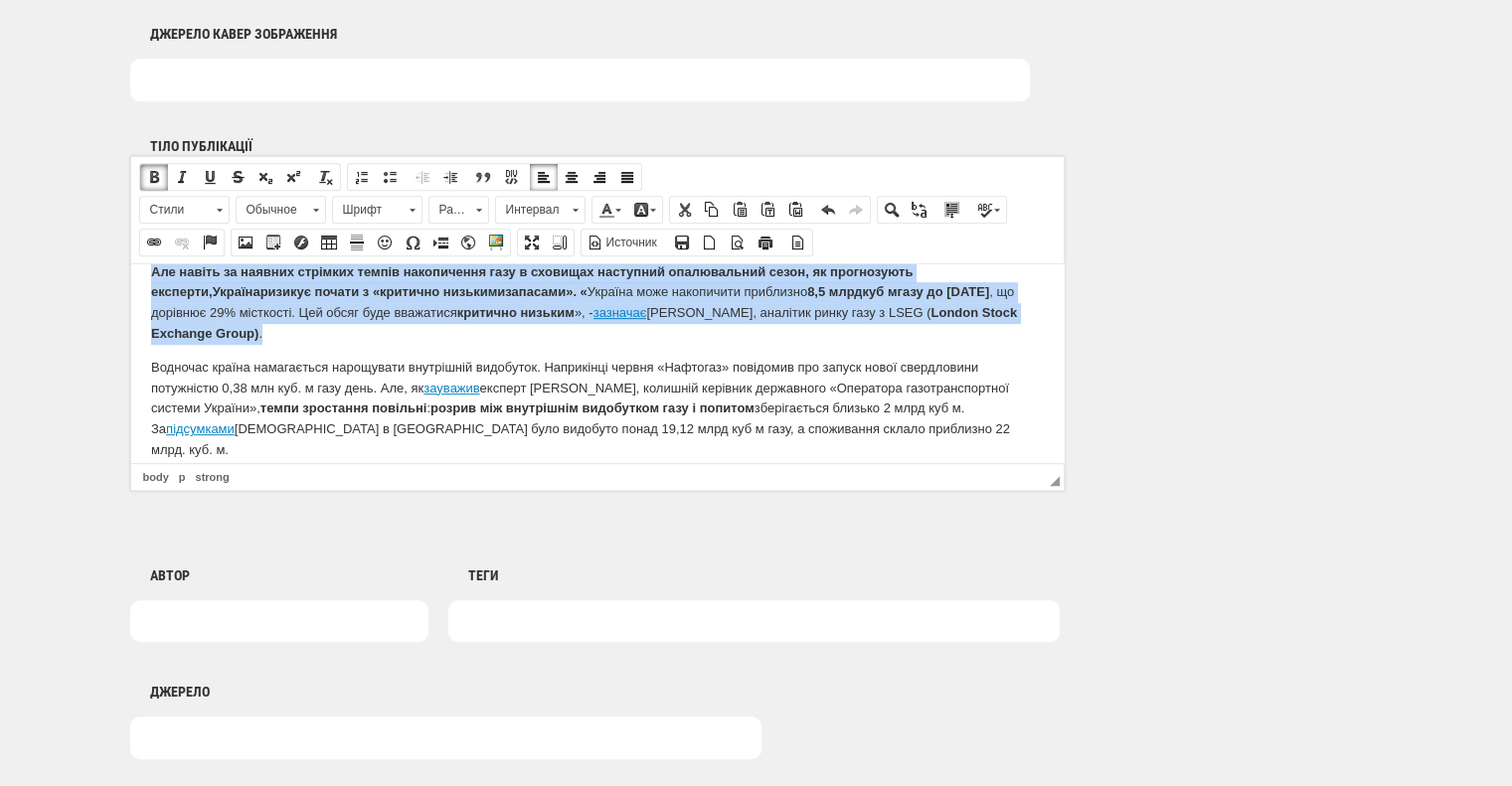 click at bounding box center [154, 177] 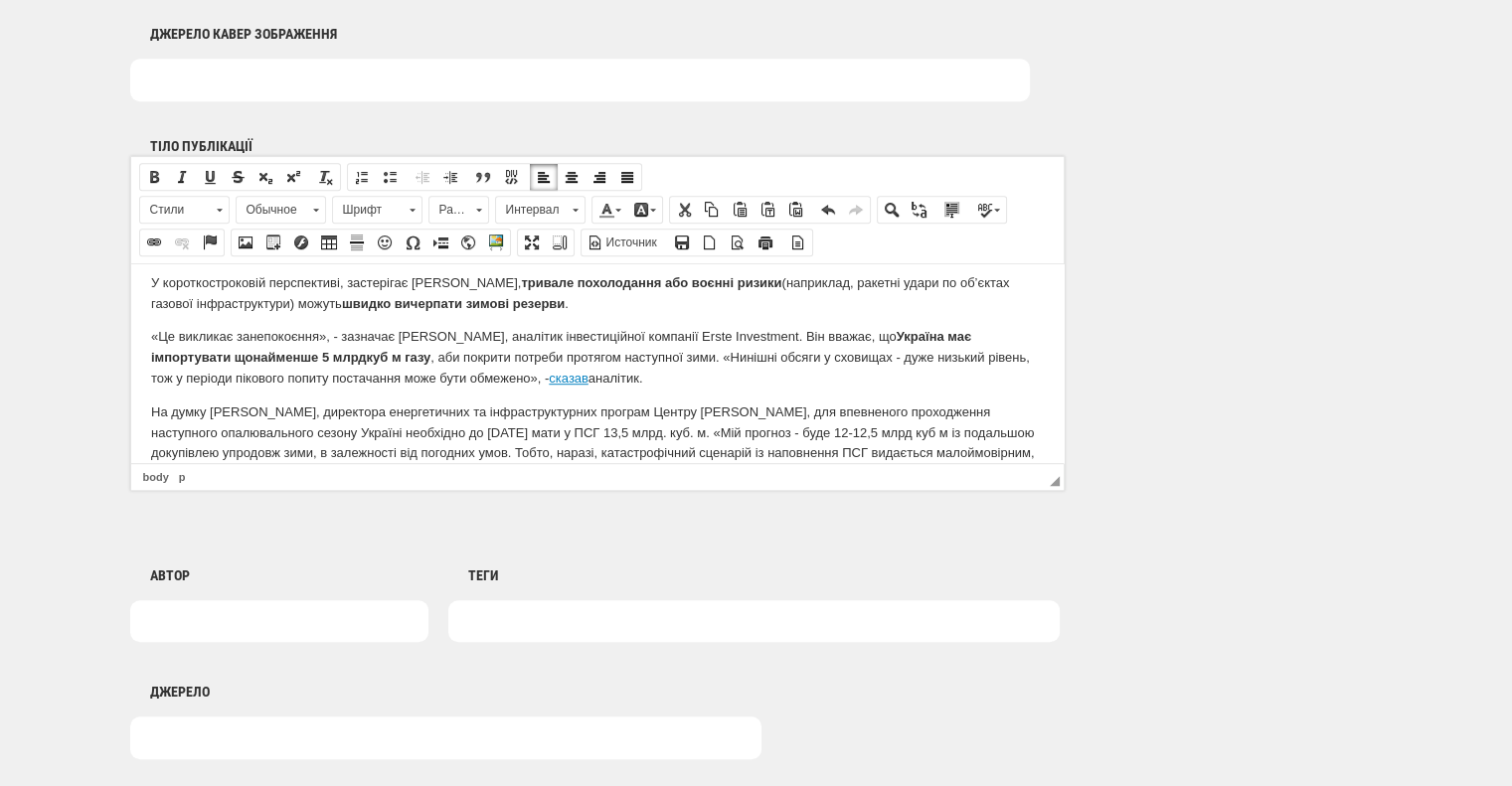 scroll, scrollTop: 1391, scrollLeft: 0, axis: vertical 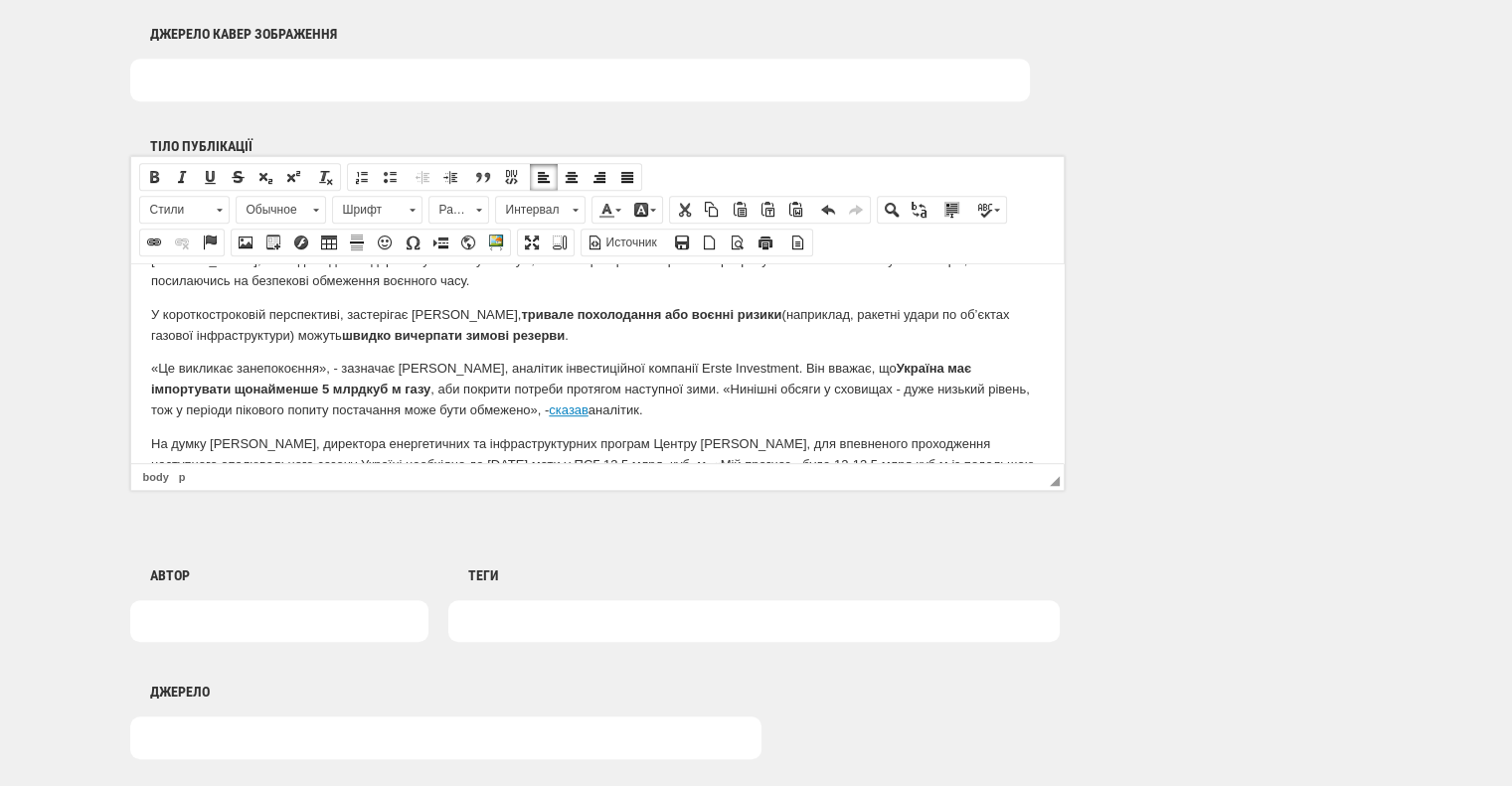 click on "«Це викликає занепокоєння», - зазначає Тамаш Плетсер, аналітик інвестиційної компанії Erste Investment. Він вважає, що  Україна має імпортувати щонайменше 5 млрд  куб м газу , аби покрити потреби протягом наступної зими. «Нинішні обсяги у сховищах - дуже низький рівень, тож у періоди пікового попиту постачання може бути обмежено», -  сказав  аналітик." at bounding box center (596, 389) 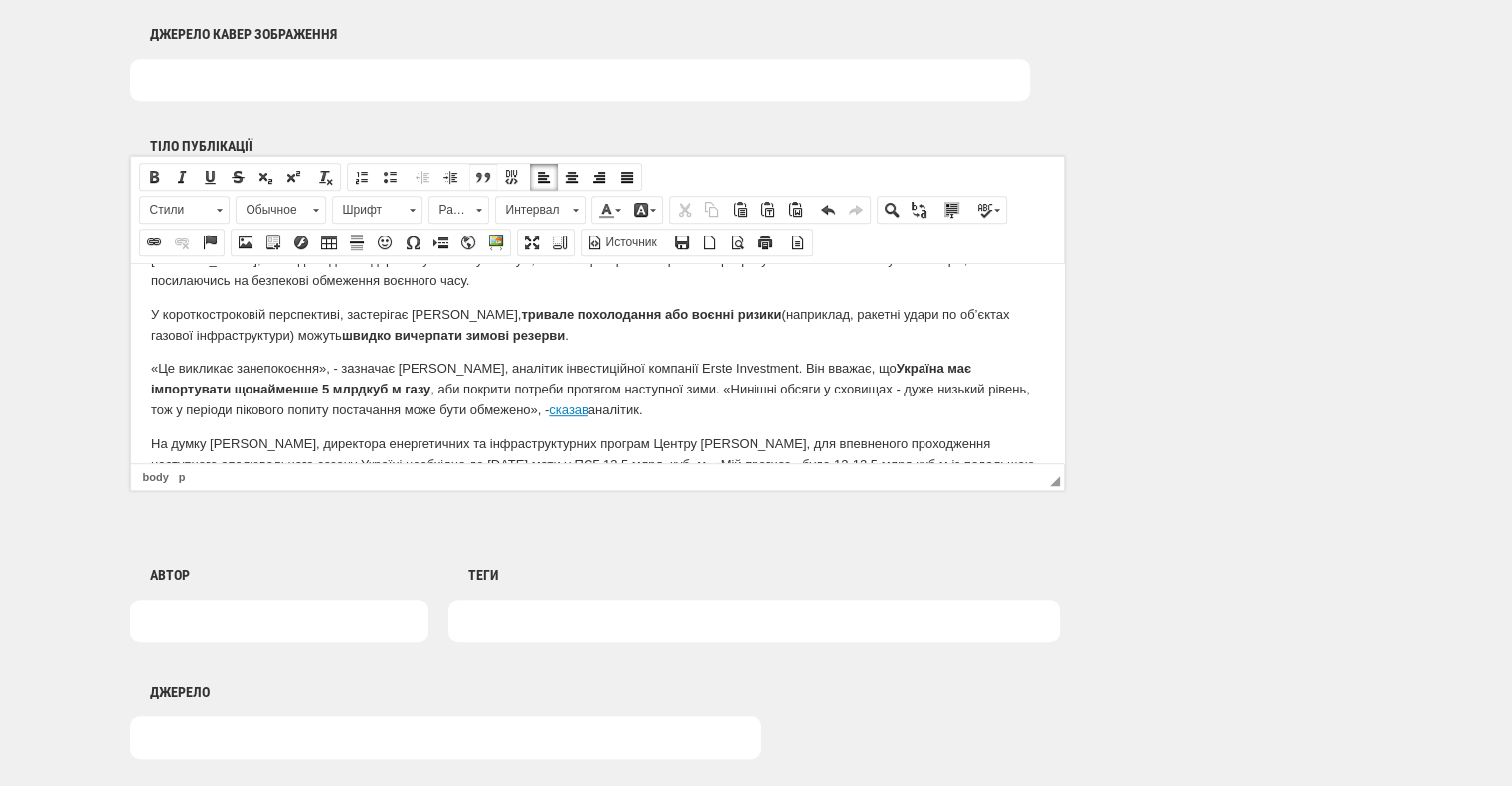 click at bounding box center [483, 177] 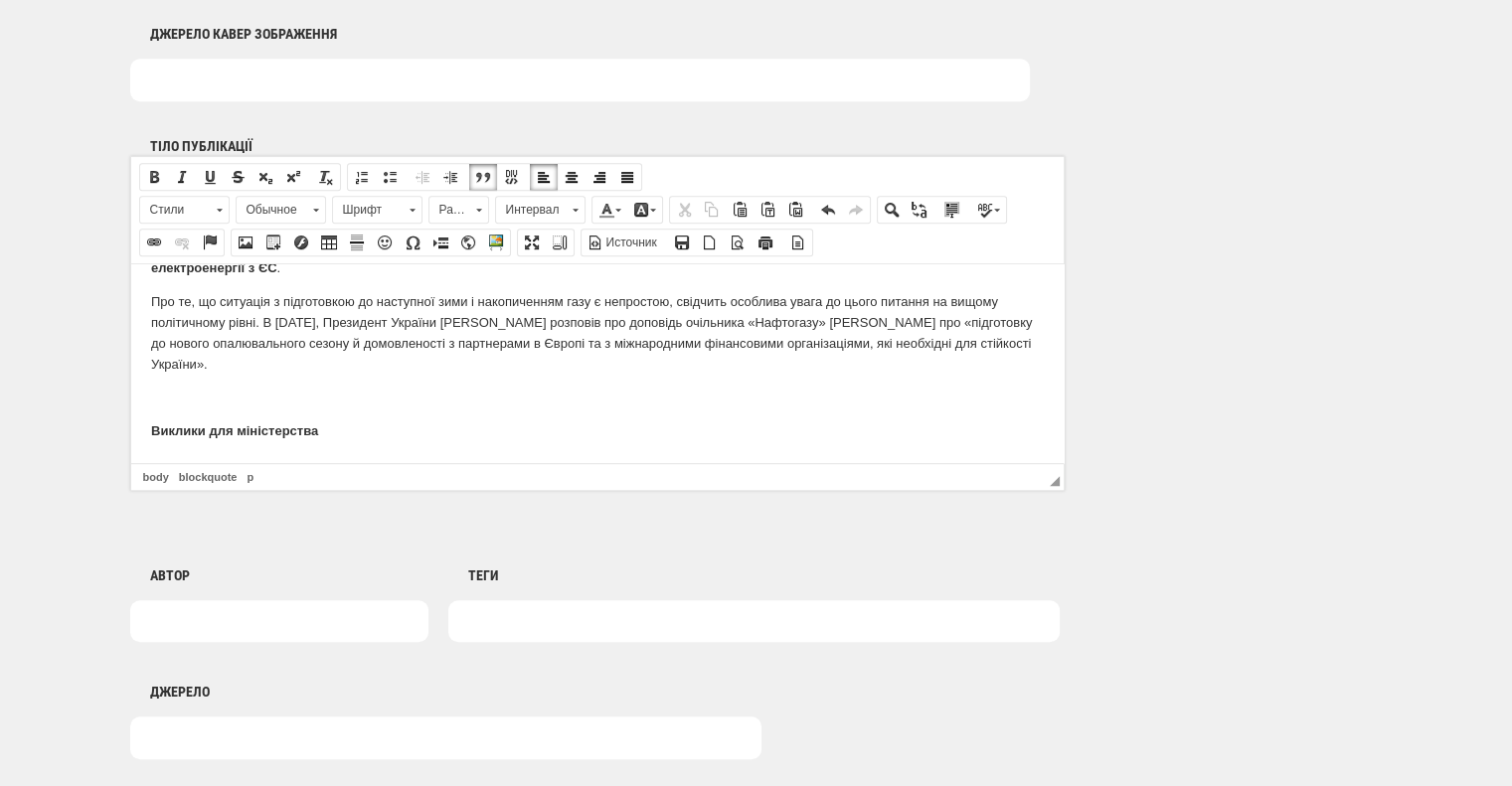 scroll, scrollTop: 1789, scrollLeft: 0, axis: vertical 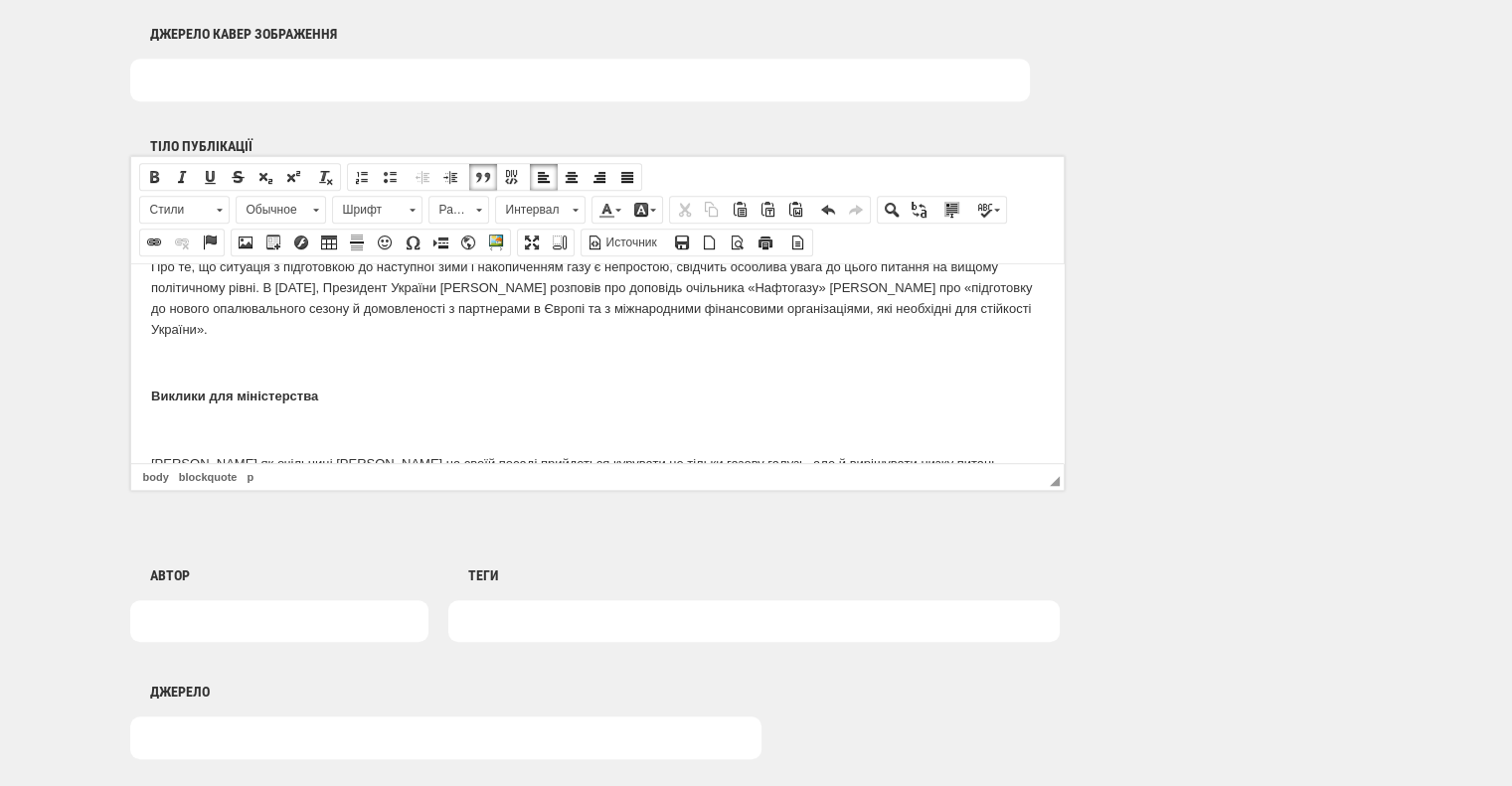 click on "Про те, що ситуація з підготовкою до наступної зими і накопиченням газу є непростою, свідчить особлива увага до цього питання на вищому політичному рівні. В неділю, 20 липня, Президент України [PERSON_NAME] розповів про доповідь очільника «Нафтогазу» [PERSON_NAME] про «підготовку до нового опалювального сезону й домовленості з партнерами в Європі та з міжнародними фінансовими організаціями, які необхідні для стійкості України»." at bounding box center [596, 297] 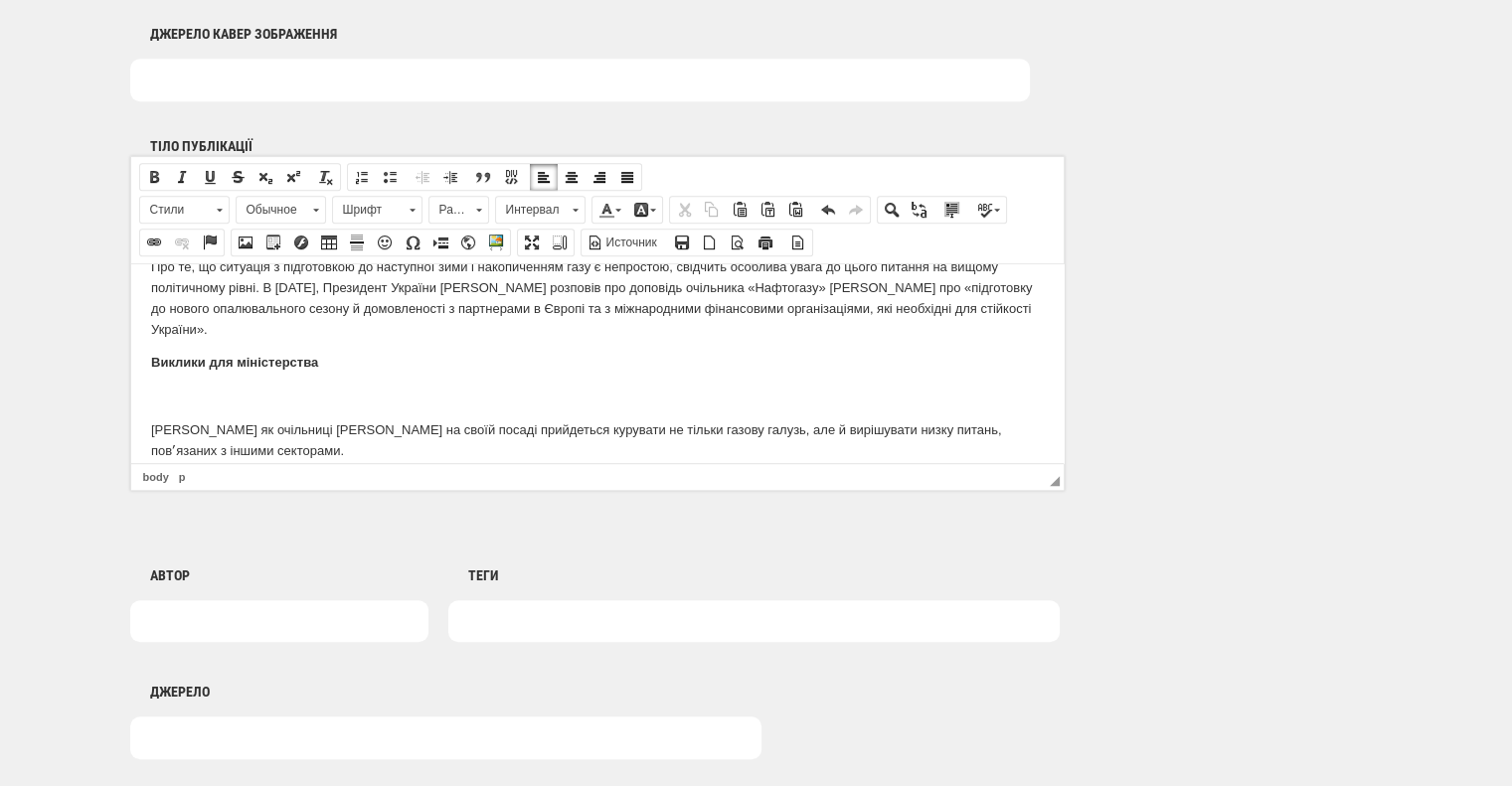 click on "Виклики для міністерства" at bounding box center (596, 362) 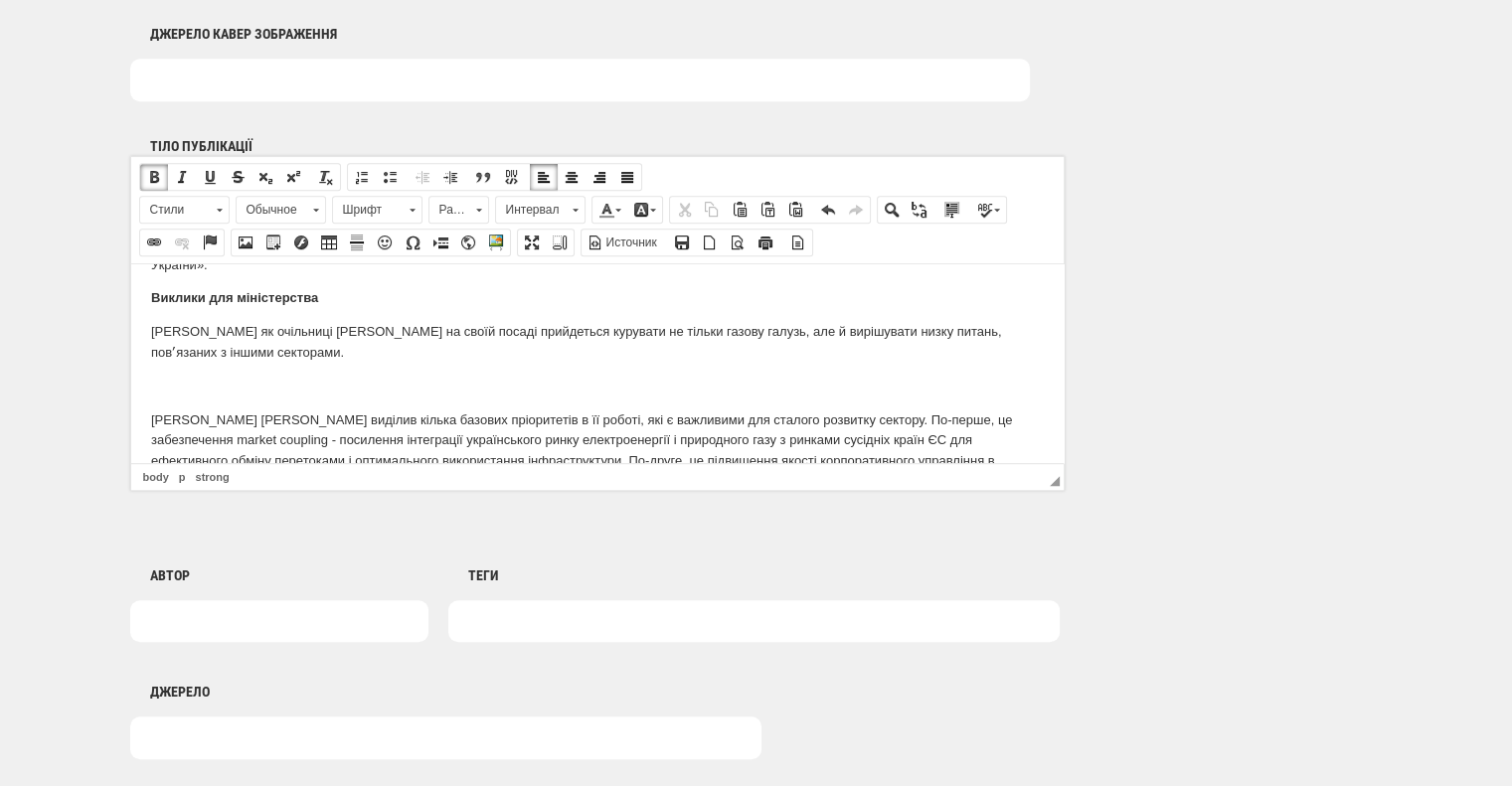 scroll, scrollTop: 1888, scrollLeft: 0, axis: vertical 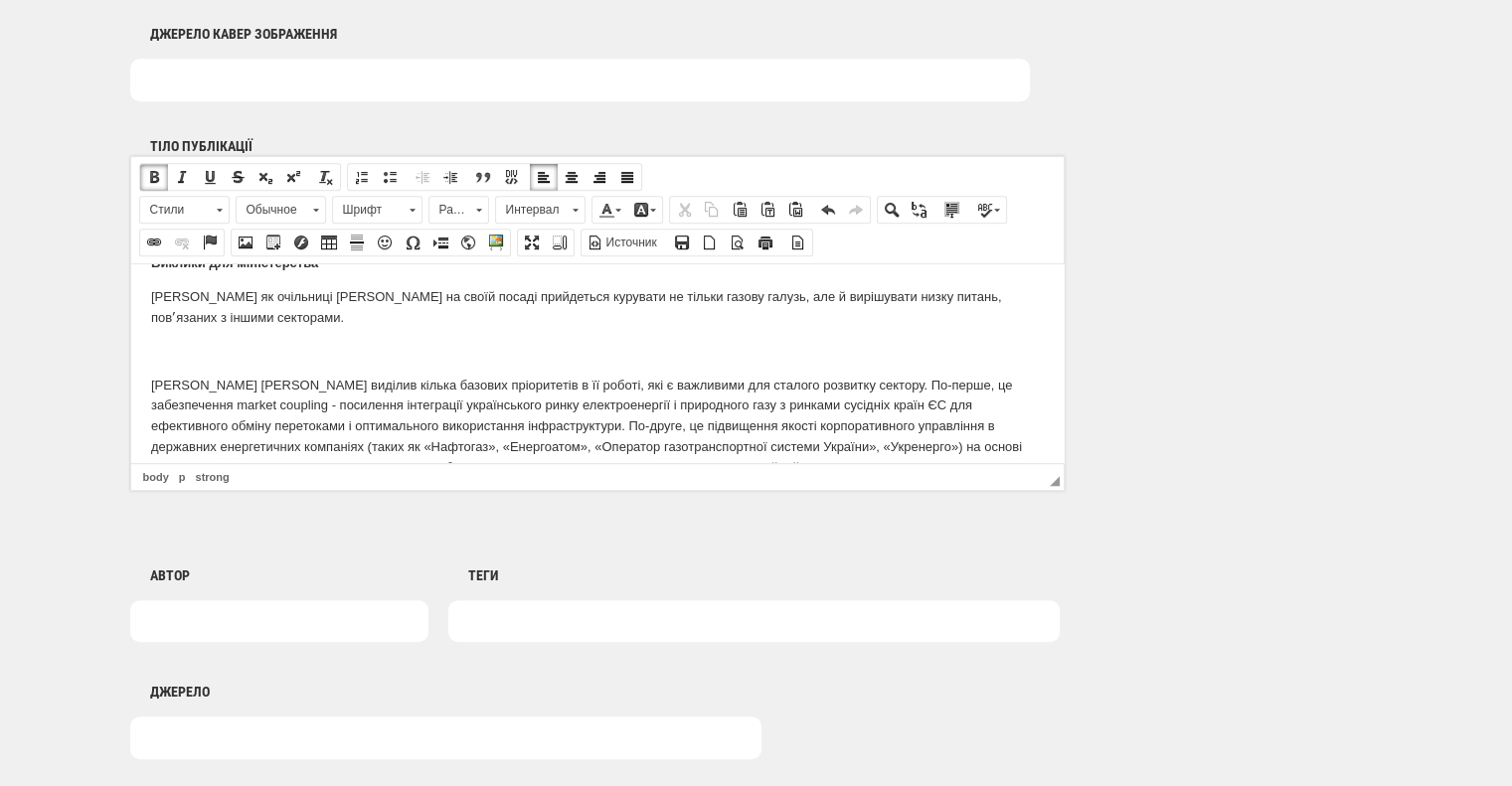 click on "[PERSON_NAME] як очільниці [PERSON_NAME] на своїй посаді прийдеться курувати не тільки газову галузь, але й вирішувати низку питань, повʼязаних з іншими секторами." at bounding box center (596, 307) 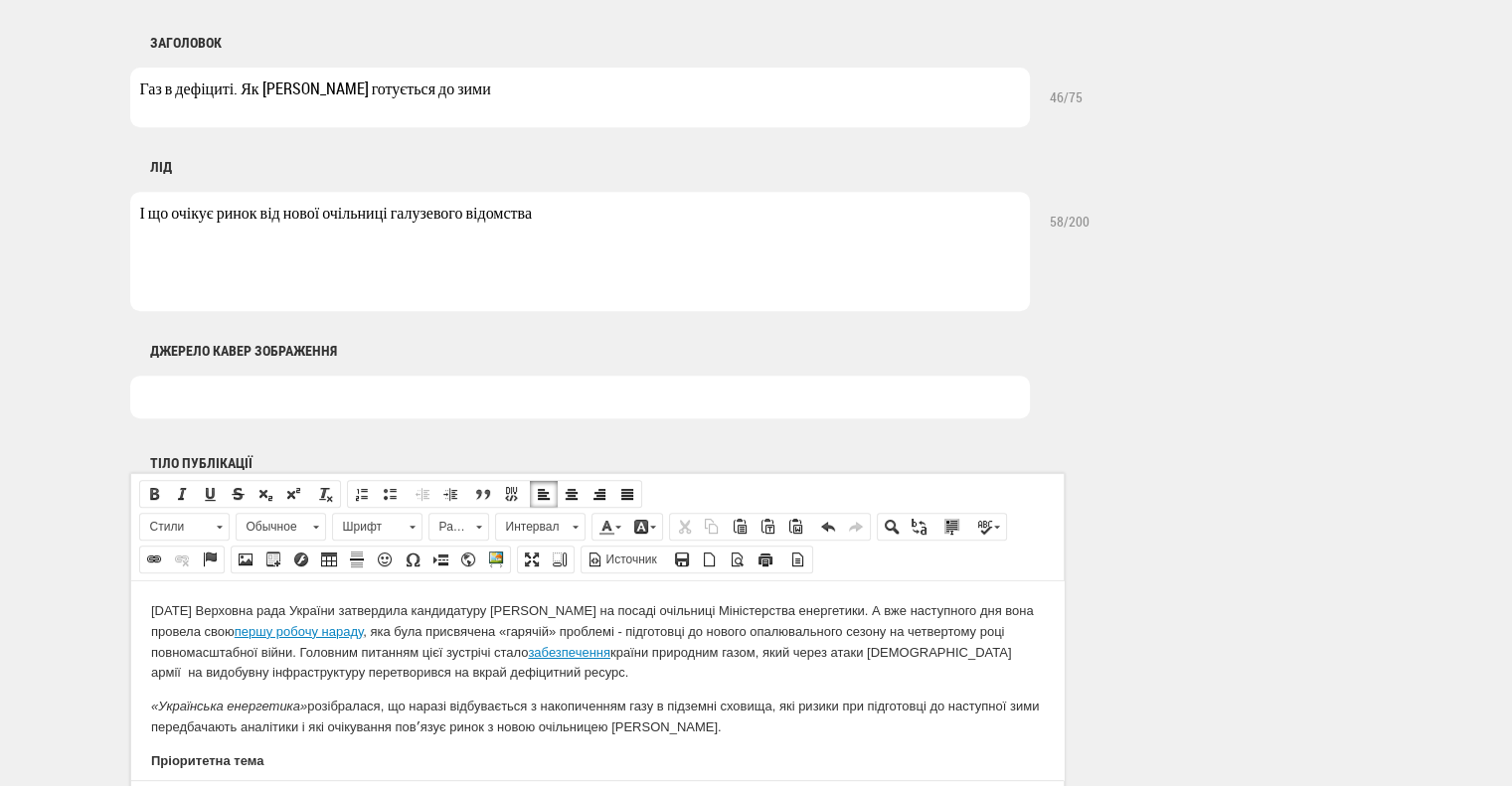 scroll, scrollTop: 666, scrollLeft: 0, axis: vertical 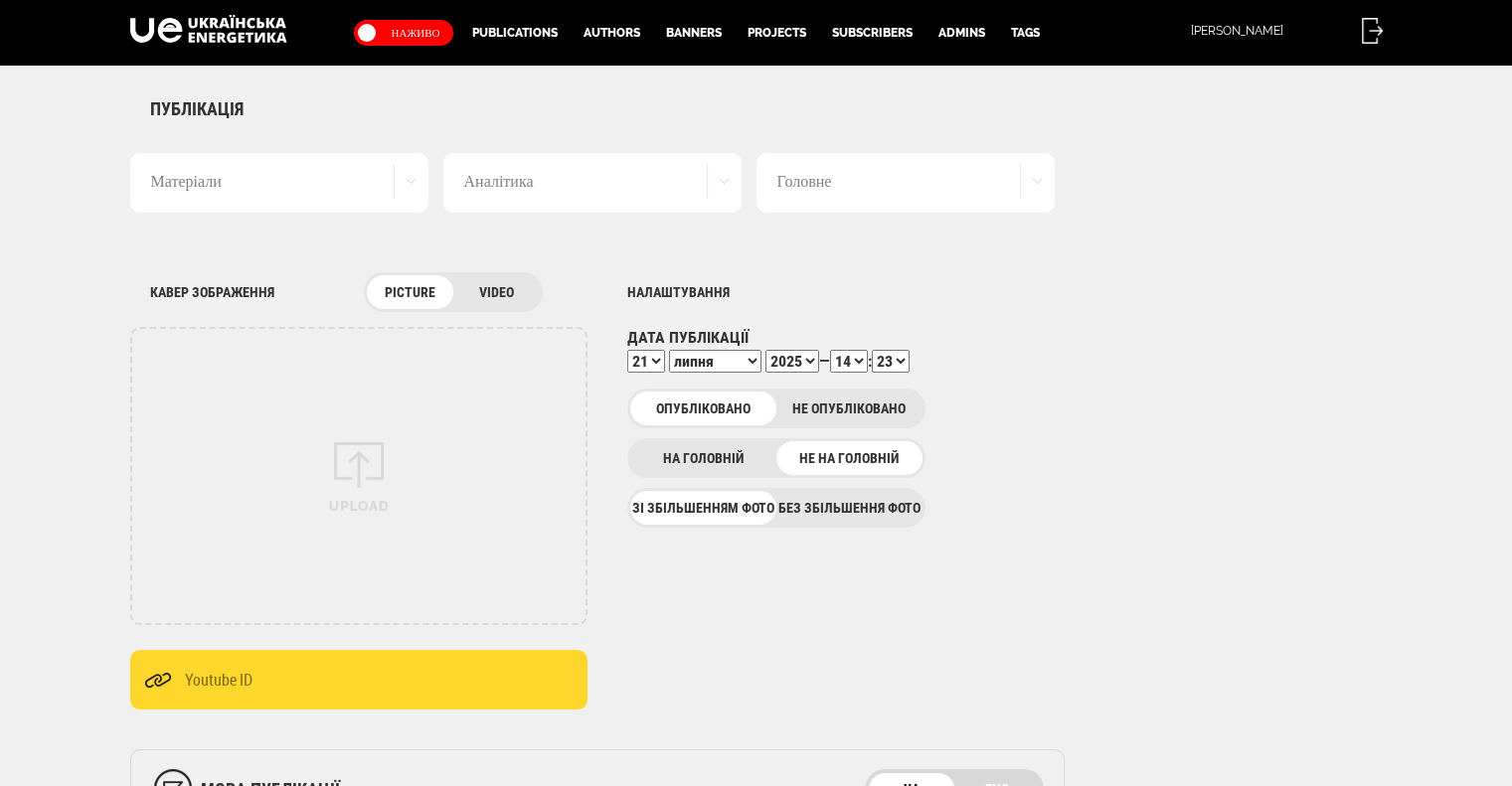 click on "Головне" at bounding box center [906, 183] 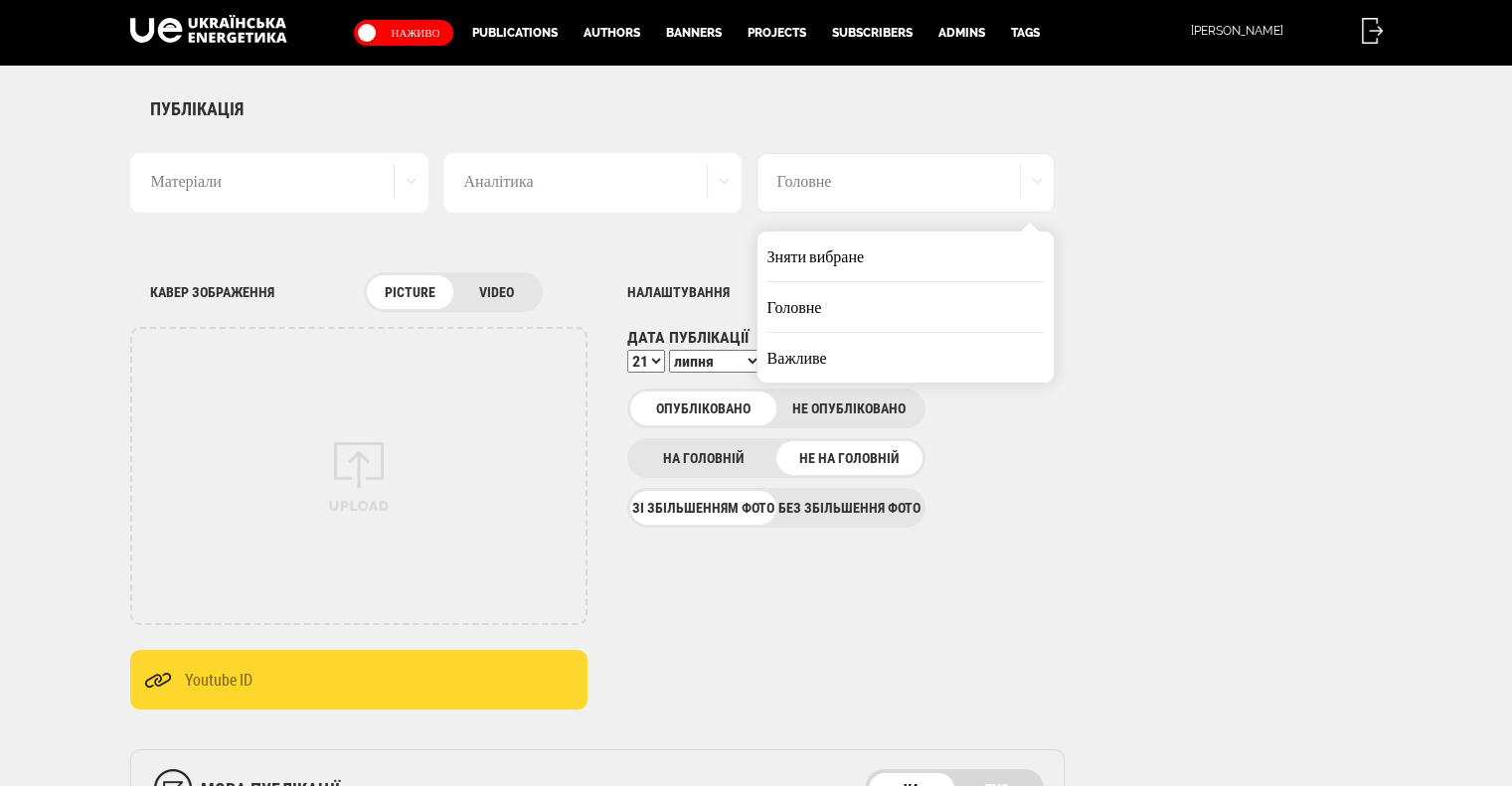 click on "Важливе" at bounding box center (906, 358) 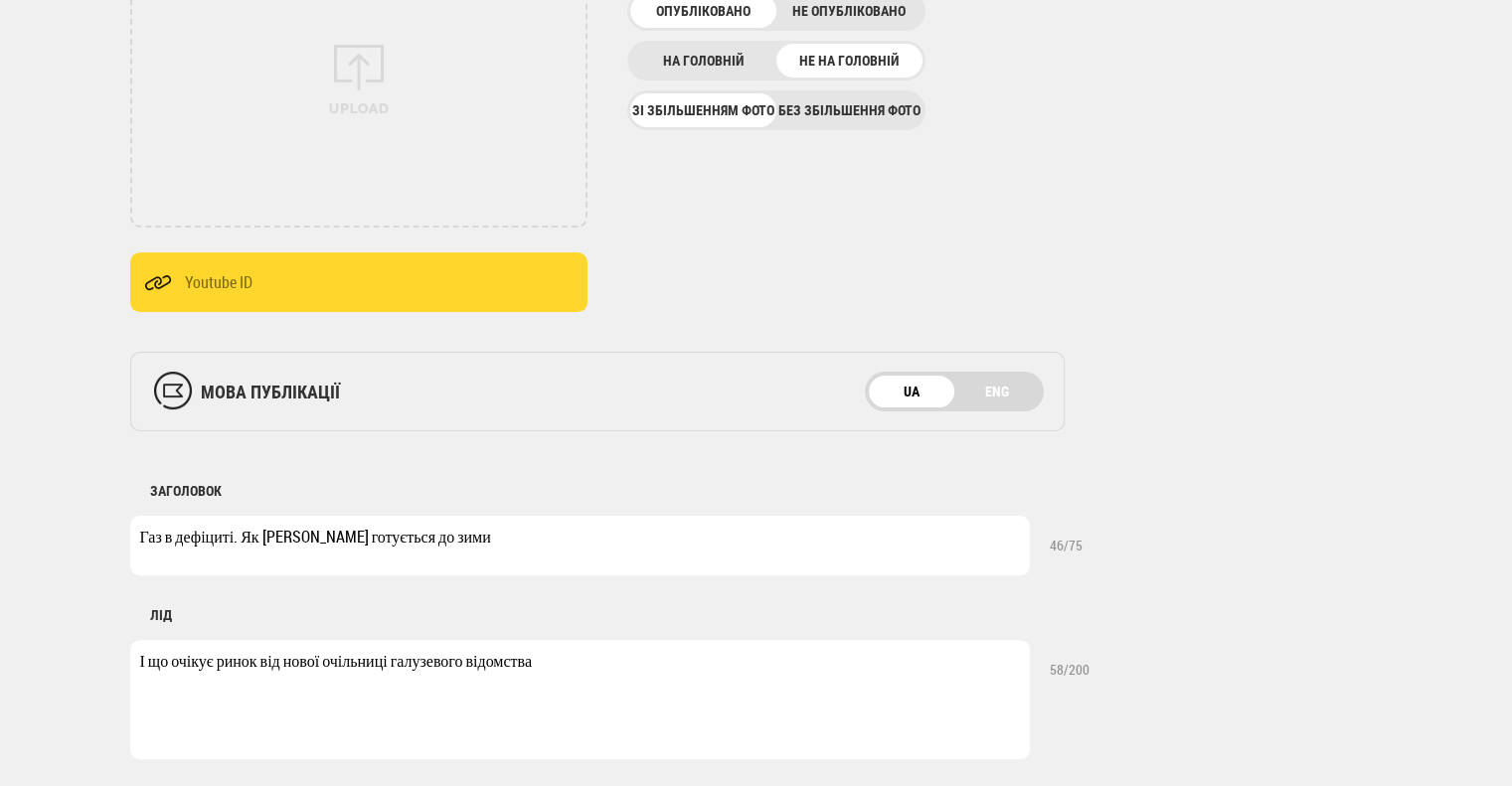 scroll, scrollTop: 0, scrollLeft: 0, axis: both 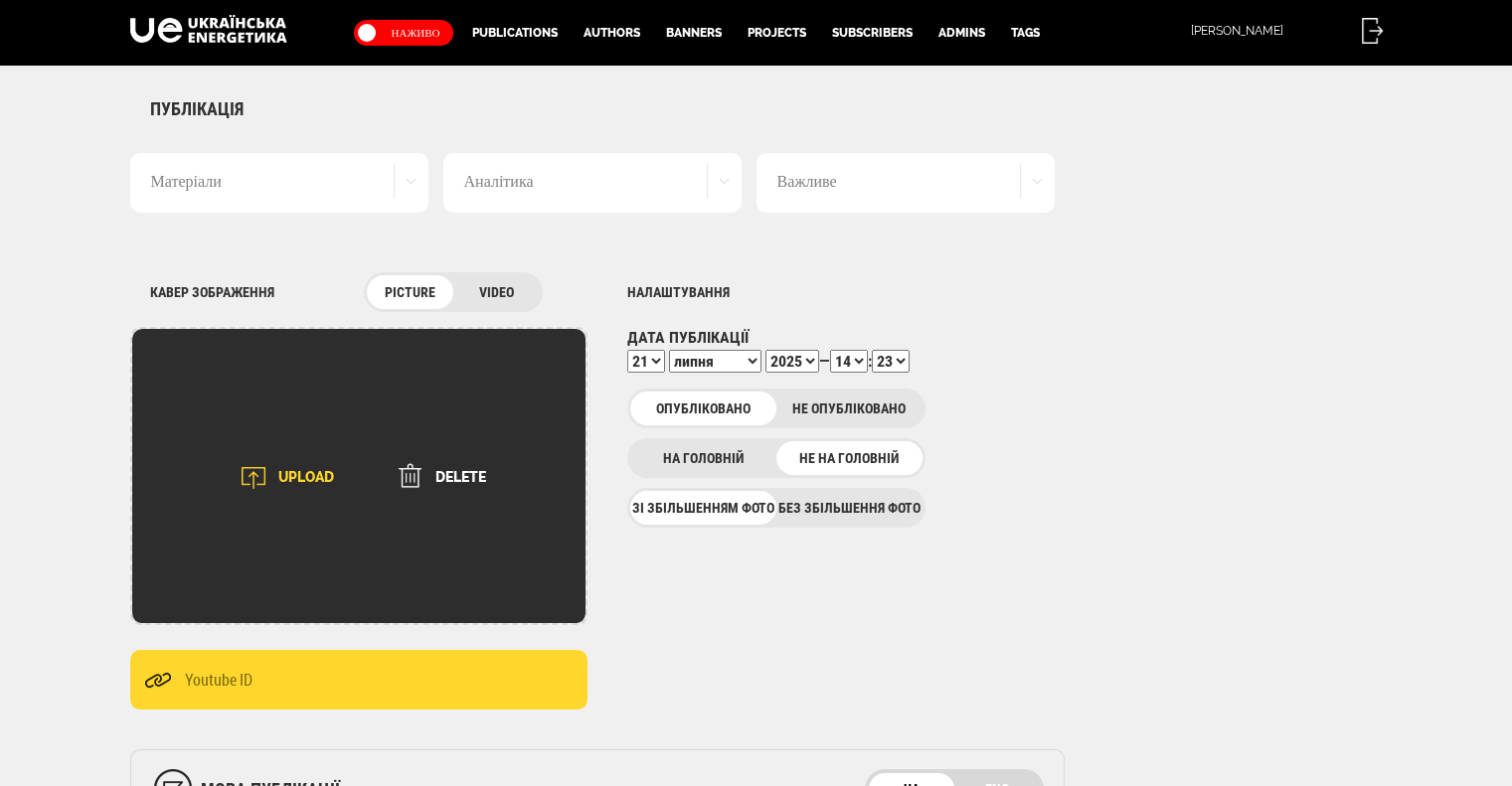 click on "UPLOAD" at bounding box center [281, 478] 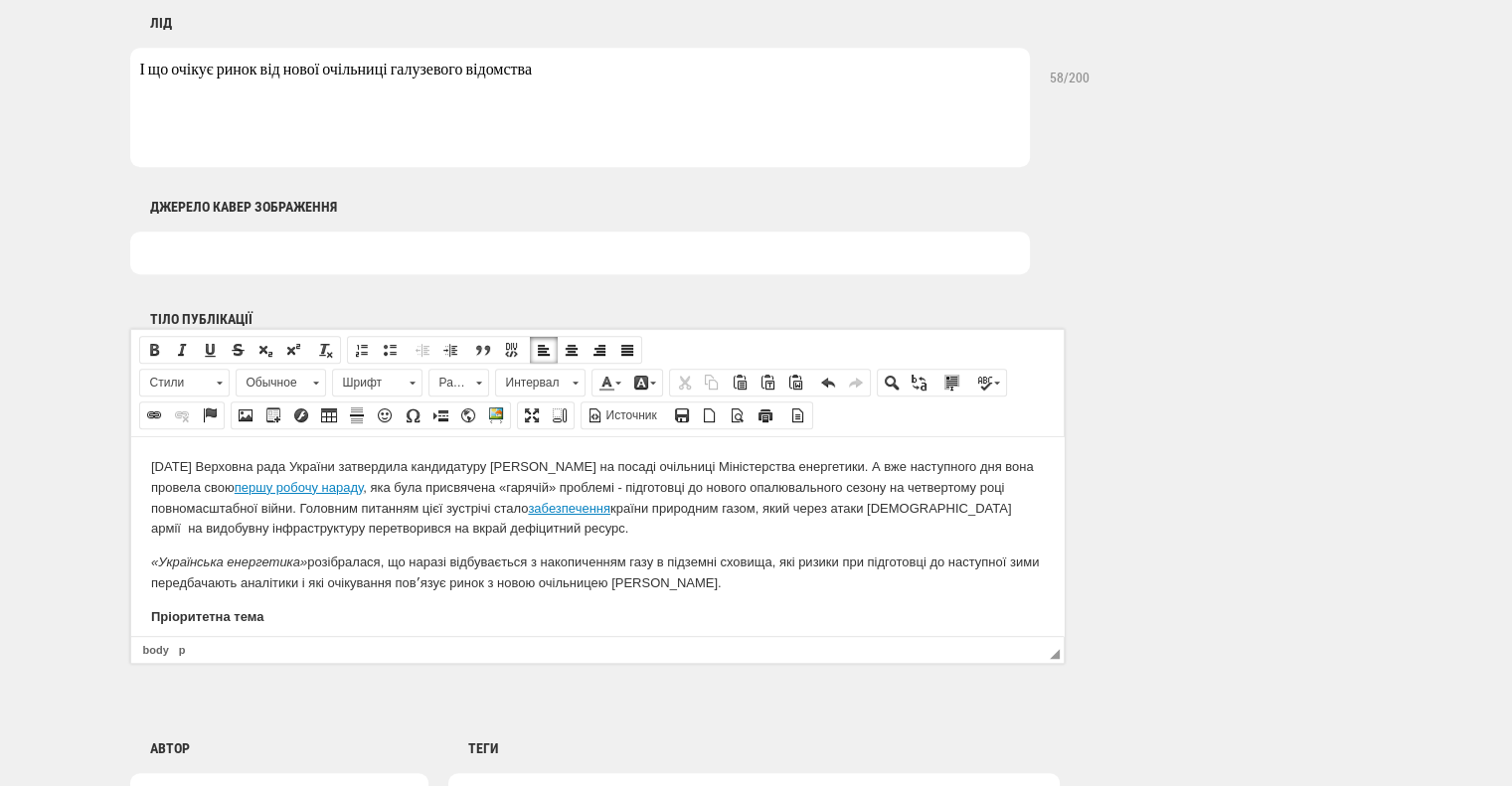 scroll, scrollTop: 1361, scrollLeft: 0, axis: vertical 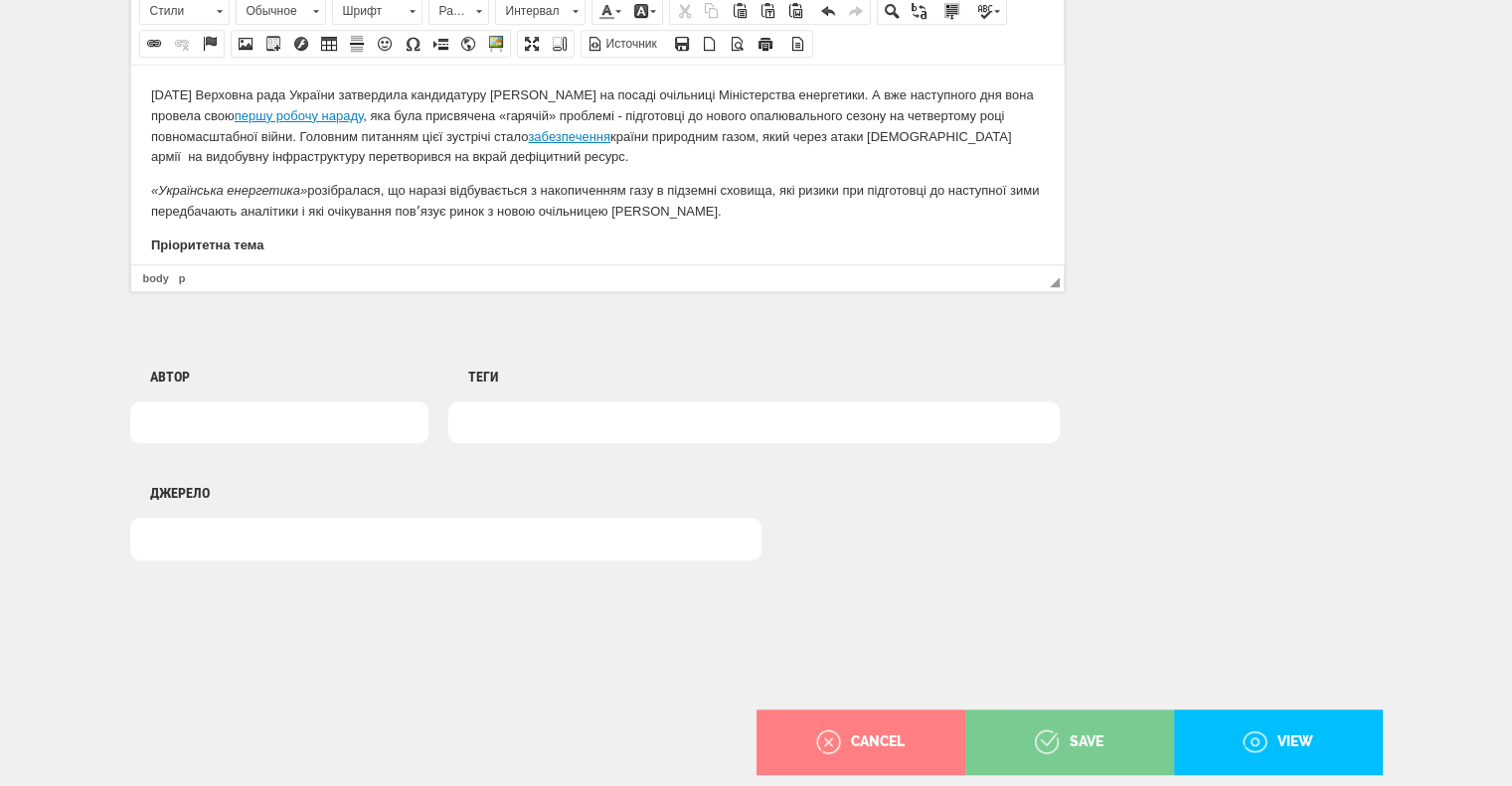 click on "save" at bounding box center [1069, 742] 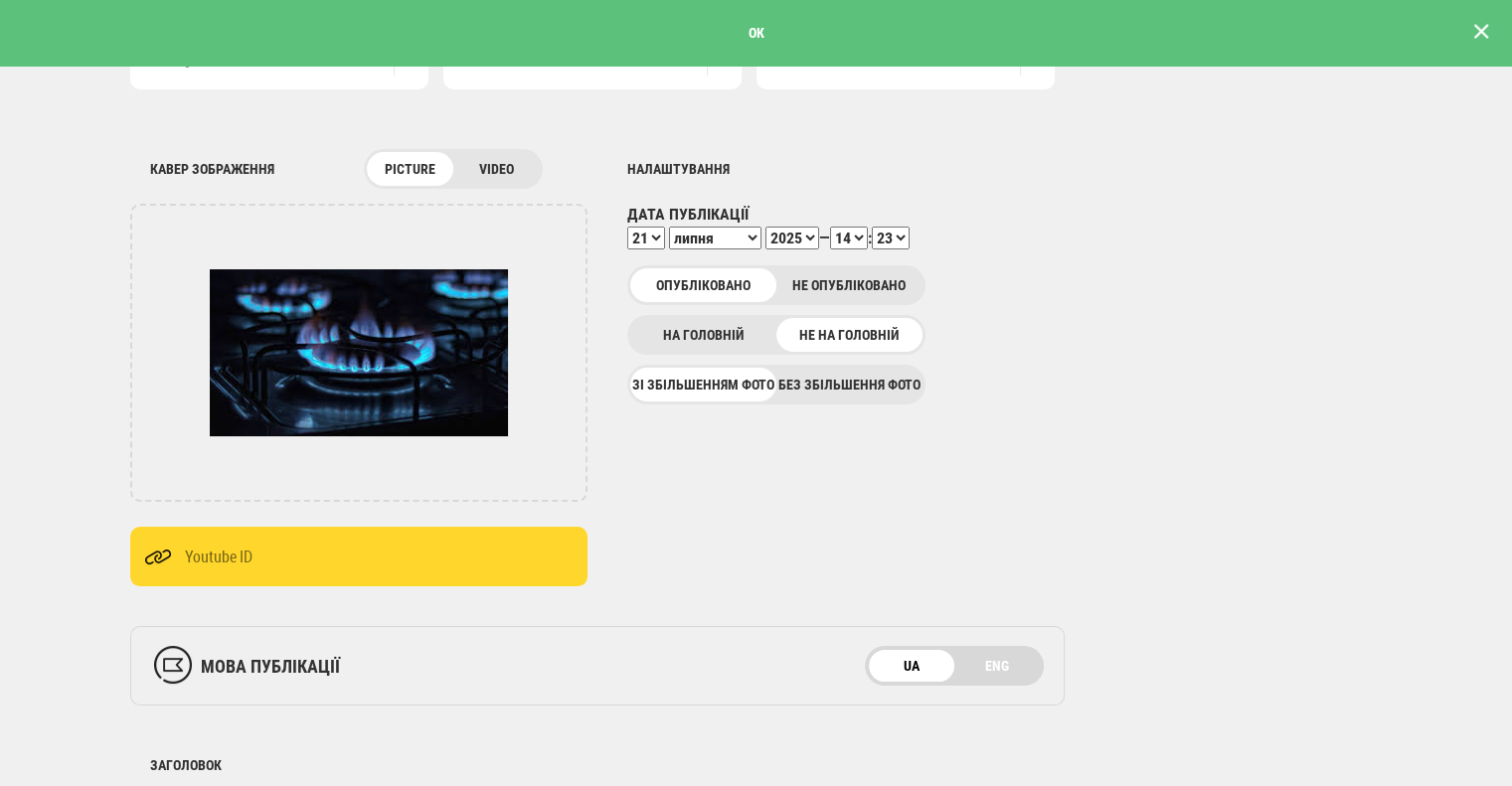 scroll, scrollTop: 696, scrollLeft: 0, axis: vertical 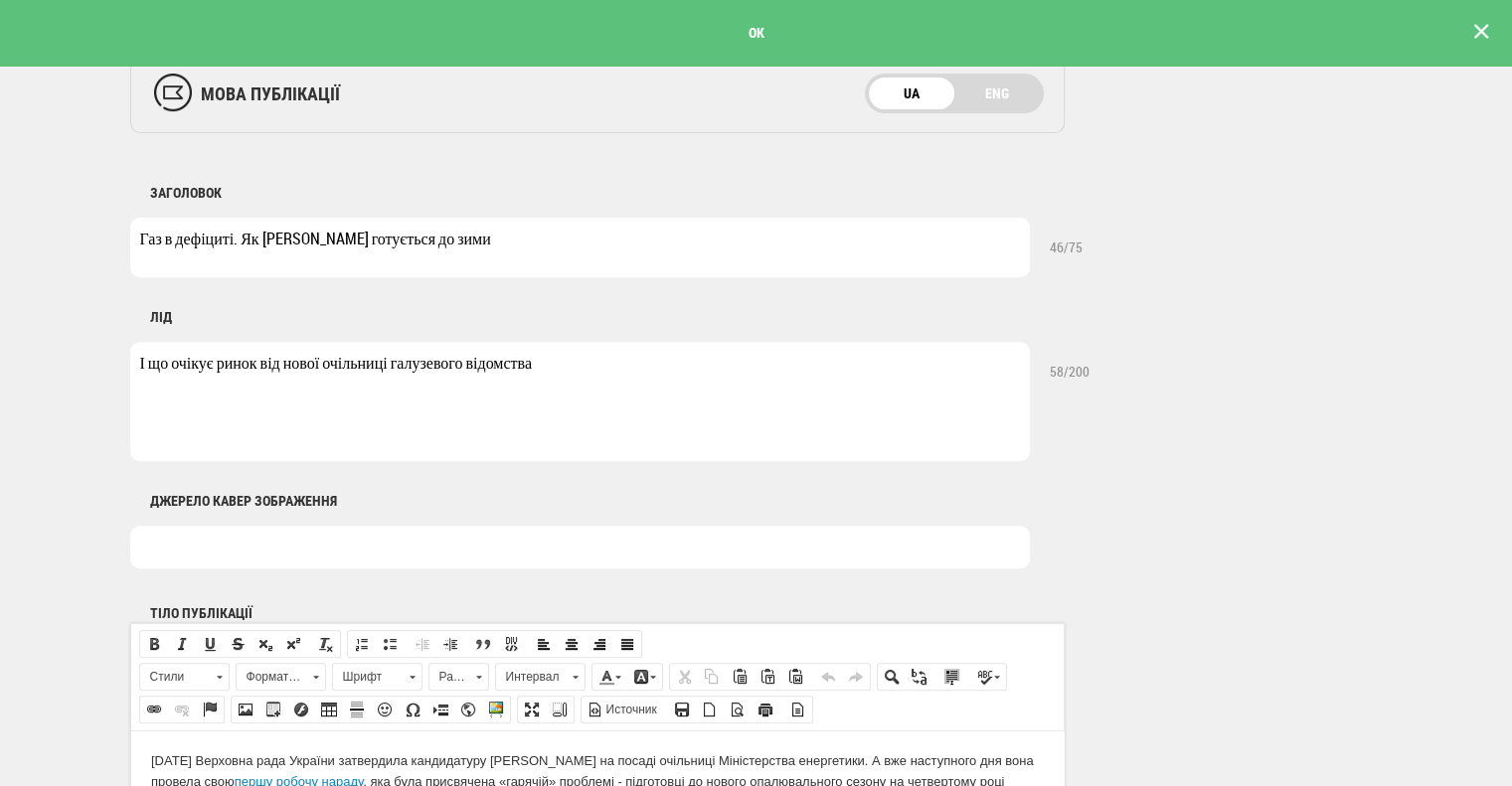 drag, startPoint x: 504, startPoint y: 248, endPoint x: 116, endPoint y: 247, distance: 388.00129 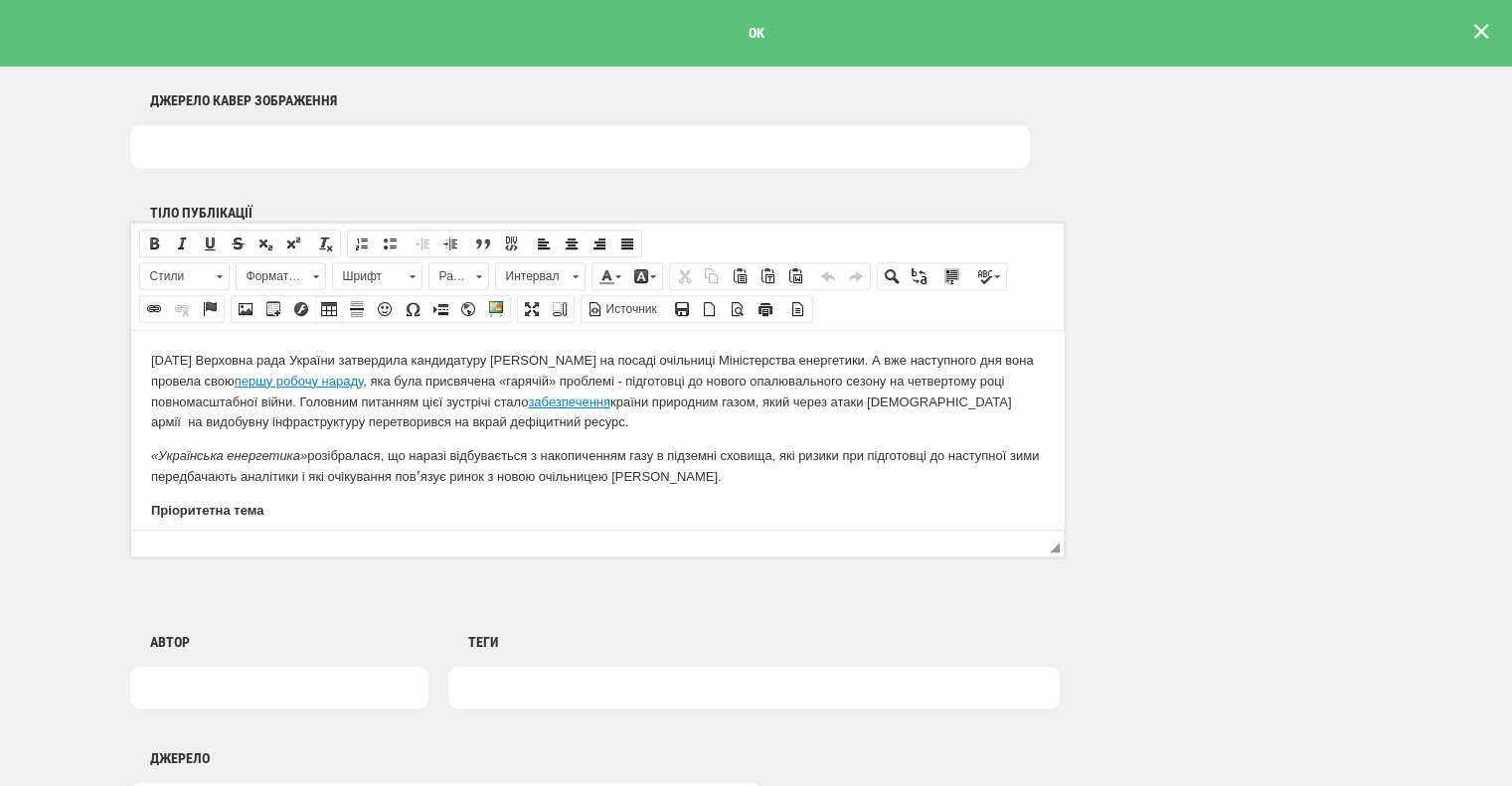 scroll, scrollTop: 1093, scrollLeft: 0, axis: vertical 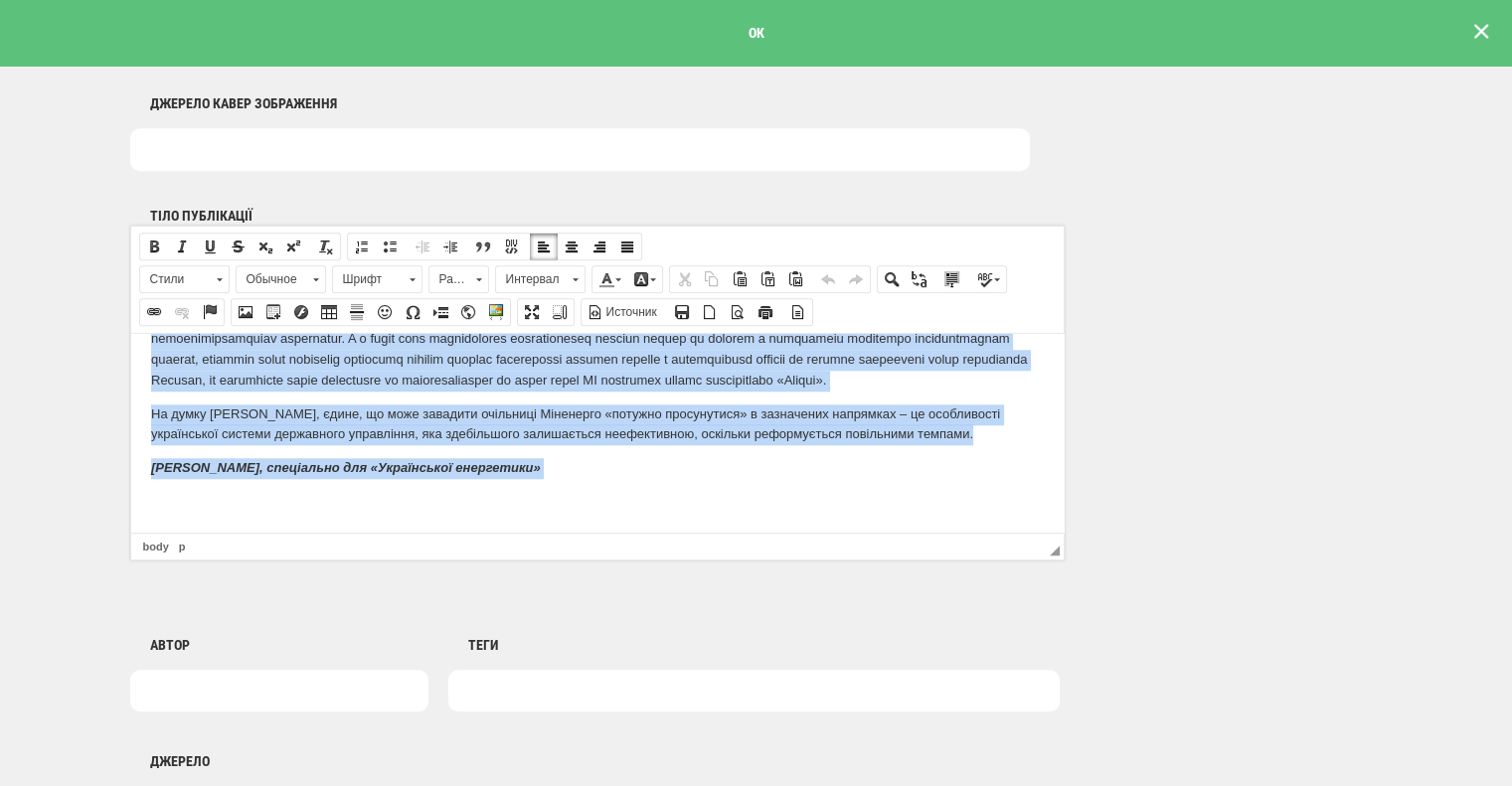 drag, startPoint x: 150, startPoint y: 365, endPoint x: 483, endPoint y: 706, distance: 476.62354 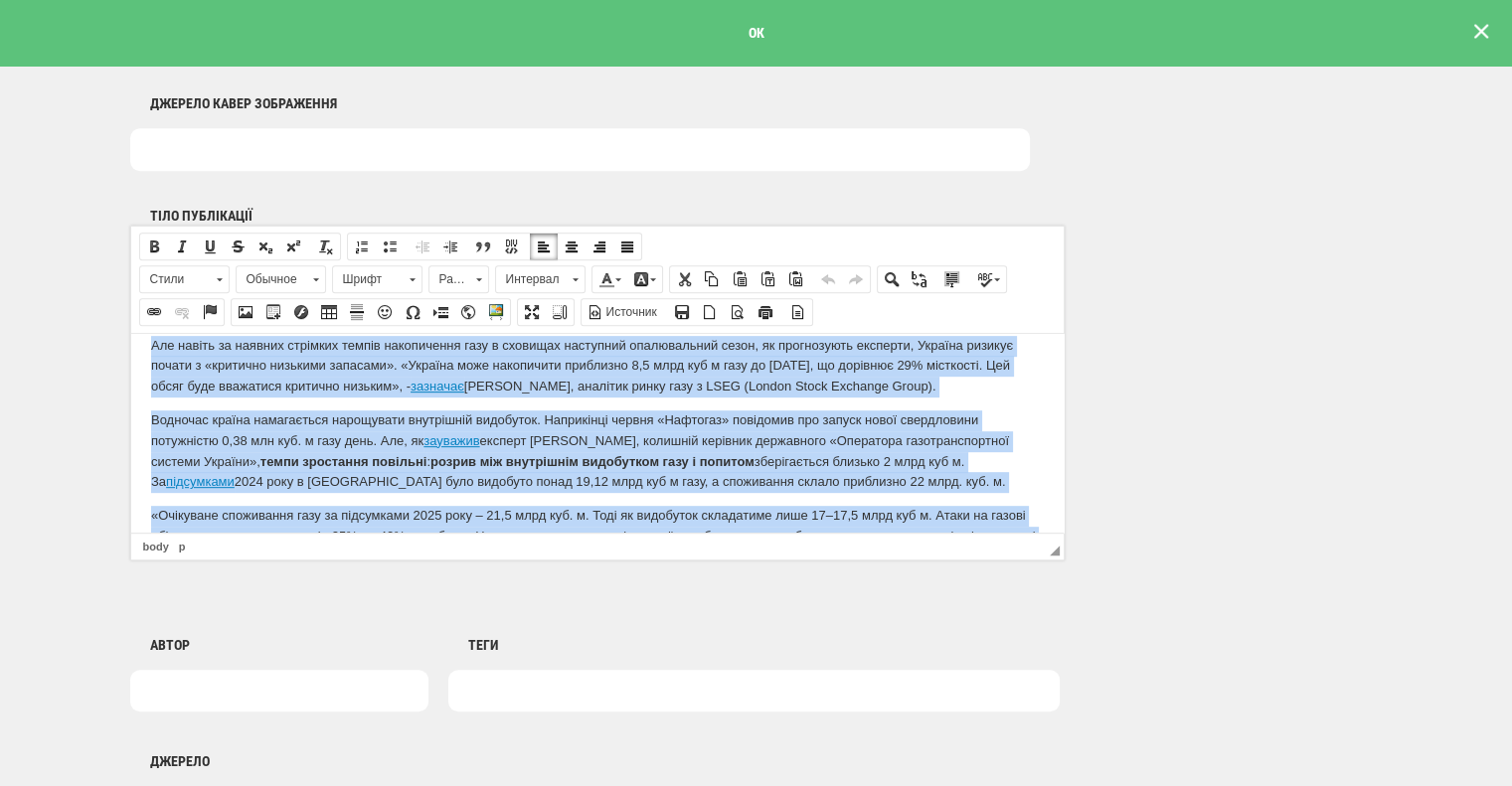 scroll, scrollTop: 1117, scrollLeft: 0, axis: vertical 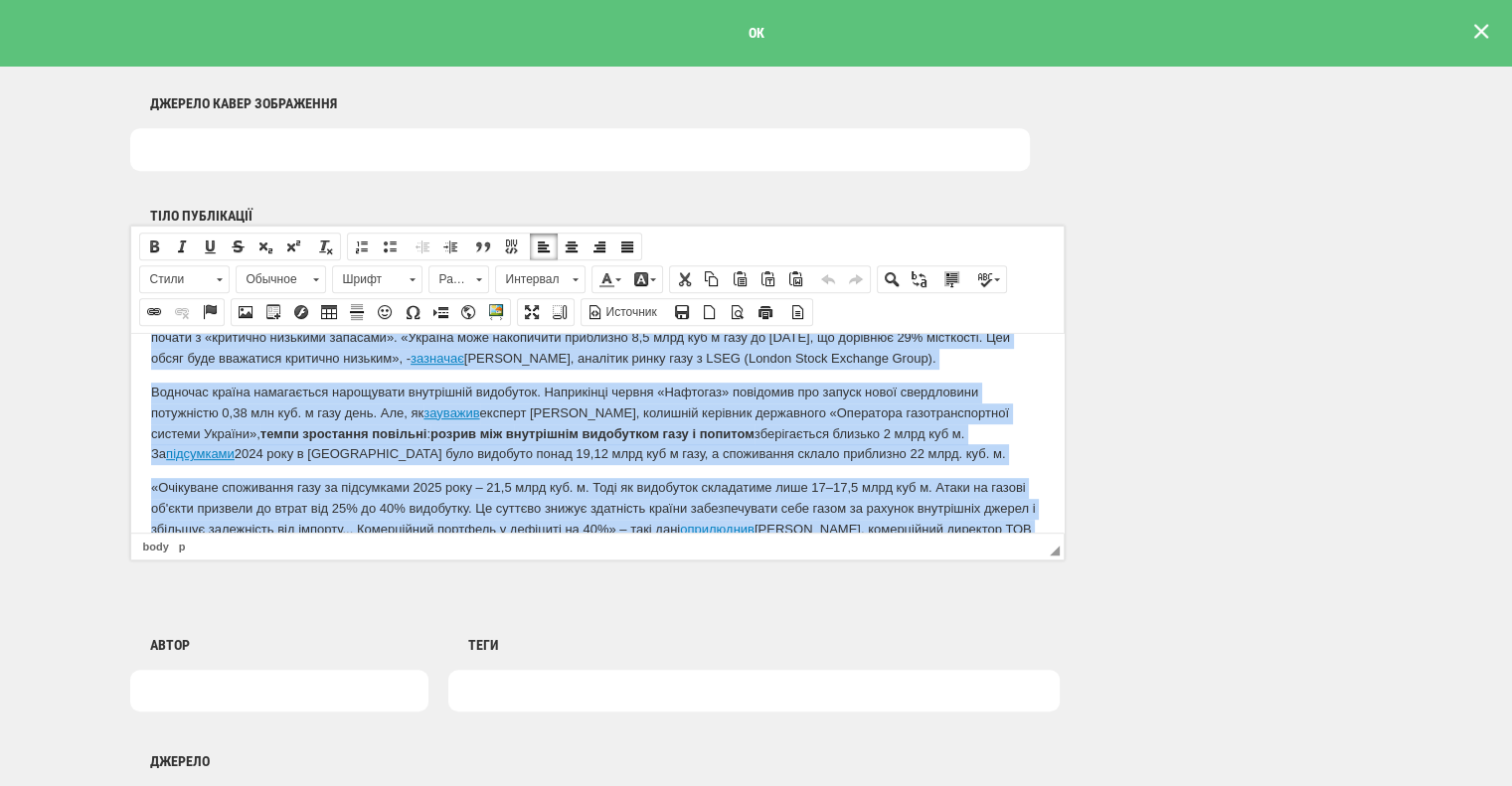 click on "17 липня Верховна рада України затвердила кандидатуру Світлани Гринчук на посаді очільниці Міністерства енергетики. А вже наступного дня вона провела свою  першу робочу нараду , яка була присвячена «гарячій» проблемі - підготовці до нового опалювального сезону на четвертому році повномасштабної війни. Головним питанням цієї зустрічі стало  забезпечення  країни природним газом, який через атаки російської армії  на видобувну інфраструктуру перетворився на вкрай дефіцитний ресурс. «Українська енергетика» Пріоритетна тема Як  повідомило від початку  и" at bounding box center [596, 390] 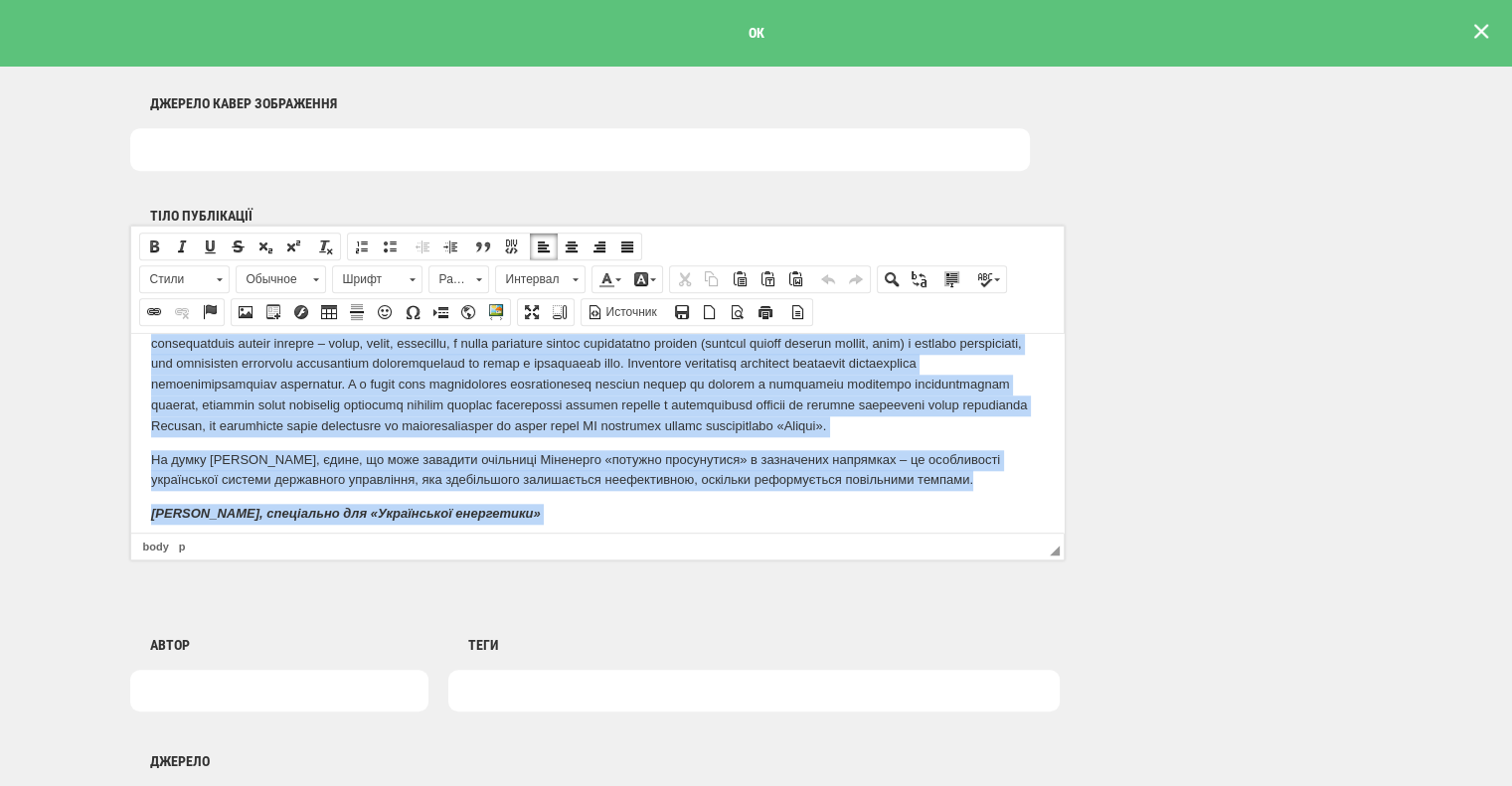 scroll, scrollTop: 2210, scrollLeft: 0, axis: vertical 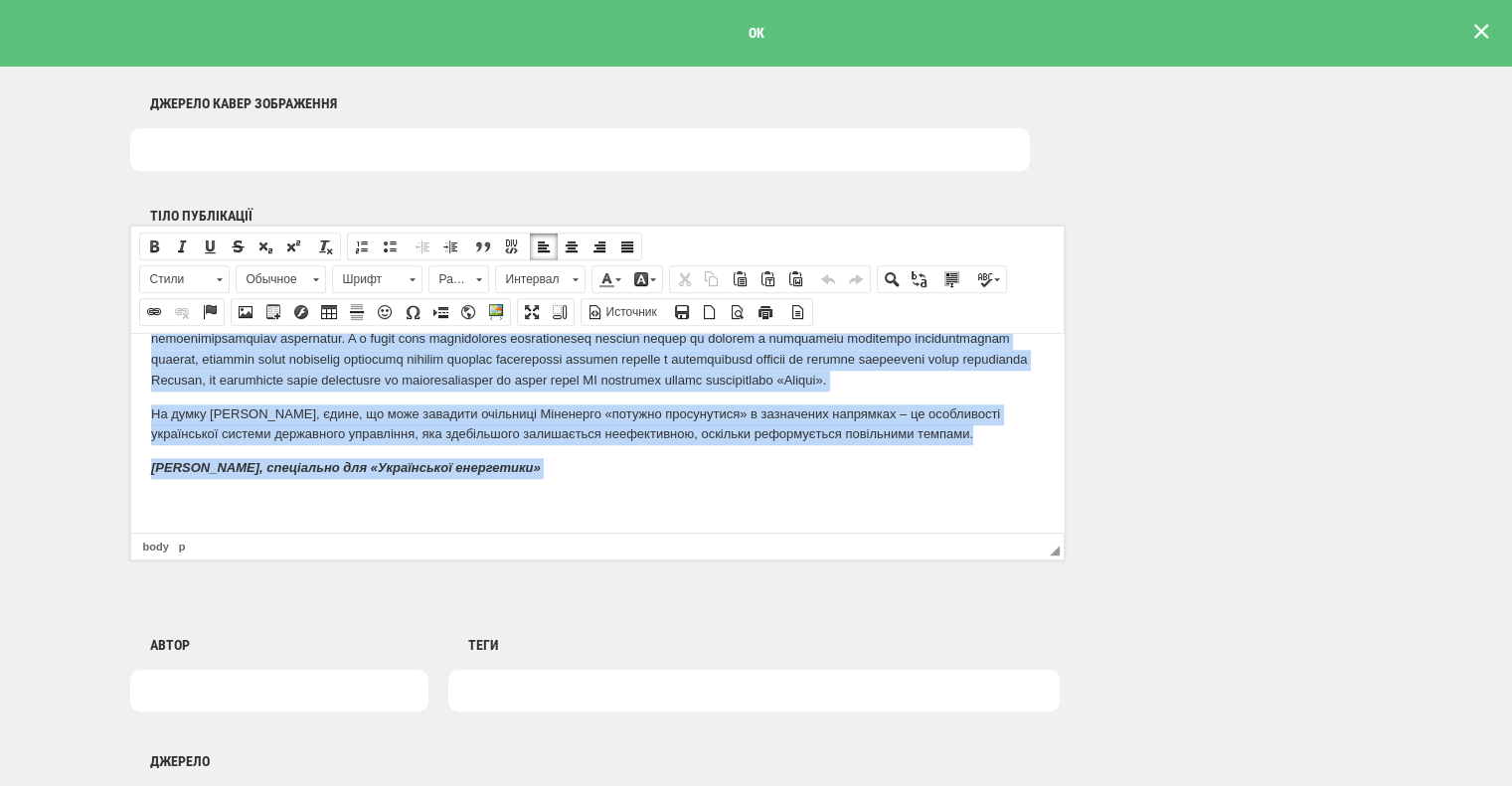 drag, startPoint x: 147, startPoint y: 407, endPoint x: 674, endPoint y: 596, distance: 559.8661 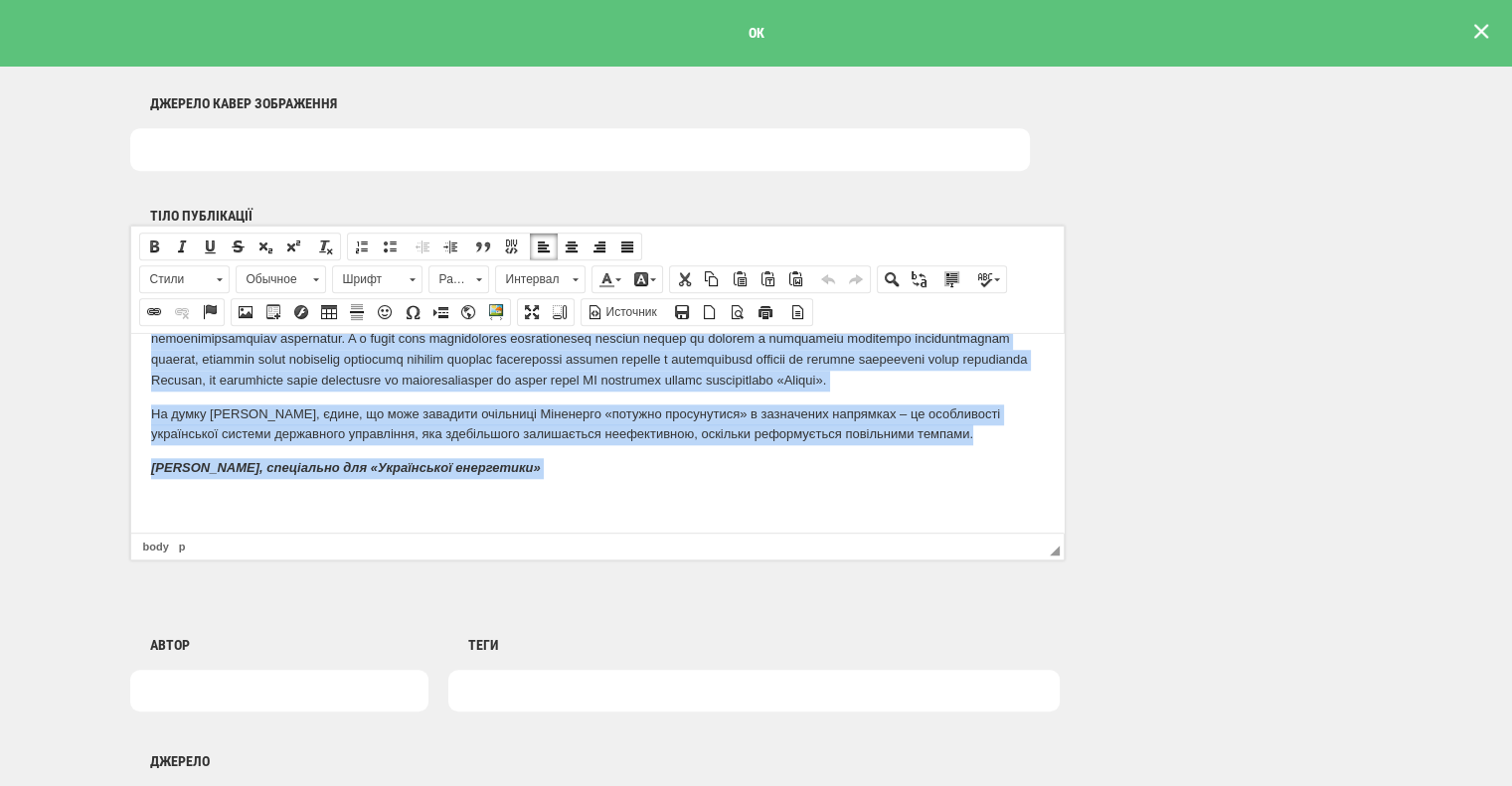 copy on "Водночас країна намагається нарощувати внутрішній видобуток. Наприкінці червня «Нафтогаз» повідомив про запуск нової свердловини потужністю 0,38 млн куб. м газу день. Але, як  зауважив  експерт Сергій Макогон, колишній керівник державного «Оператора газотранспортної системи України»,  темпи зростання повільні :  розрив між в нутрішнім видобутком газу і попитом  зберігається близько 2 млрд куб м. За  підсумками  2024 року в Україні було видобуто понад 19,12 млрд куб м газу, а споживання склало приблизно 22 млрд. куб. м. «Очікуване споживання газу за підсумками 2025 року – 21,5 млрд куб. м. Тоді як видобуток складатиме лише 17–17,5 млрд куб м. Атаки на газові об'єкти призвели до втрат від 25% до 40% видобутку. Це суттєво знижує здатність країни забезпечувати себе газом за рахунок внутрішніх джерел і збільшує залежність від імпорту... Комерційний портфель у дефіциті на 40%» – такі дані  оприлюднив  Володимир Лисенко, комерційний директор ТОВ «Тепла енергетична компанія»,  під час дискусії  Energy Club. Мінене..." 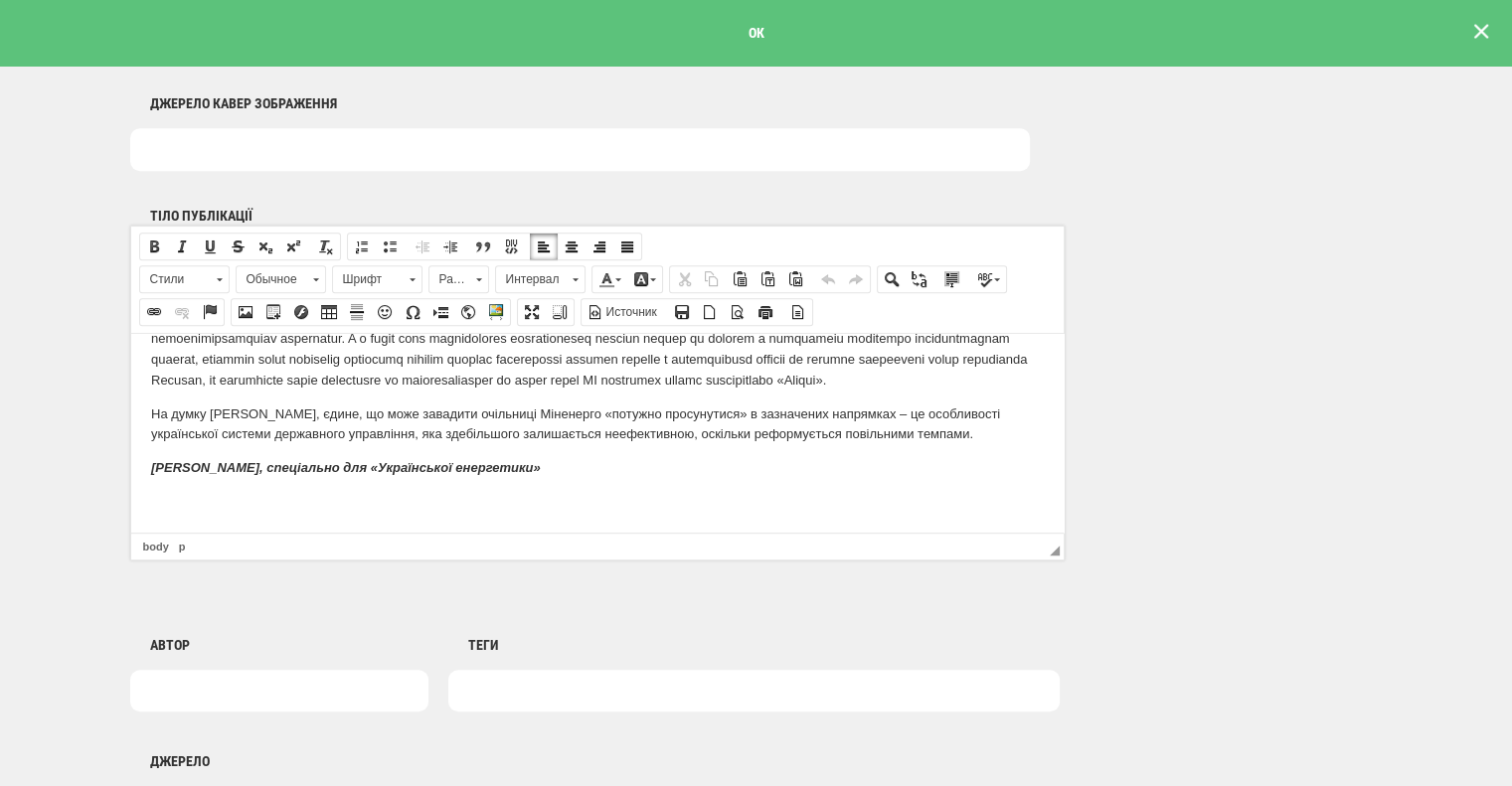 drag, startPoint x: 152, startPoint y: 388, endPoint x: 651, endPoint y: 459, distance: 504.02579 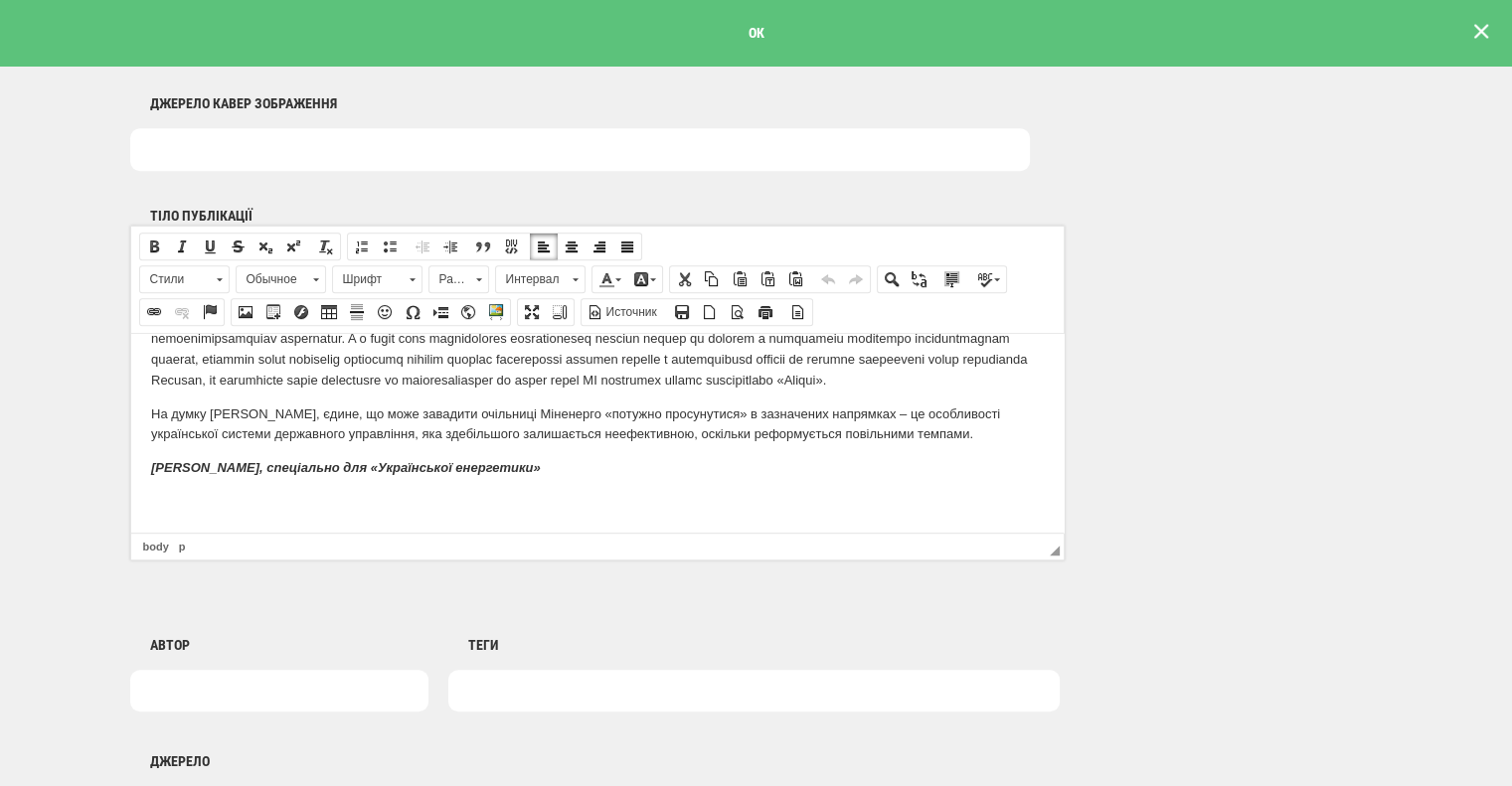 copy on "На думку Володимира Омельченка, єдине, що може завадити очільниці Міненерго «потужно просунутися» в зазначених напрямках – це особливості української системи державного управління, яка здебільшого залишається неефективною, оскільки реформується повільними темпами.   Світлана Долінчук, спеціально для «Української енергетики»" 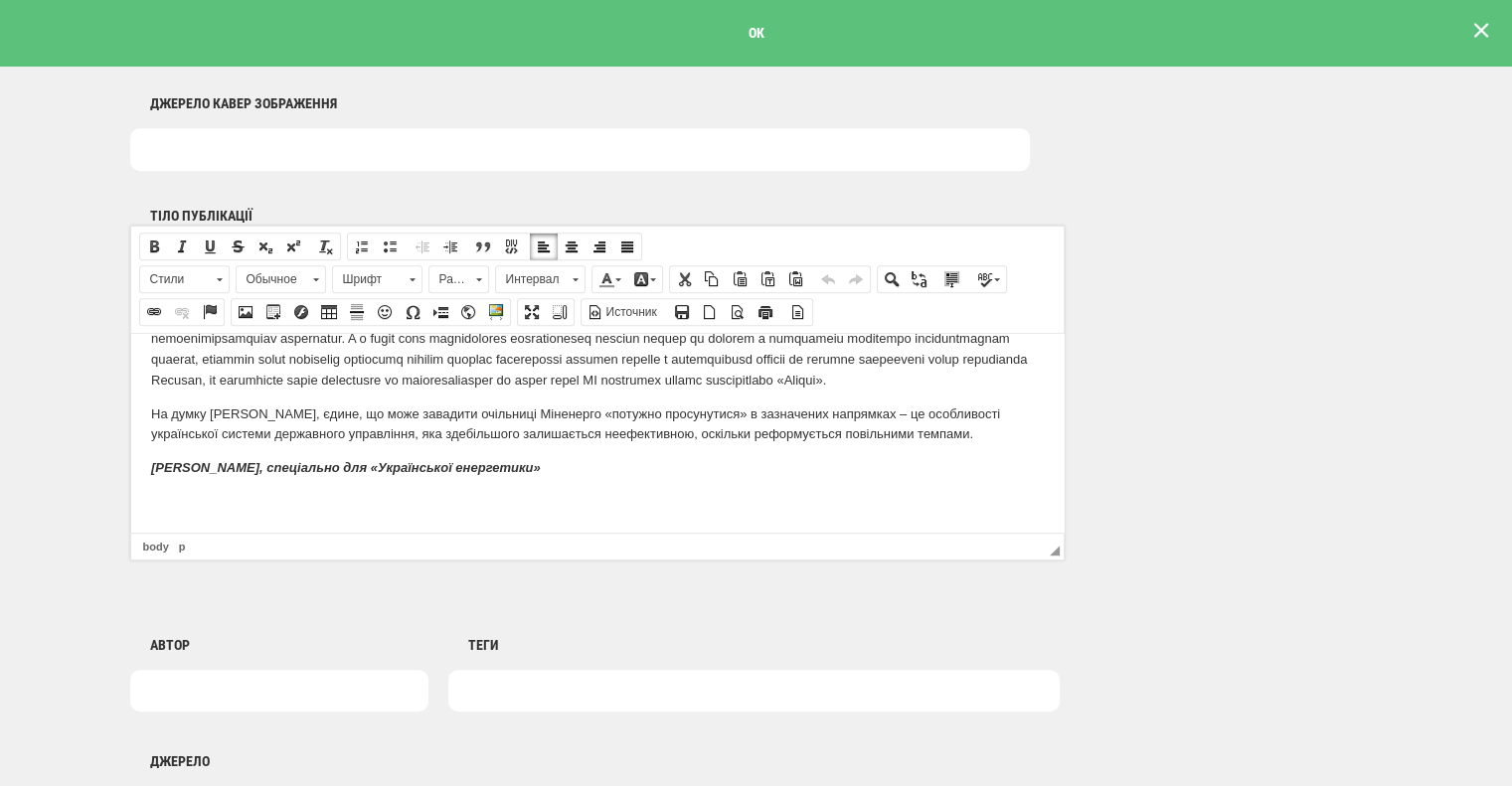 click at bounding box center (1481, 31) 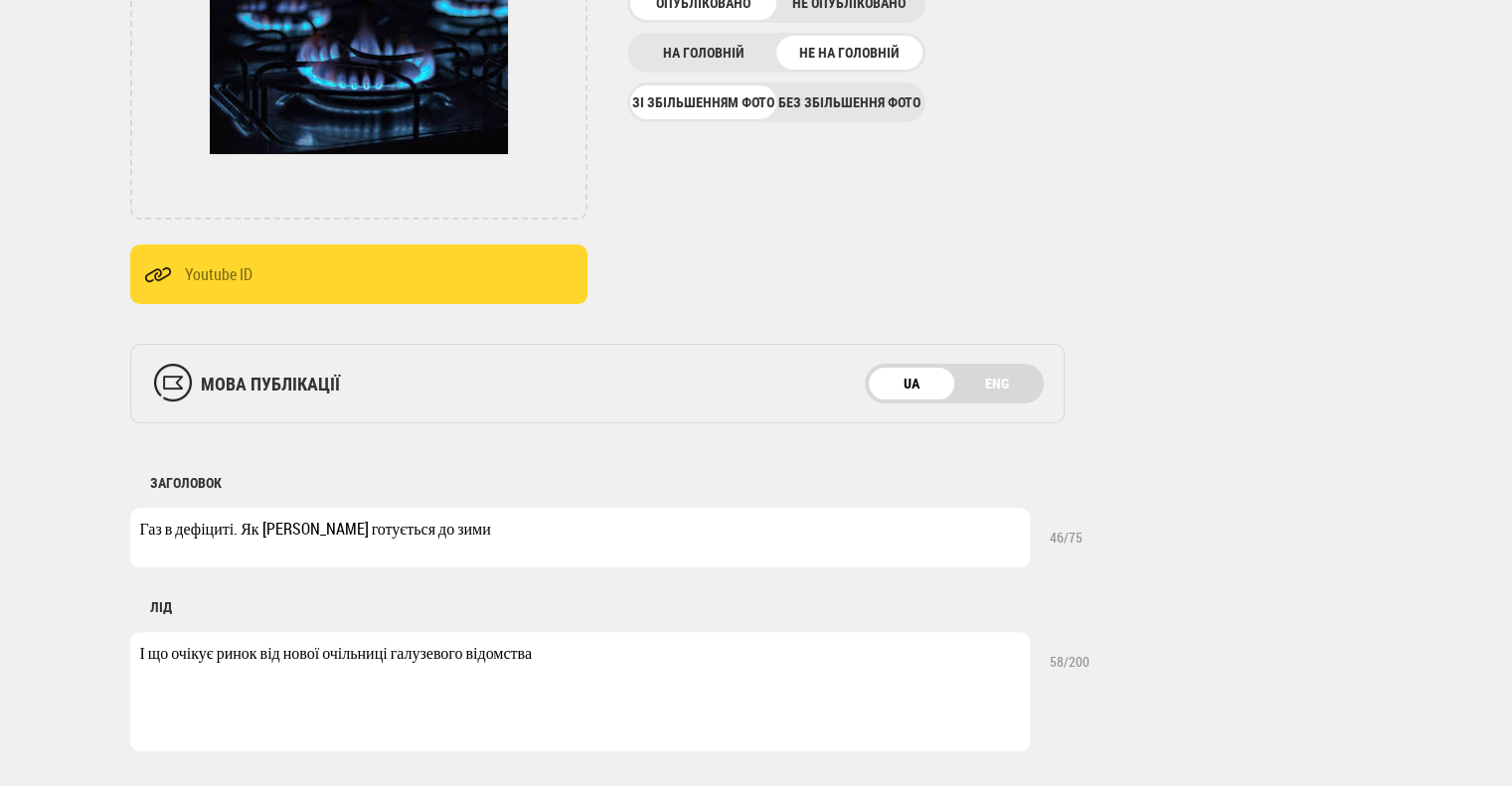 scroll, scrollTop: 0, scrollLeft: 0, axis: both 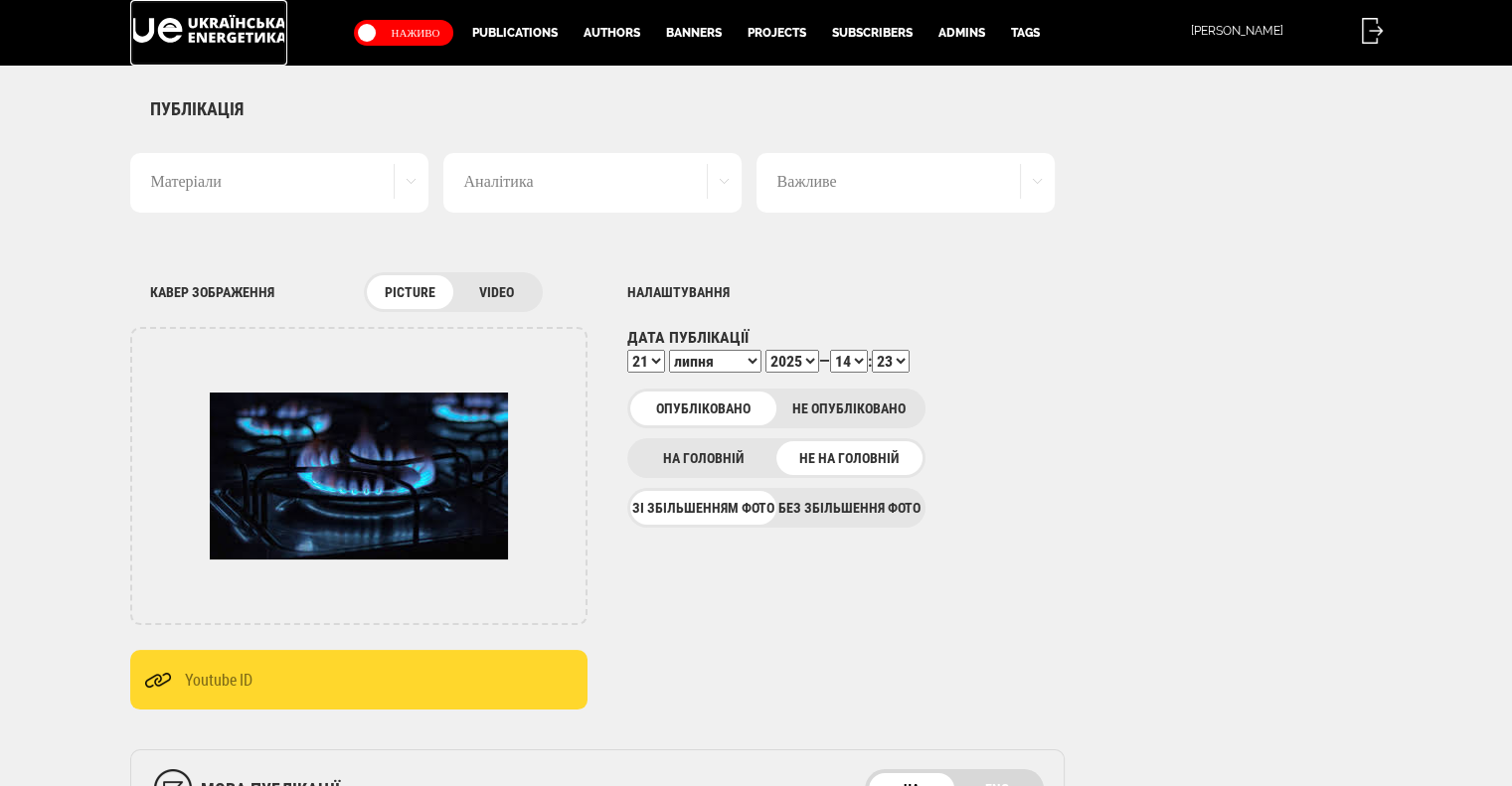 click at bounding box center (209, 29) 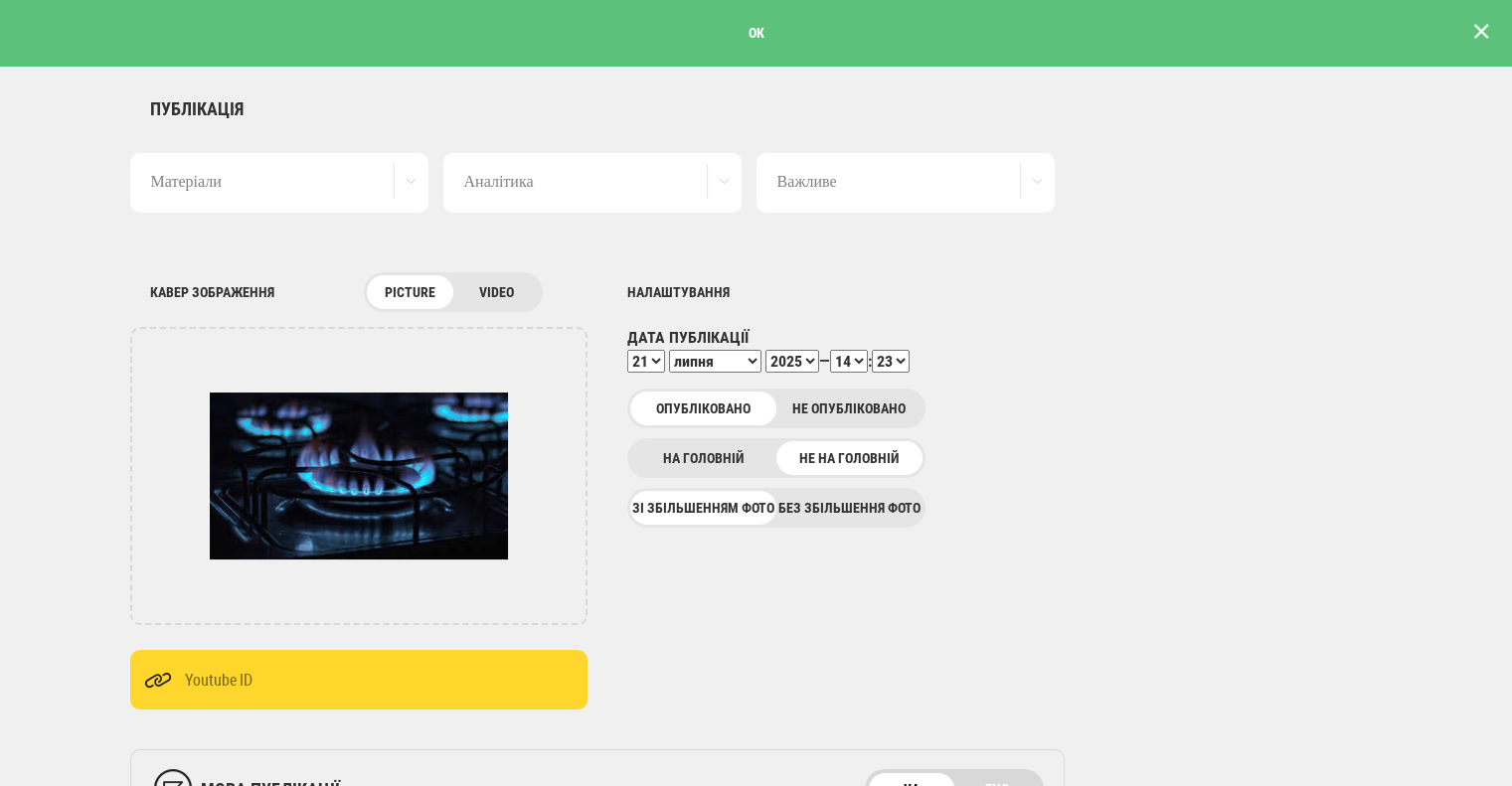 scroll, scrollTop: 0, scrollLeft: 0, axis: both 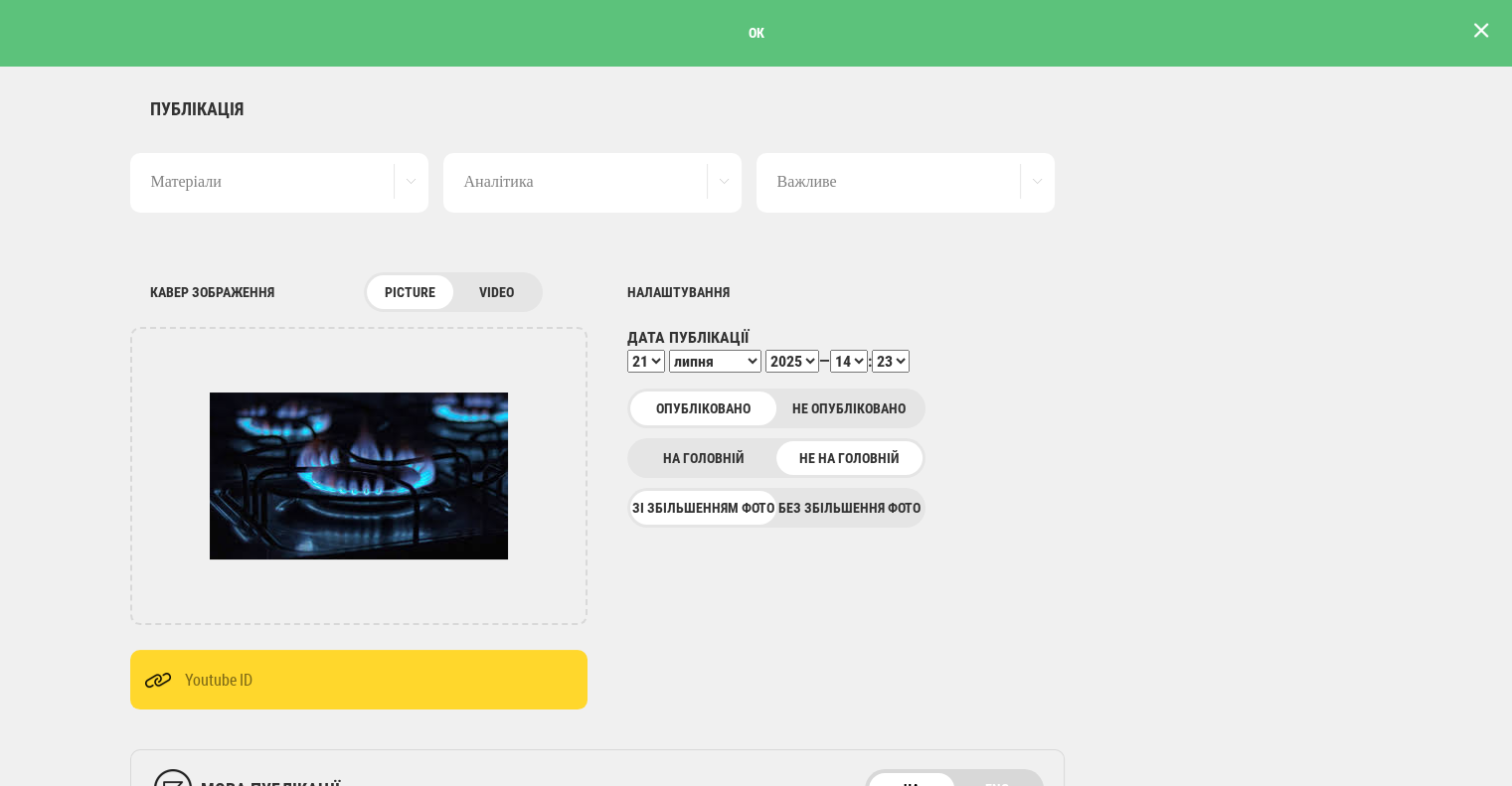 click at bounding box center [1481, 31] 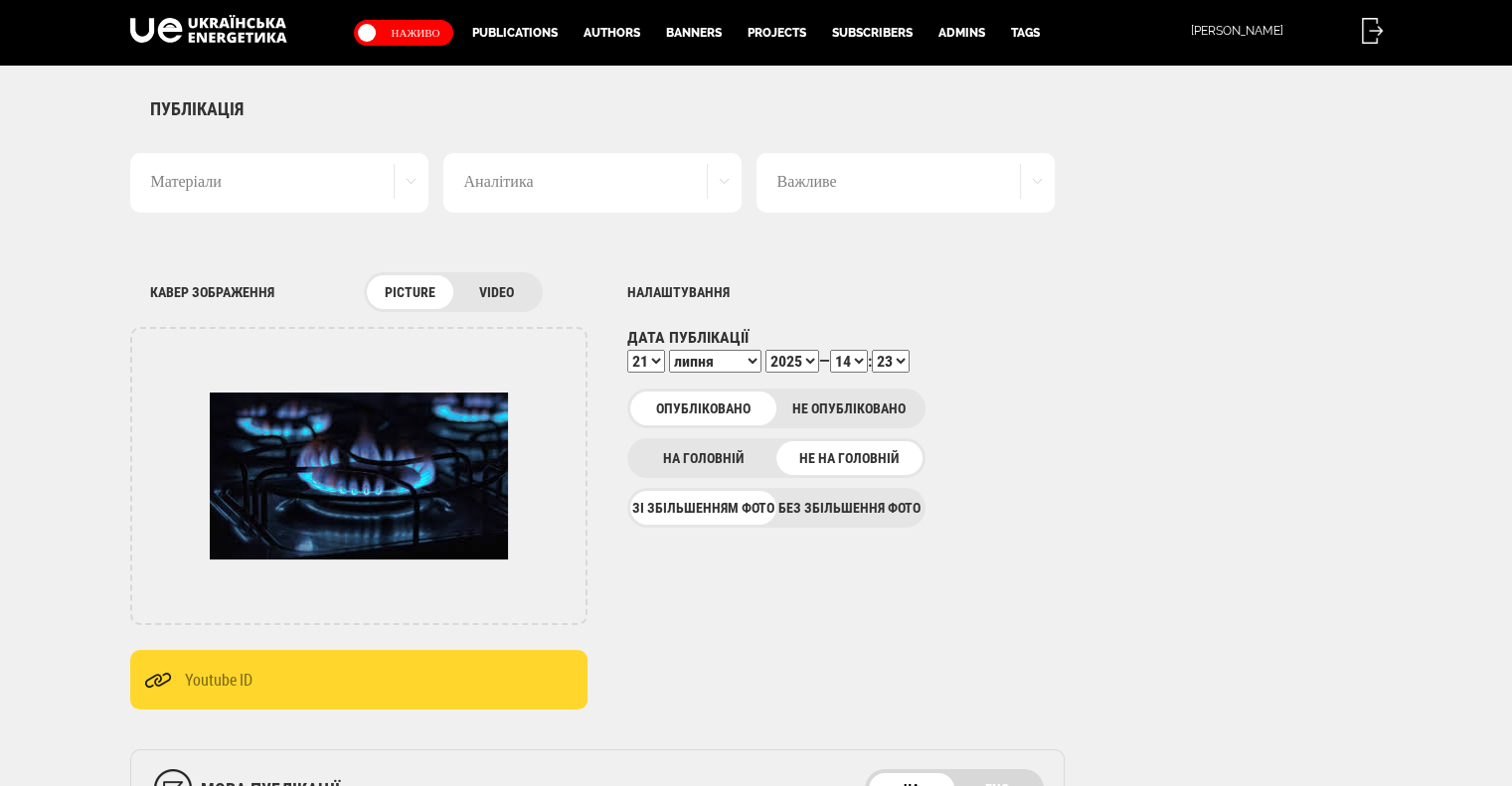 click on "Наживо Publications Authors Banners Projects Subscribers Admins Tags [PERSON_NAME]" at bounding box center [756, 33] 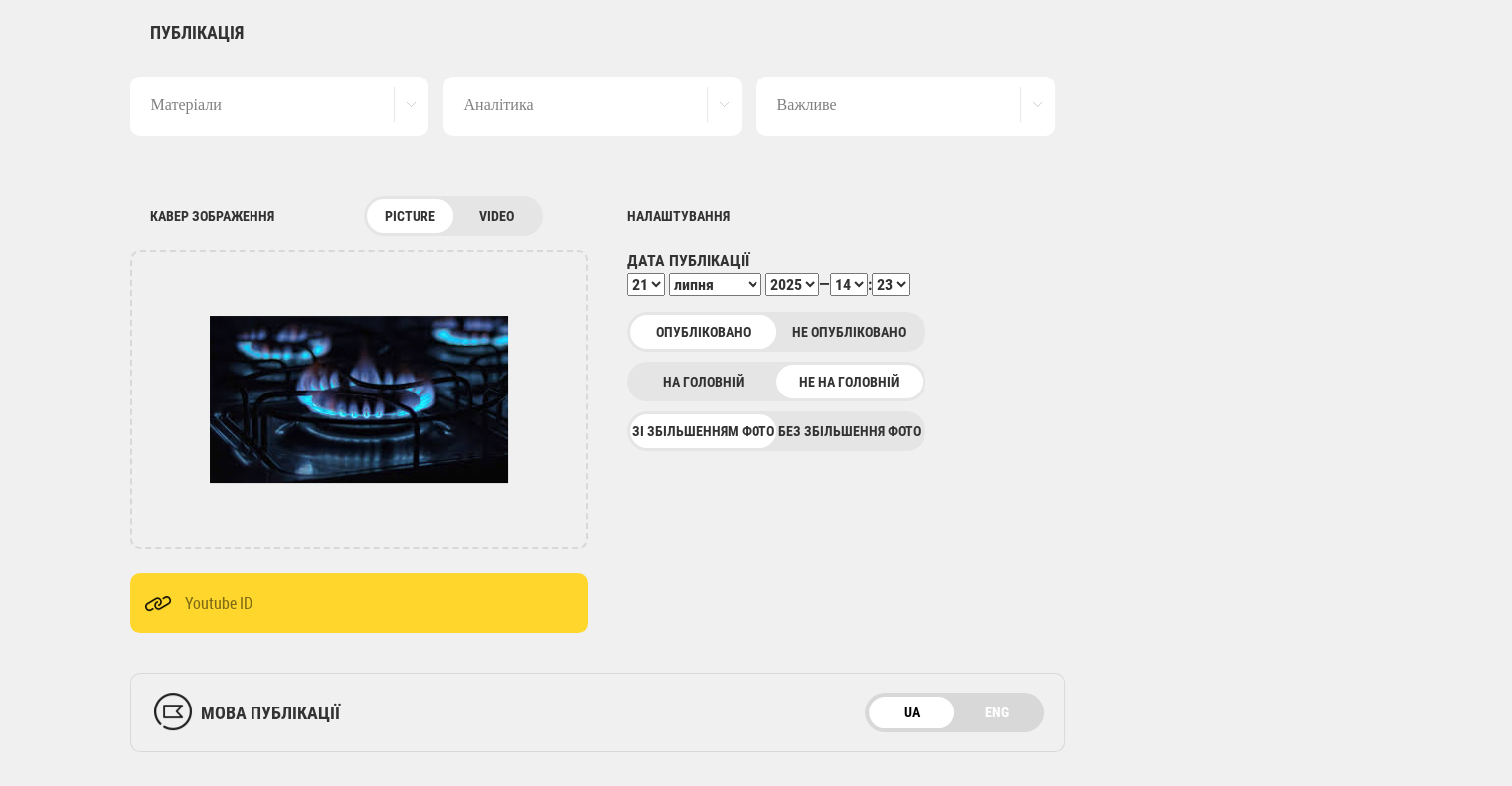 scroll, scrollTop: 596, scrollLeft: 0, axis: vertical 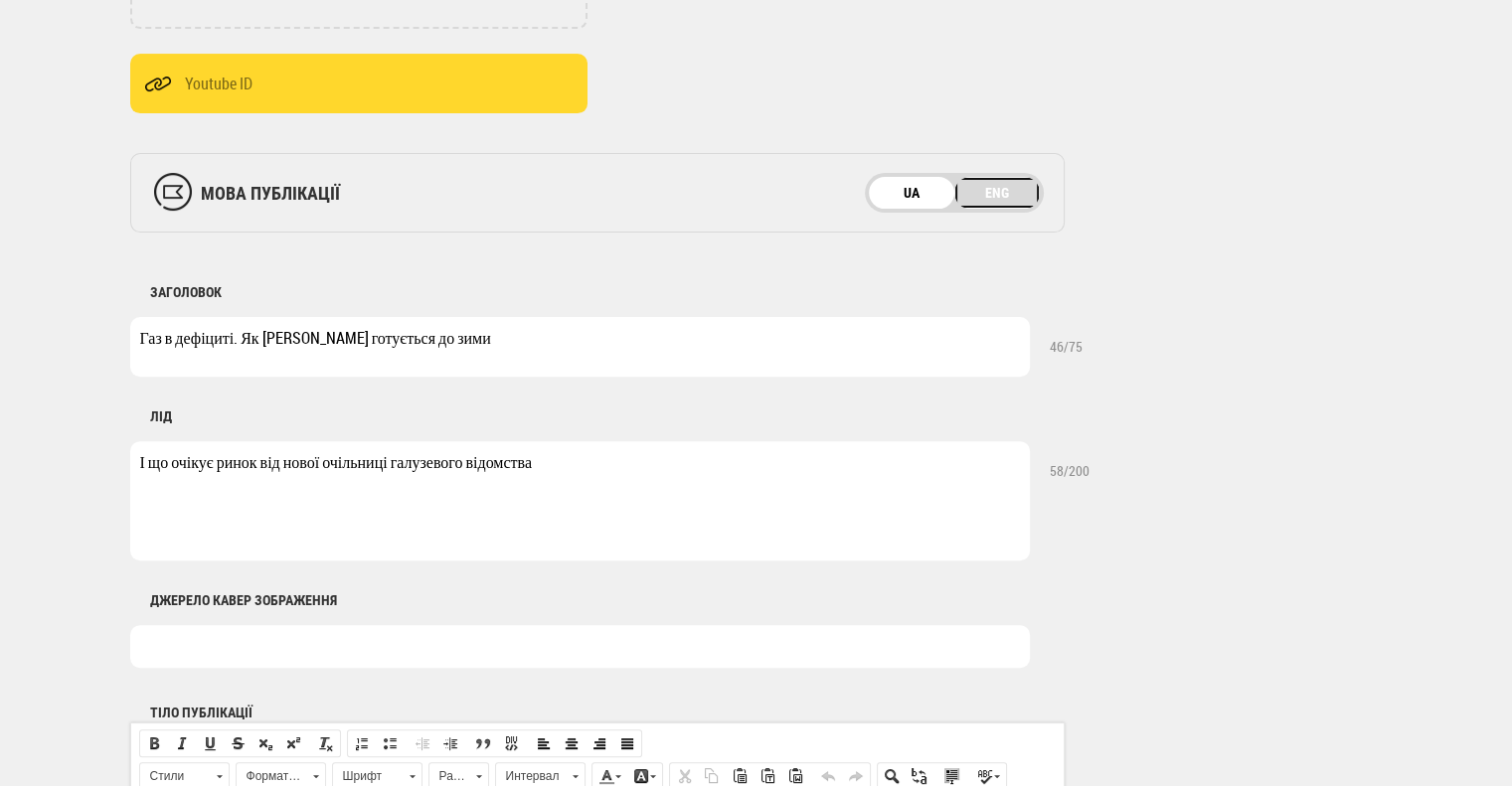 click on "ENG" at bounding box center [997, 193] 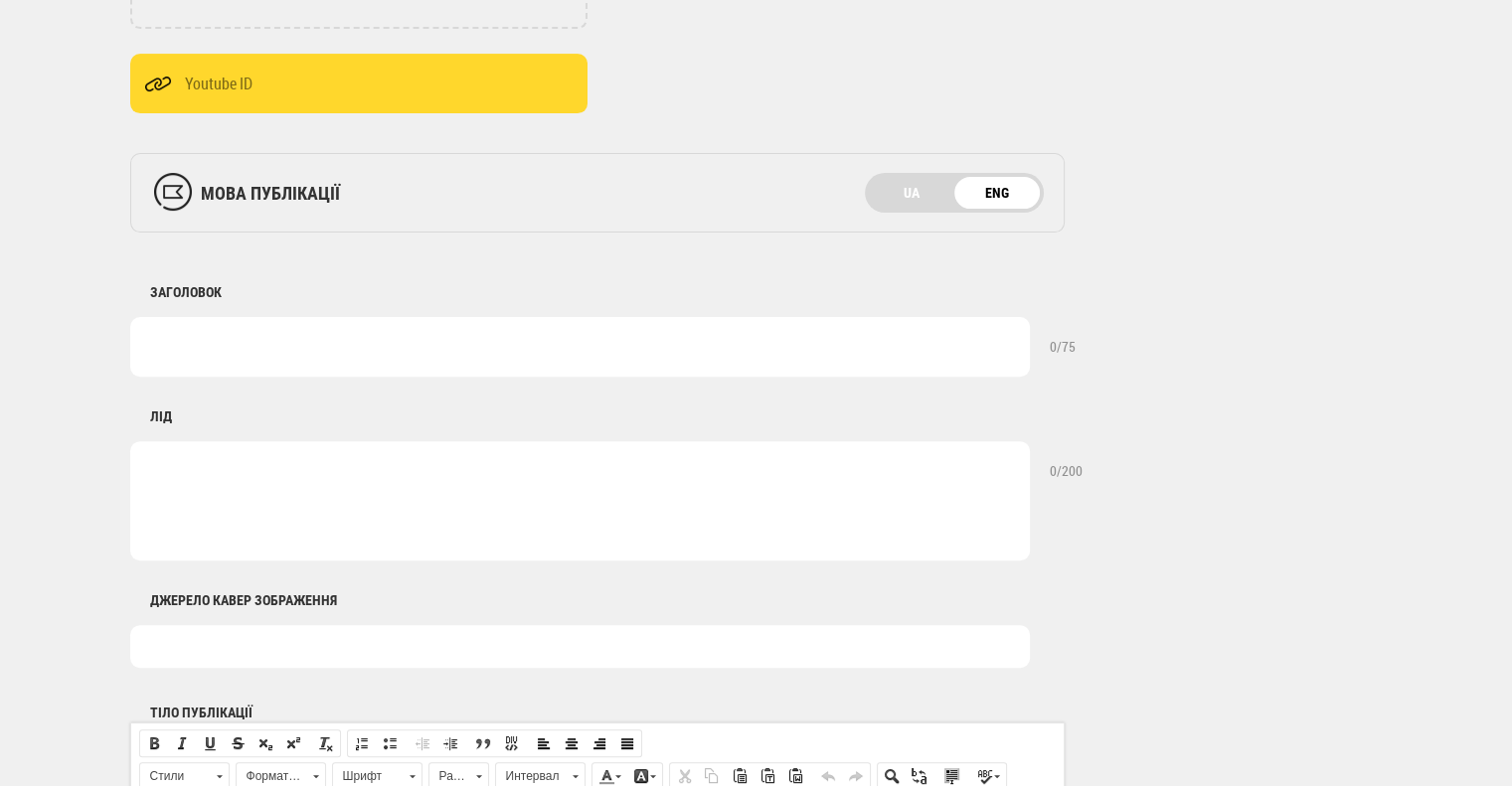 click at bounding box center (580, 347) 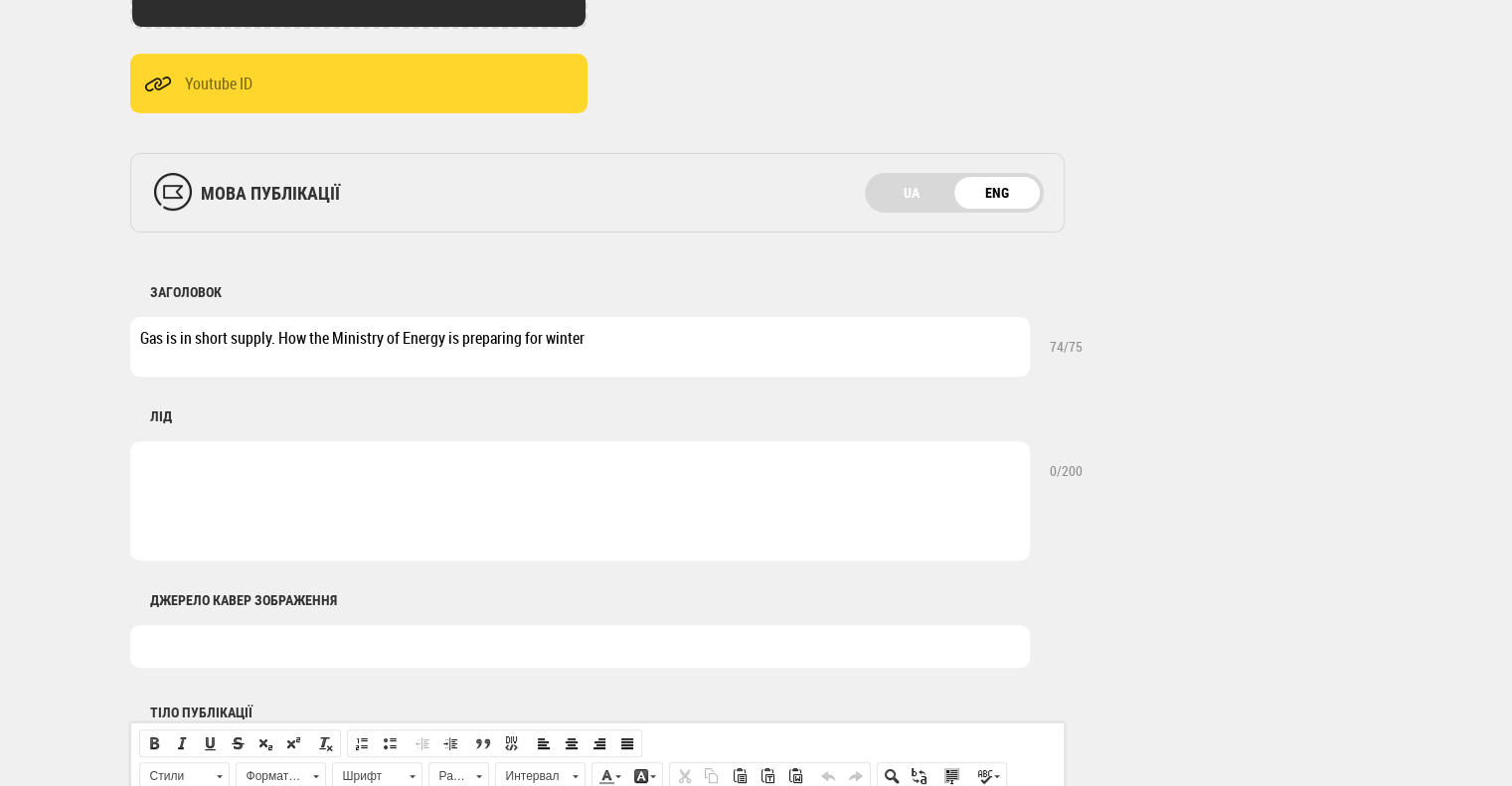 type on "Gas is in short supply. How the Ministry of Energy is preparing for winter" 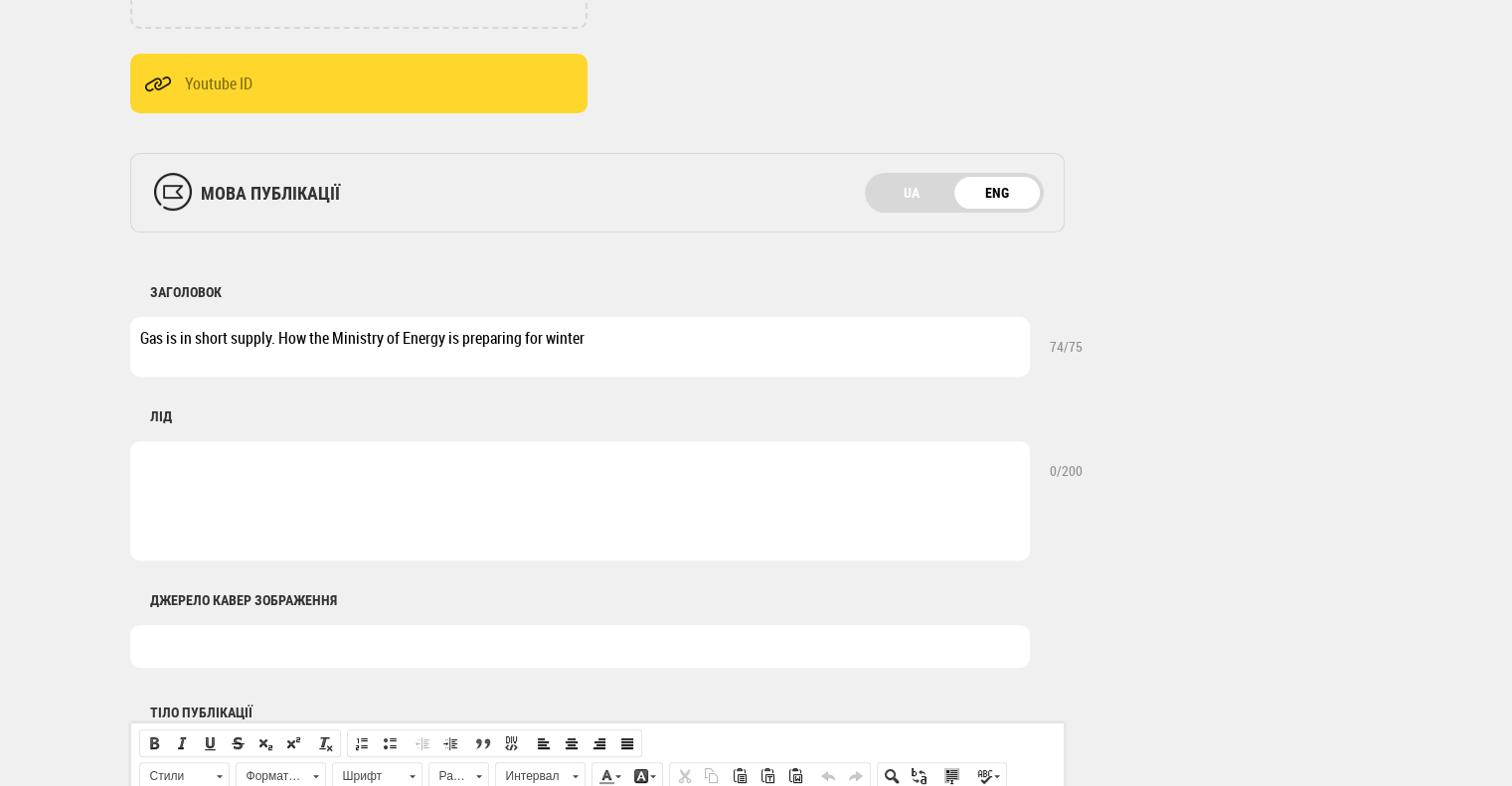 click at bounding box center (580, 501) 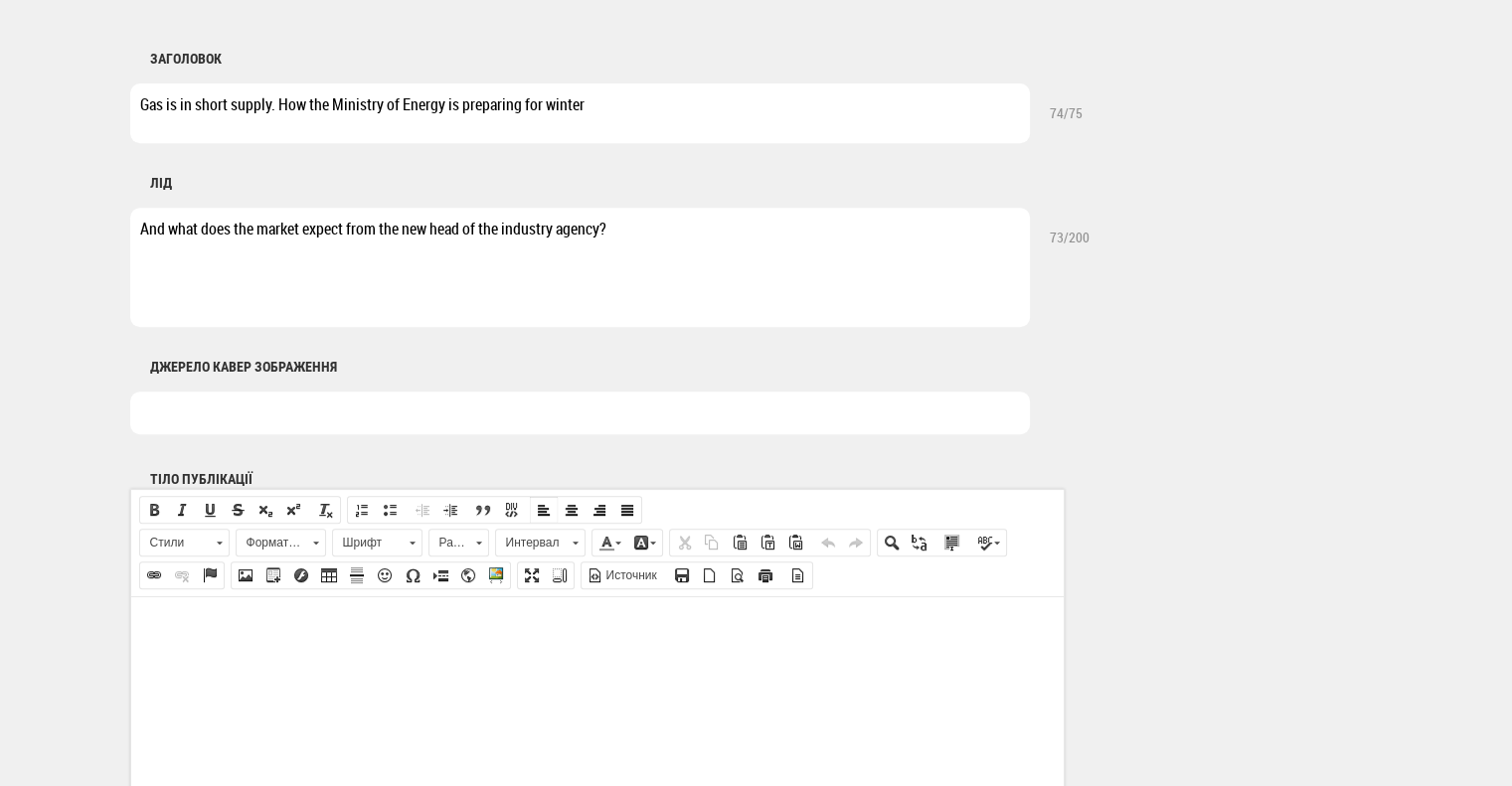 scroll, scrollTop: 894, scrollLeft: 0, axis: vertical 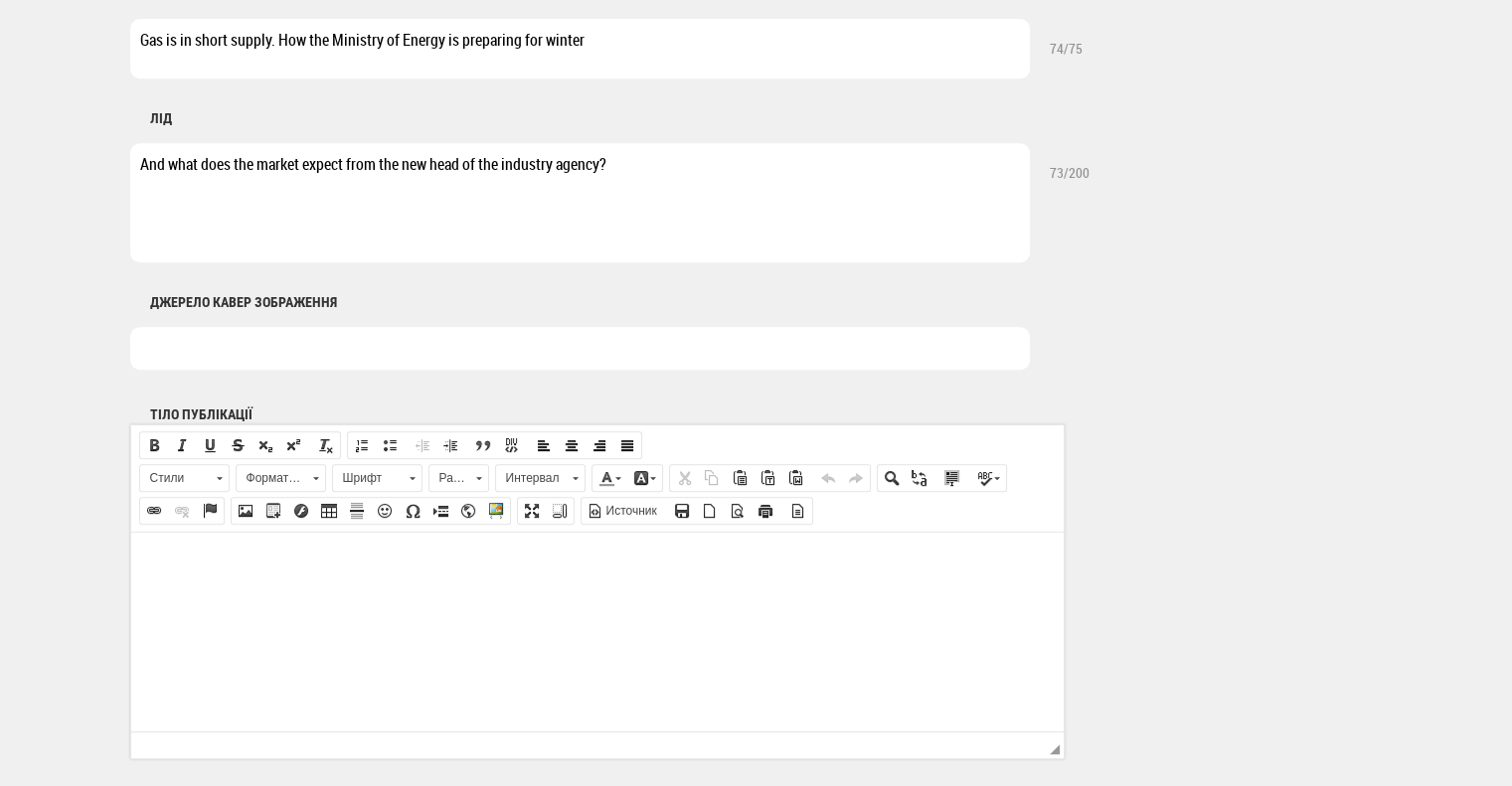 type on "And what does the market expect from the new head of the industry agency?" 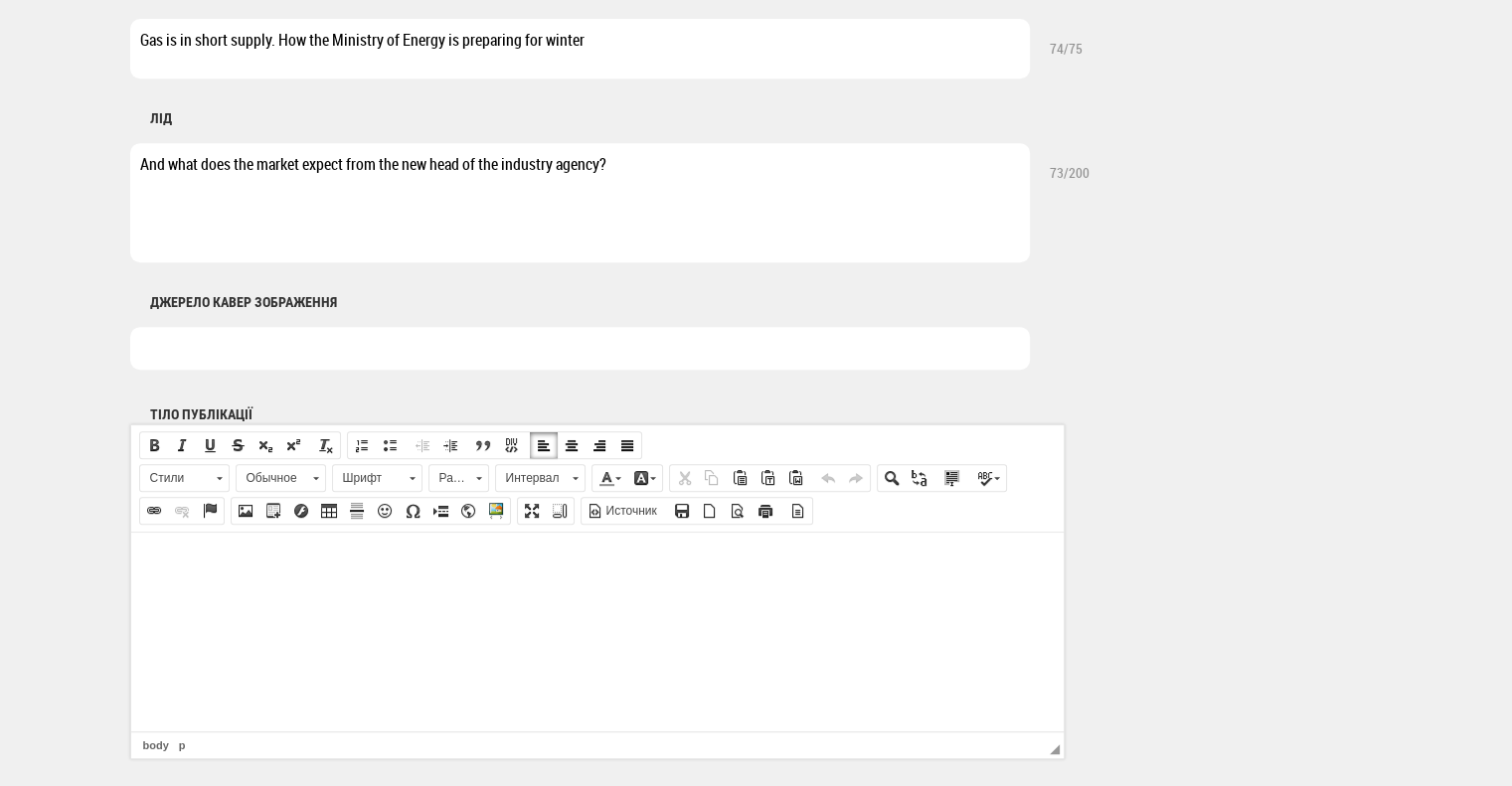click at bounding box center [596, 561] 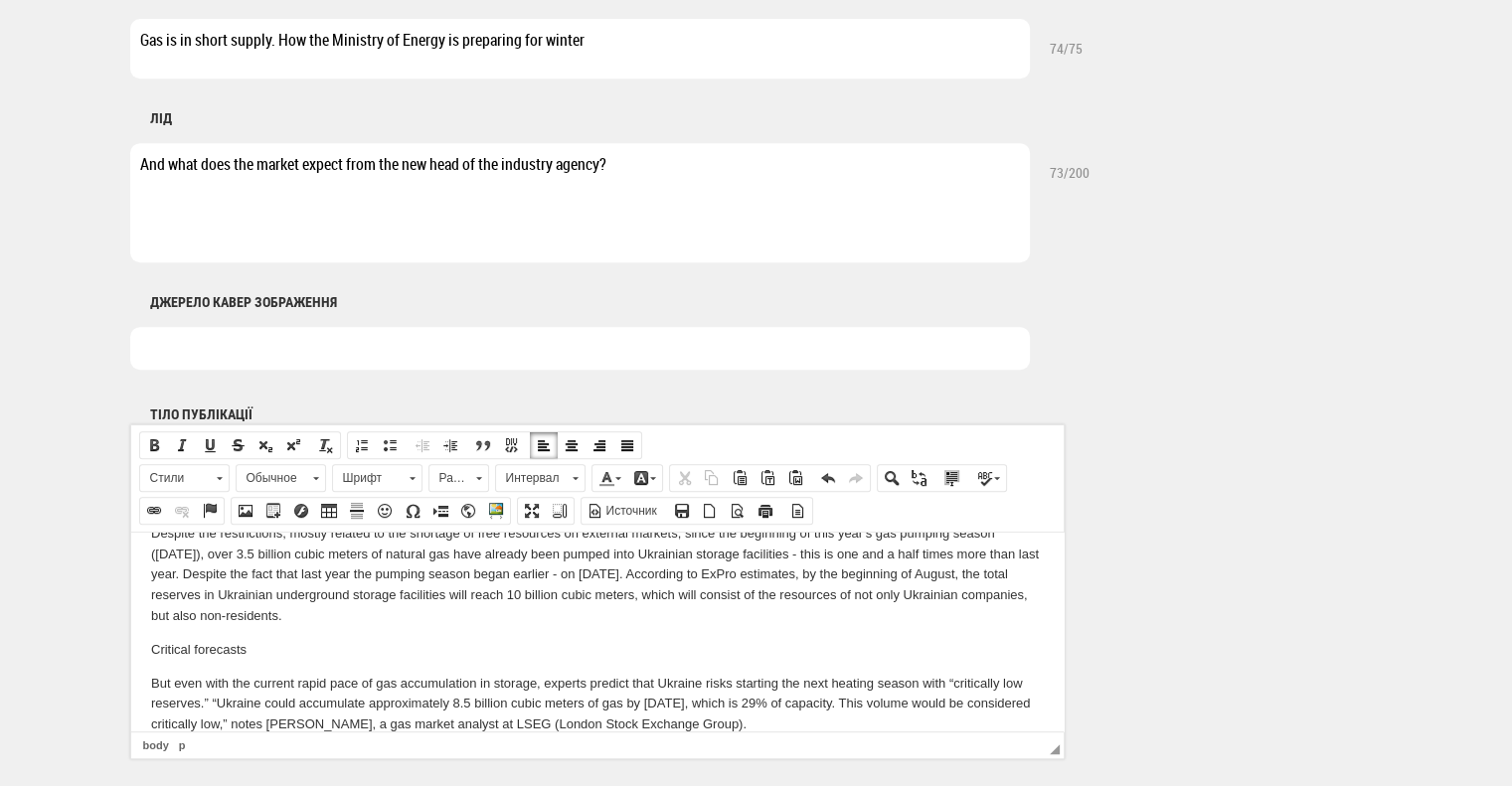 scroll, scrollTop: 954, scrollLeft: 0, axis: vertical 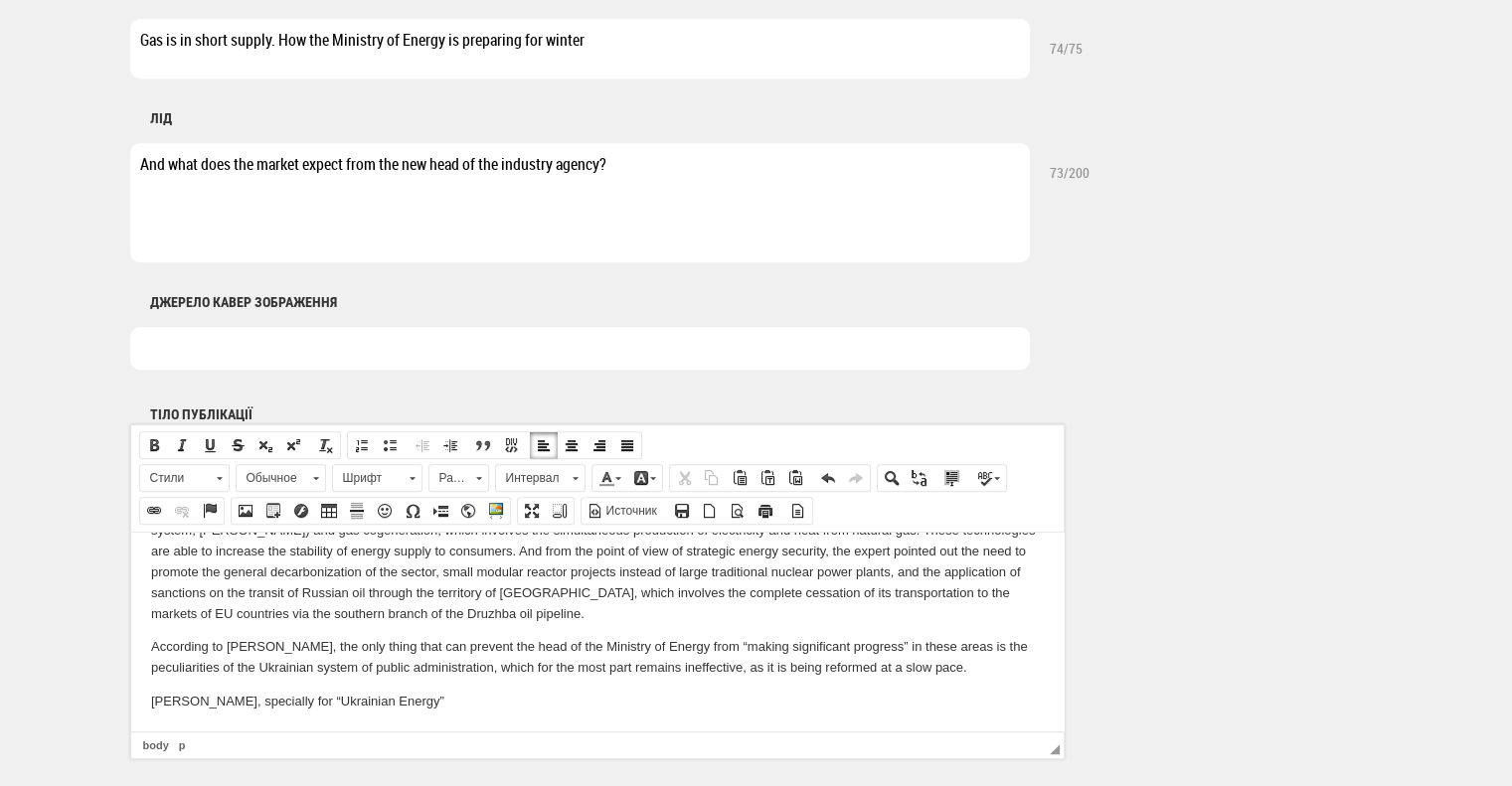 drag, startPoint x: 456, startPoint y: 691, endPoint x: 120, endPoint y: 679, distance: 336.21422 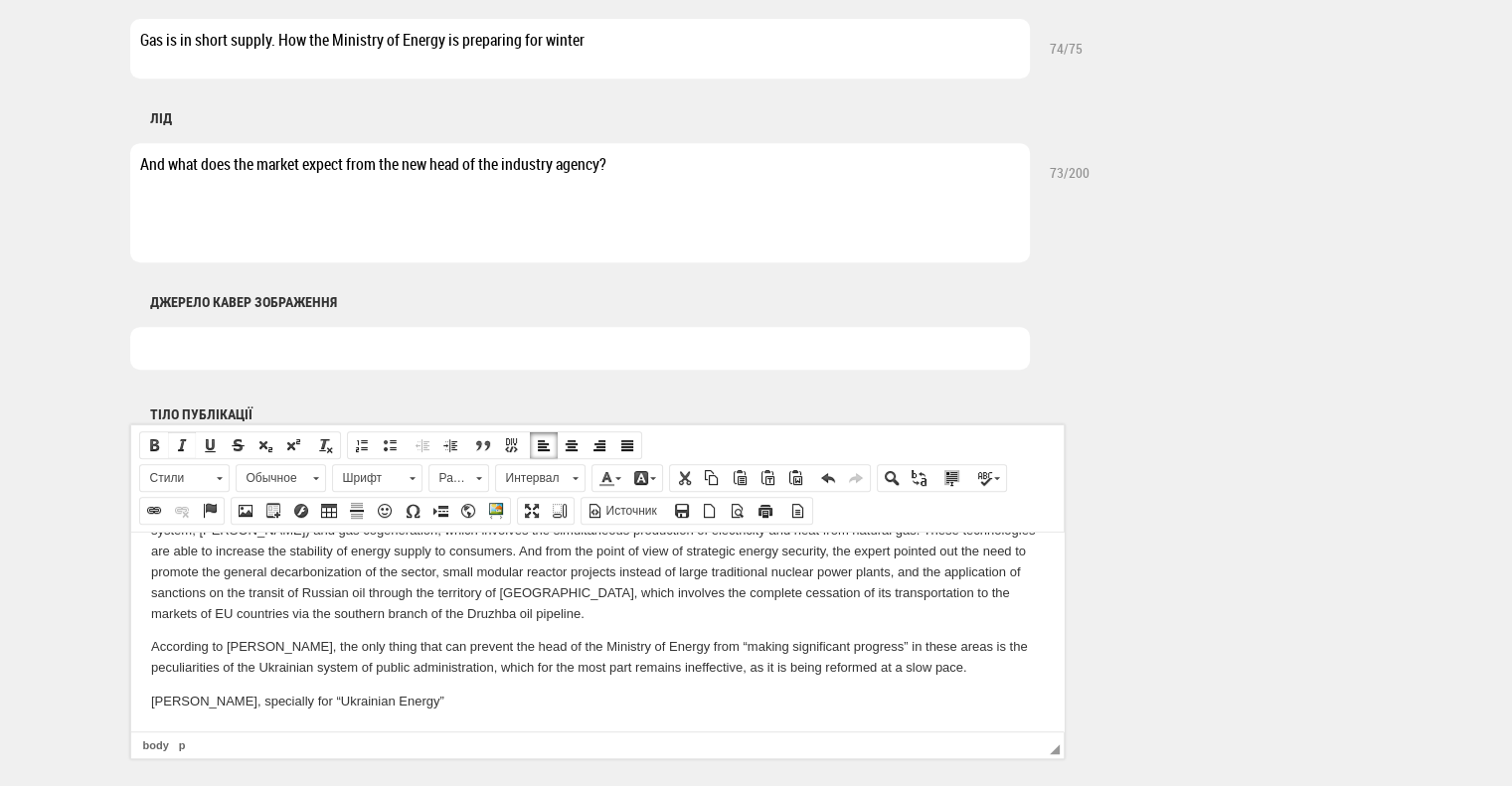 click on "Курсив" at bounding box center [182, 445] 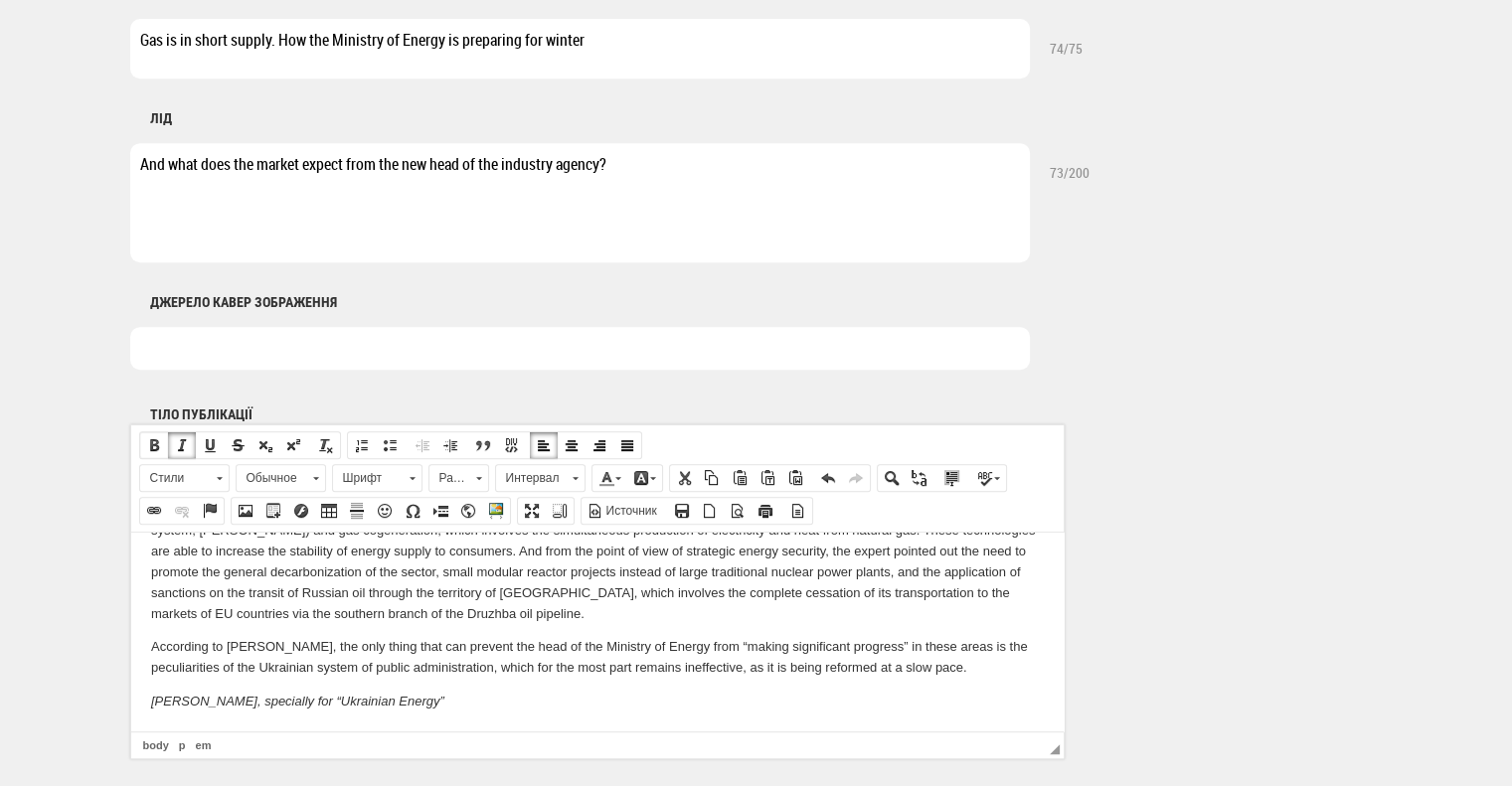 click at bounding box center [154, 445] 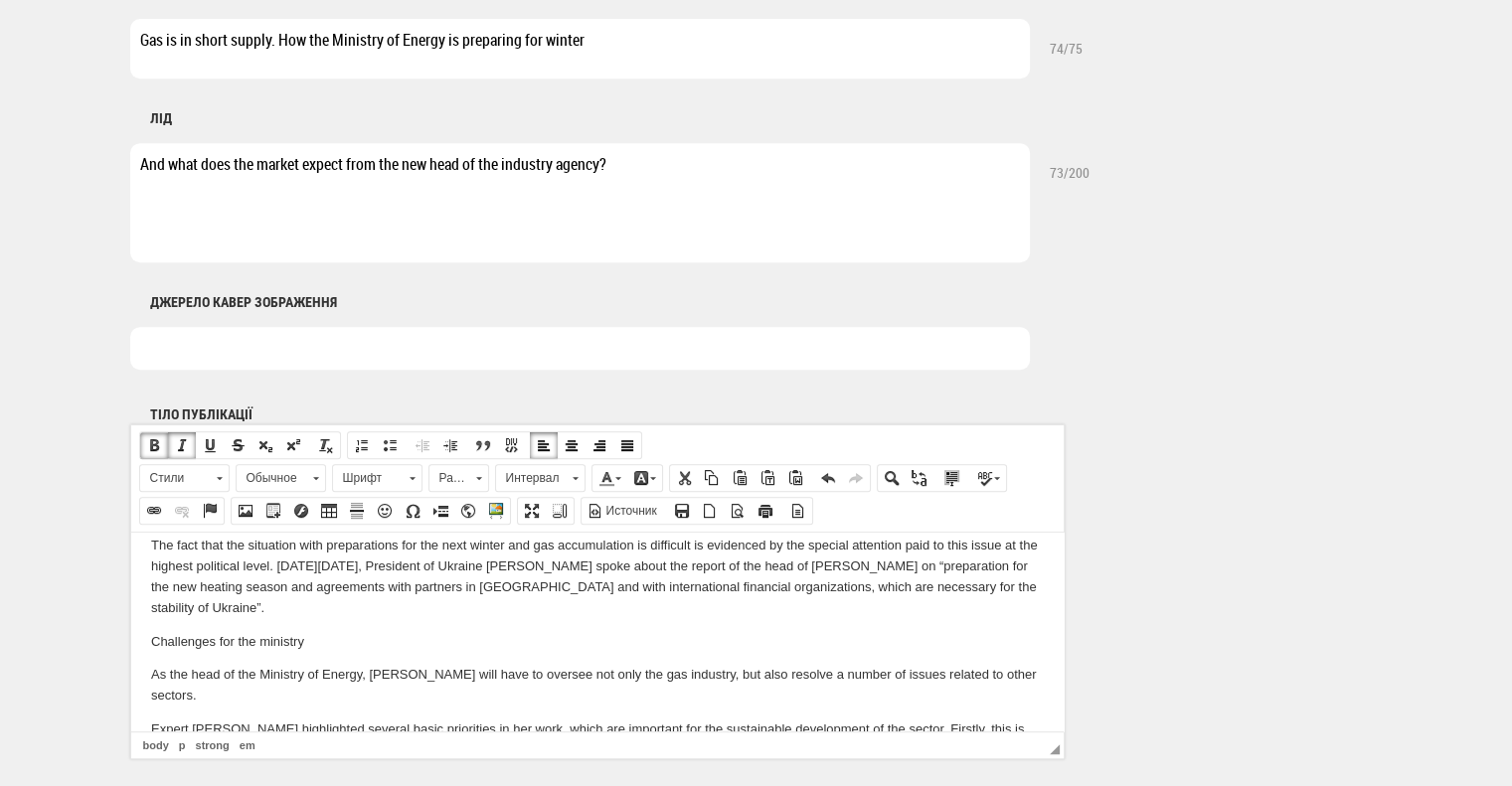 scroll, scrollTop: 1677, scrollLeft: 0, axis: vertical 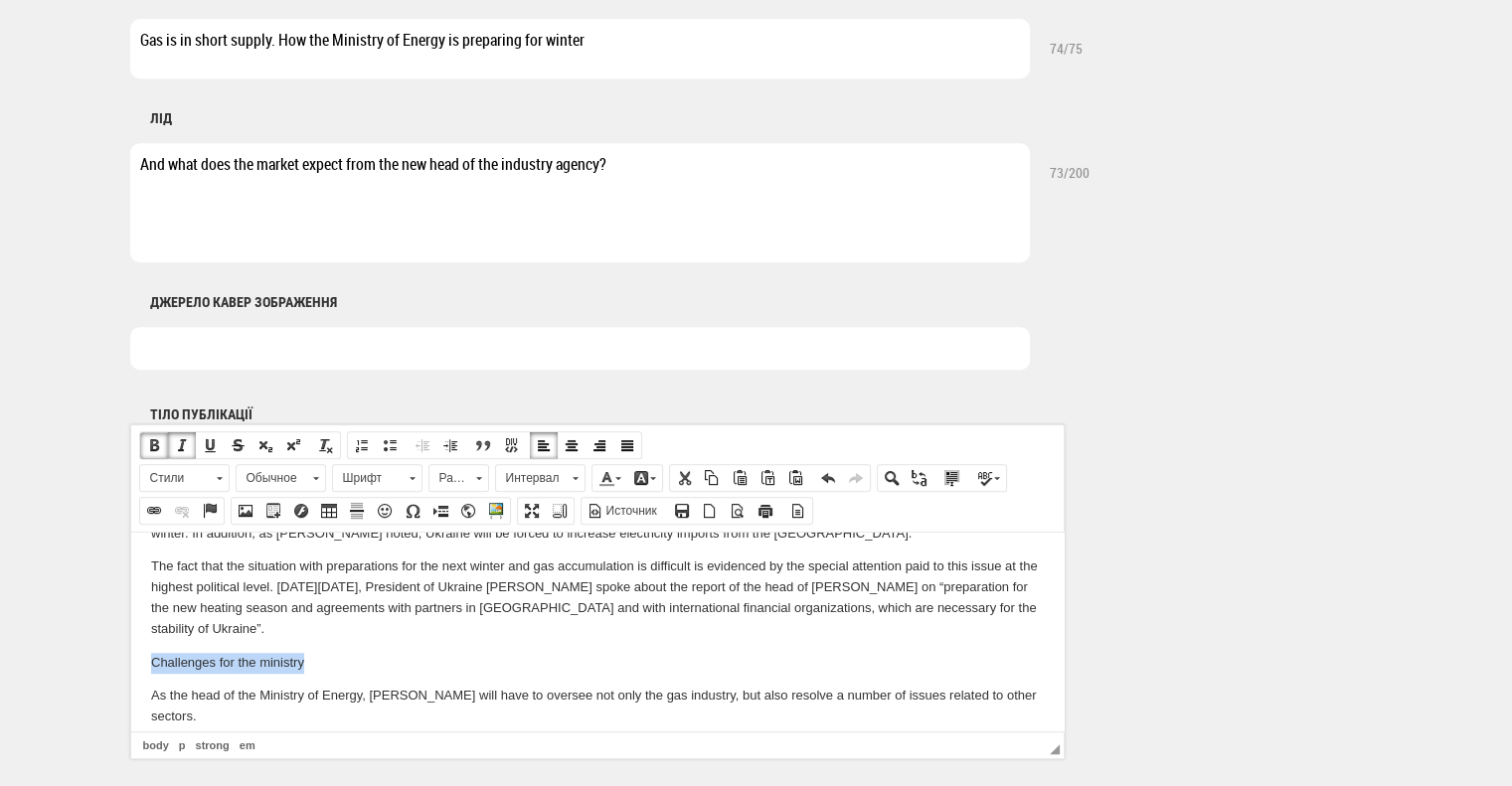 drag, startPoint x: 328, startPoint y: 651, endPoint x: 126, endPoint y: 662, distance: 202.2993 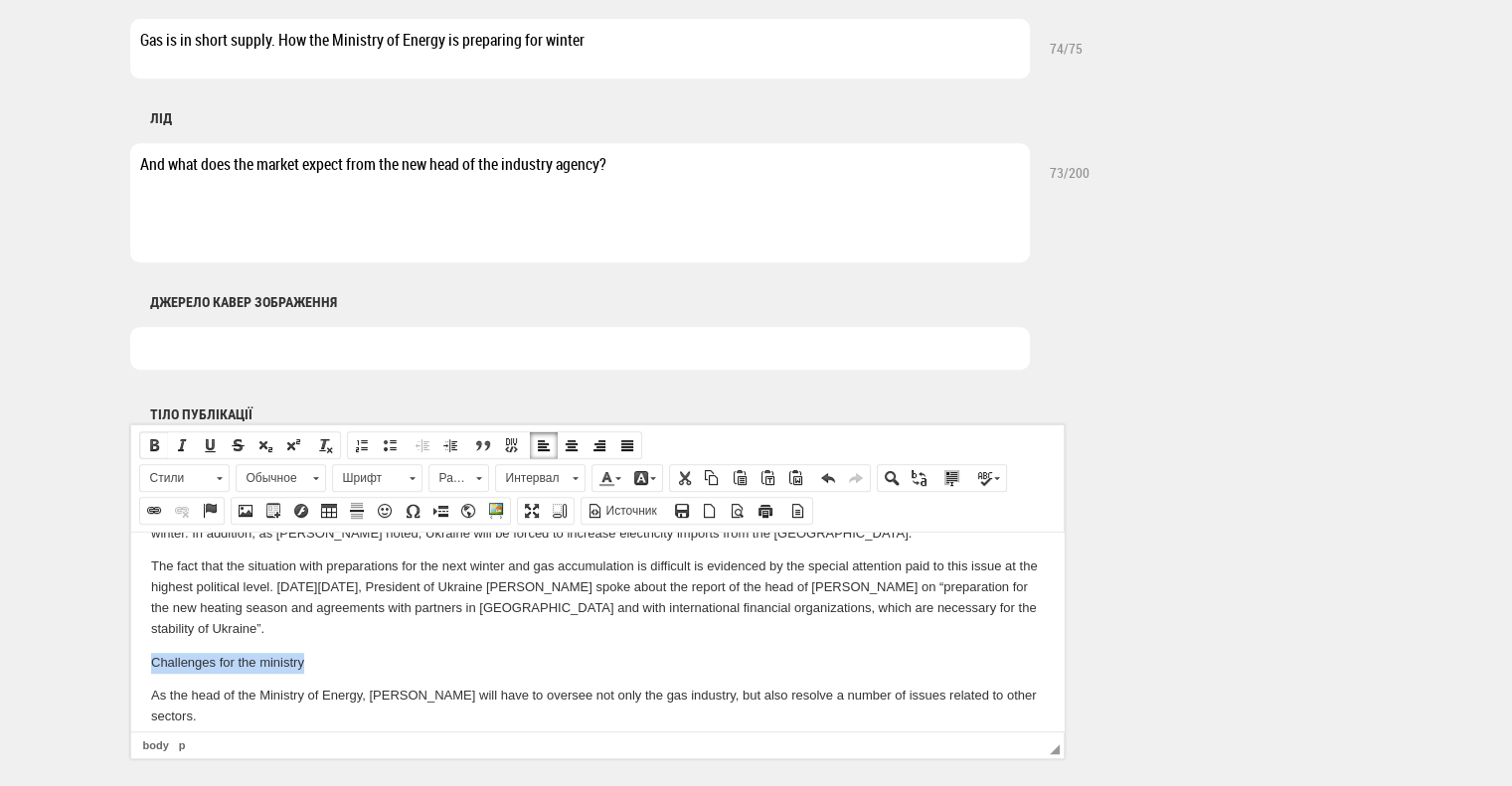 click at bounding box center [154, 445] 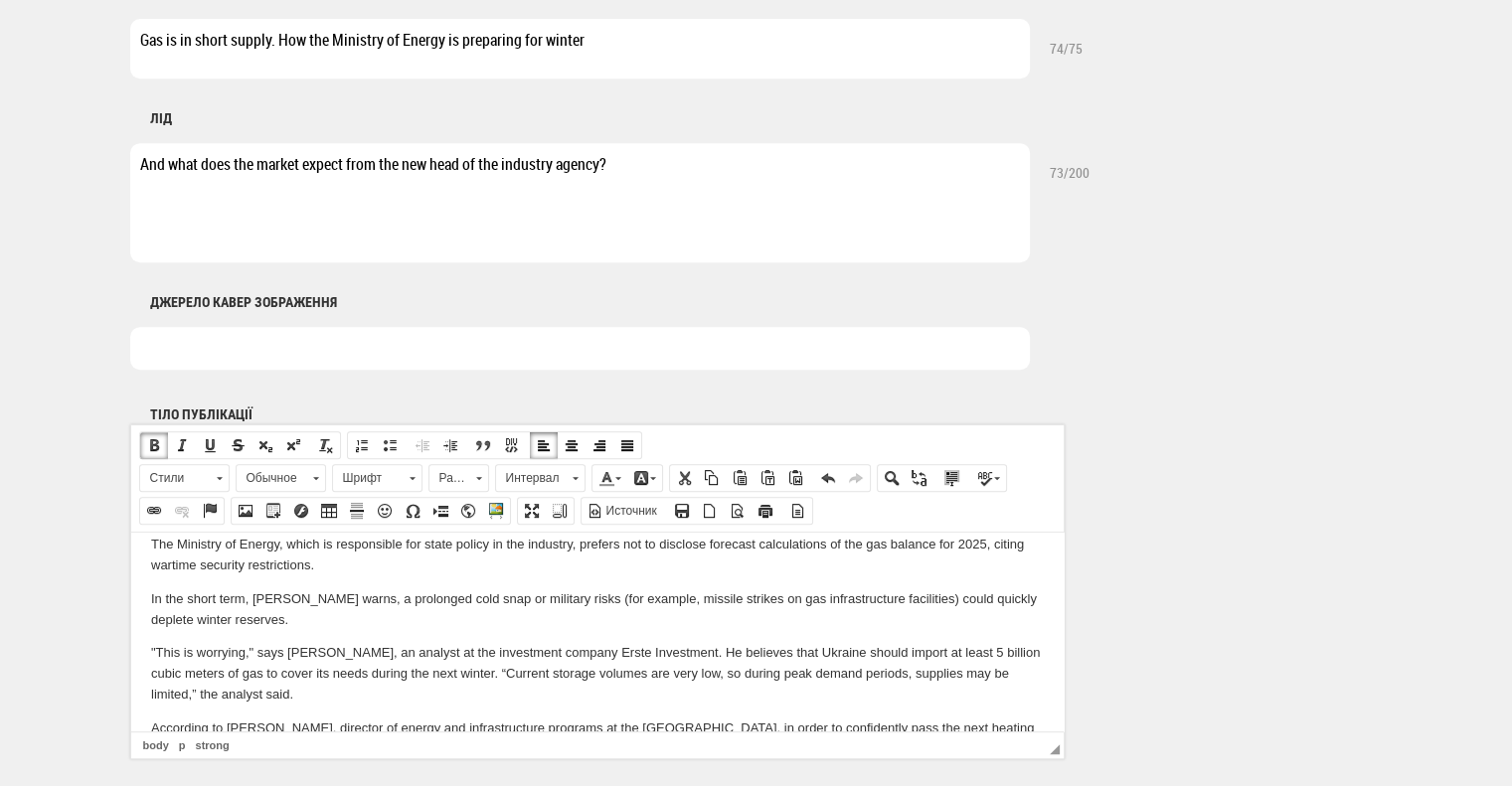 scroll, scrollTop: 1379, scrollLeft: 0, axis: vertical 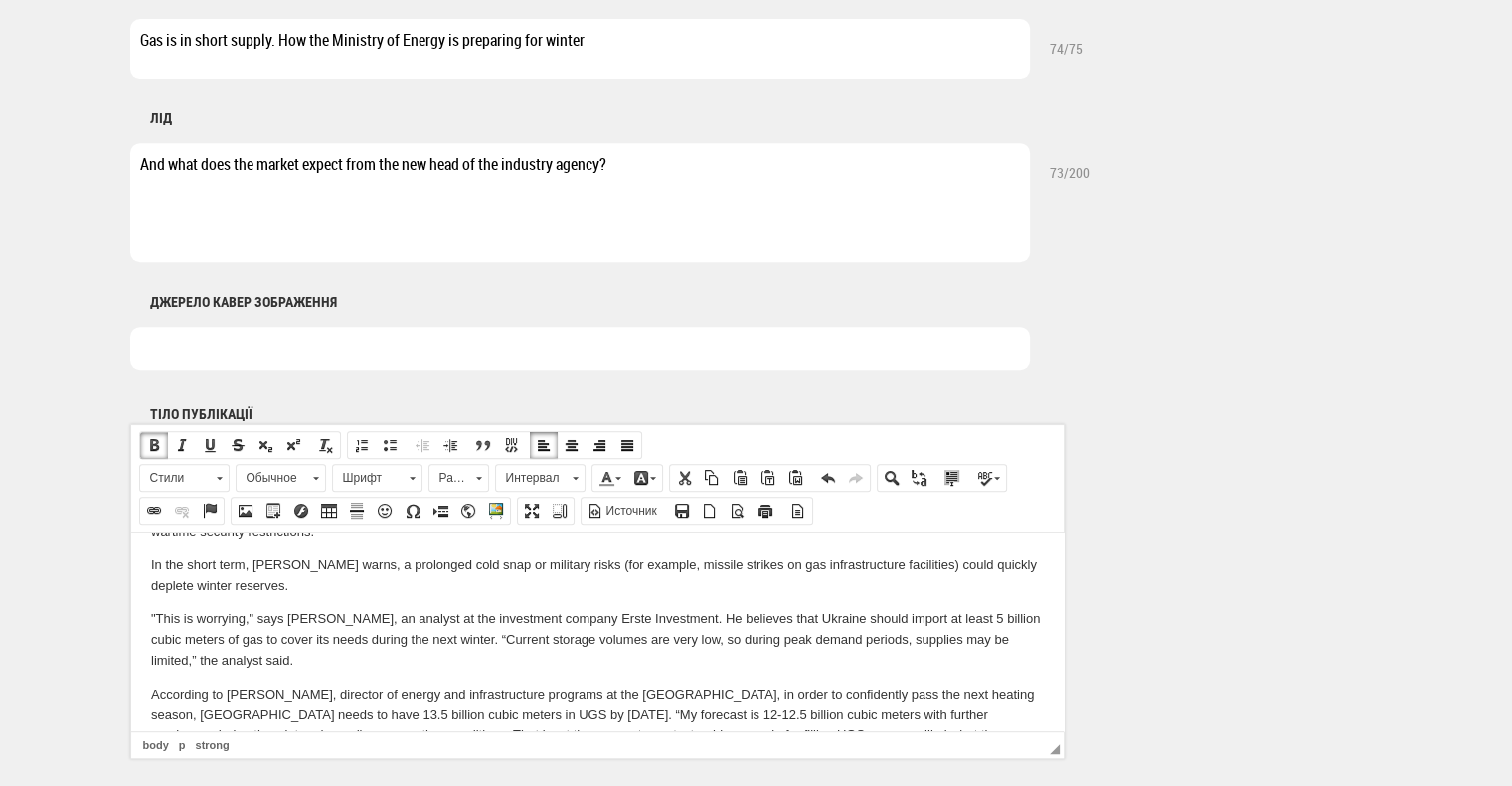 click on "On [DATE], the Verkhovna Rada of Ukraine approved the candidacy of [PERSON_NAME] for the position of head of the Ministry of Energy. And the very next day, she held her first working meeting, which was dedicated to the “hot” problem - preparation for the new heating season in the fourth year of a full-scale war. The main issue of this meeting was providing the country with natural gas, which, due to the attacks of the [DEMOGRAPHIC_DATA] army on the production infrastructure, has turned into an extremely scarce resource. “Ukrainian Energy” figured out what is currently happening with the accumulation of gas in underground storage facilities, what risks analysts predict in preparing for the next winter, and what expectations the market has for the new head of the Ministry of Energy. Priority topic “Preparation for the heating season is our priority. The main goal is to ensure sufficient gas resources for all consumers,” explained [PERSON_NAME]. Market arithmetic Critical forecasts" at bounding box center (596, 289) 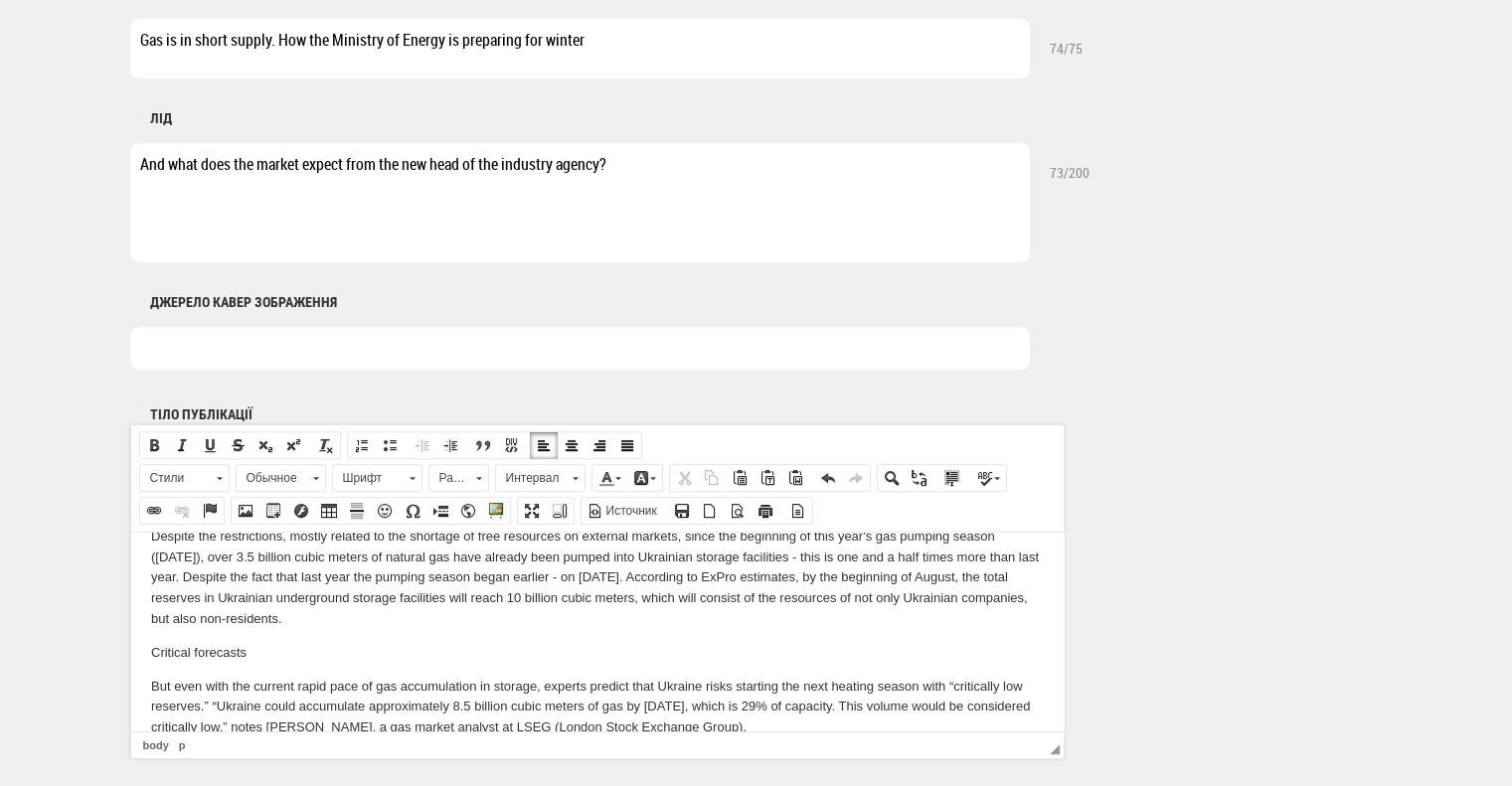 scroll, scrollTop: 882, scrollLeft: 0, axis: vertical 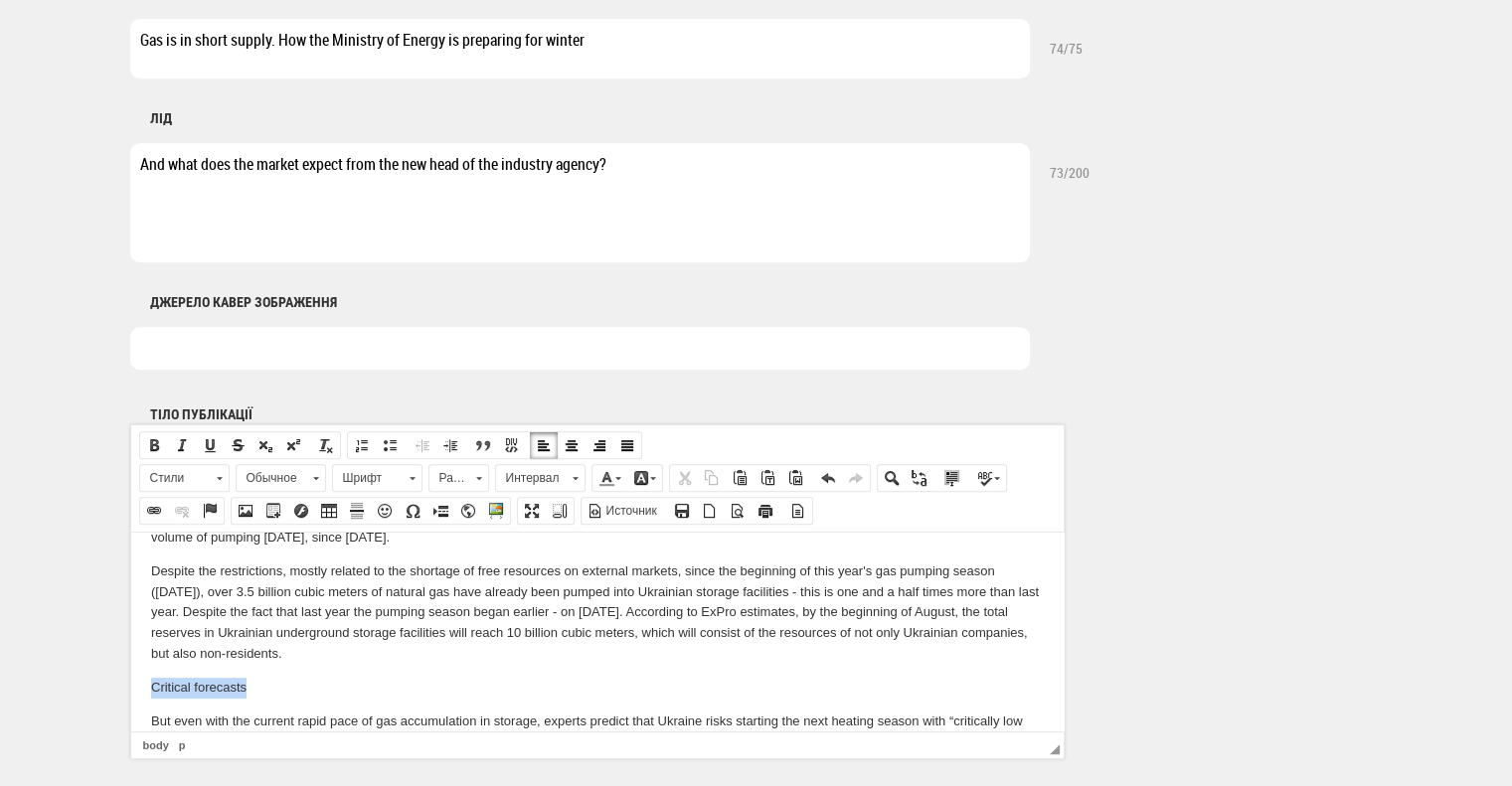 drag, startPoint x: 254, startPoint y: 695, endPoint x: 106, endPoint y: 682, distance: 148.56985 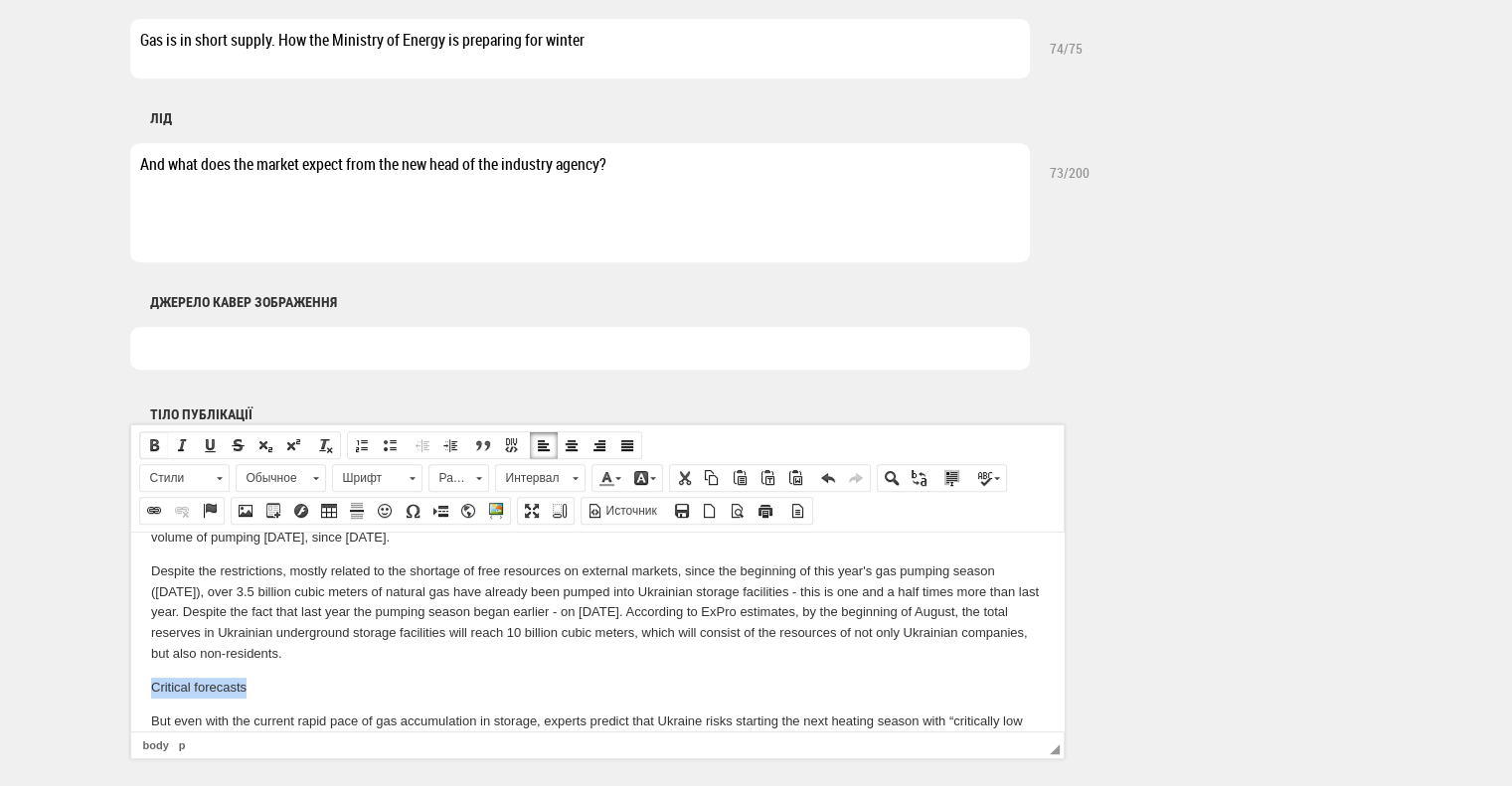 click on "Полужирный" at bounding box center [154, 445] 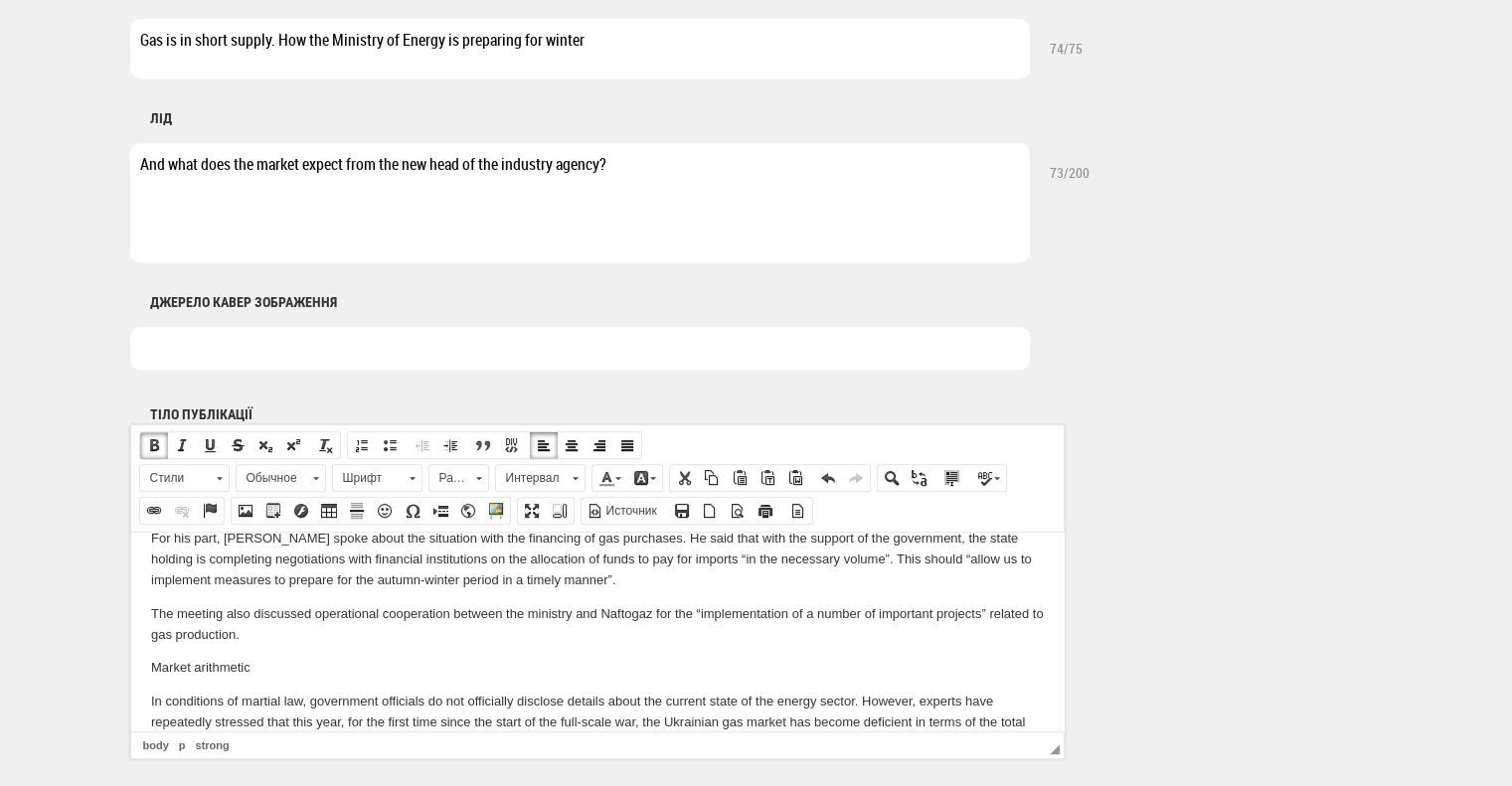 scroll, scrollTop: 386, scrollLeft: 0, axis: vertical 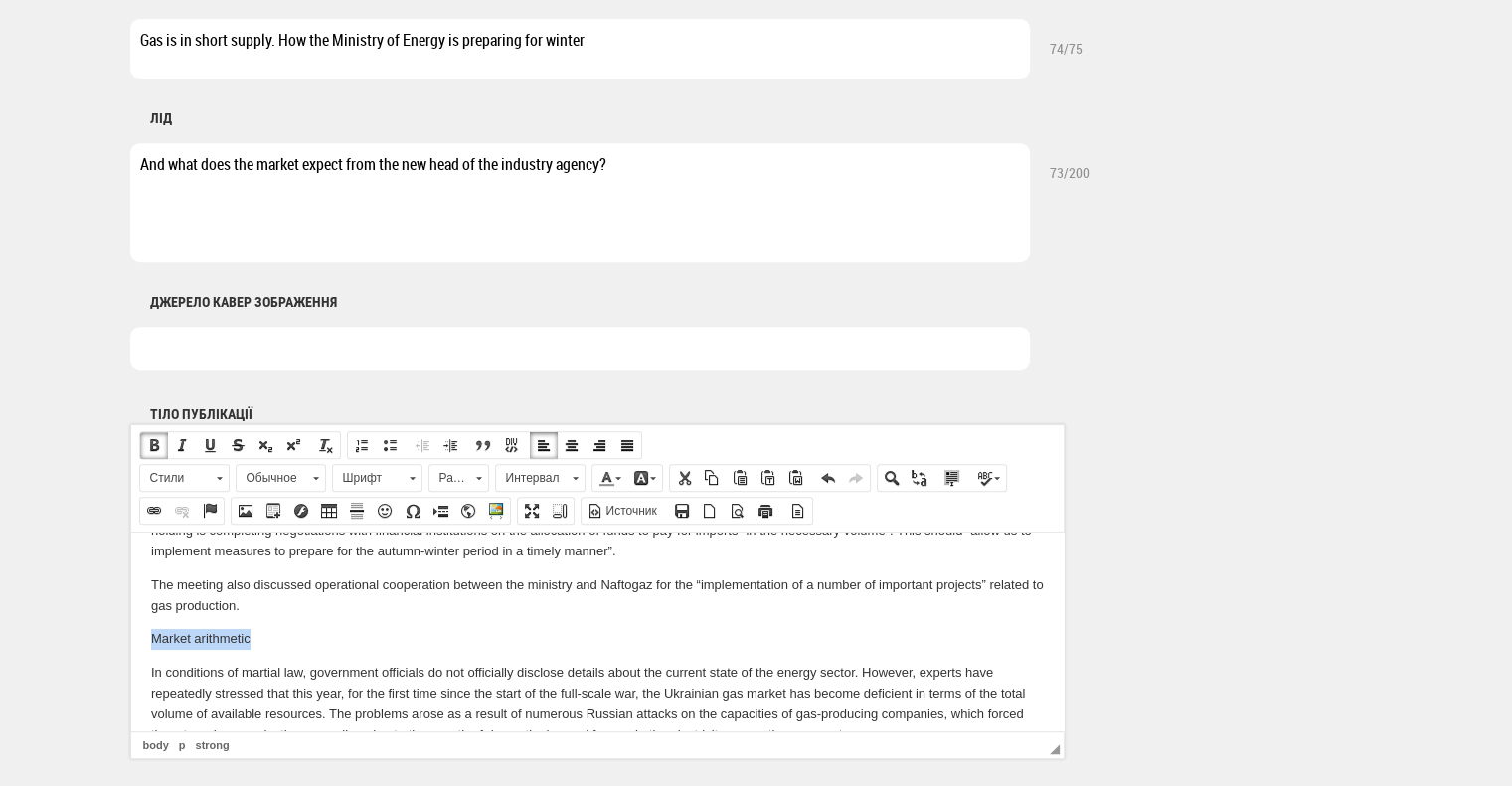 drag, startPoint x: 253, startPoint y: 641, endPoint x: 130, endPoint y: 637, distance: 123.065 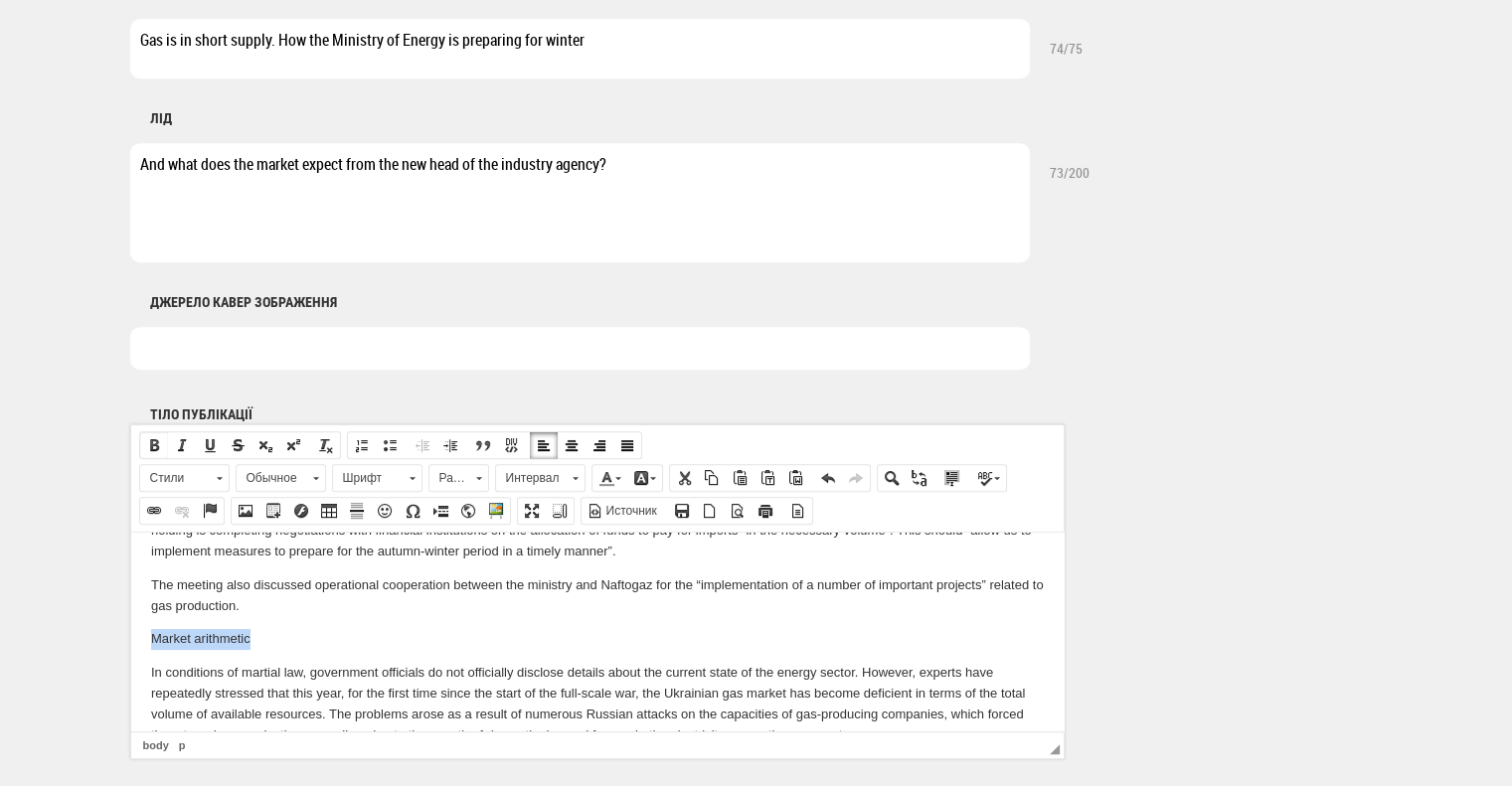 click on "Полужирный" at bounding box center (154, 445) 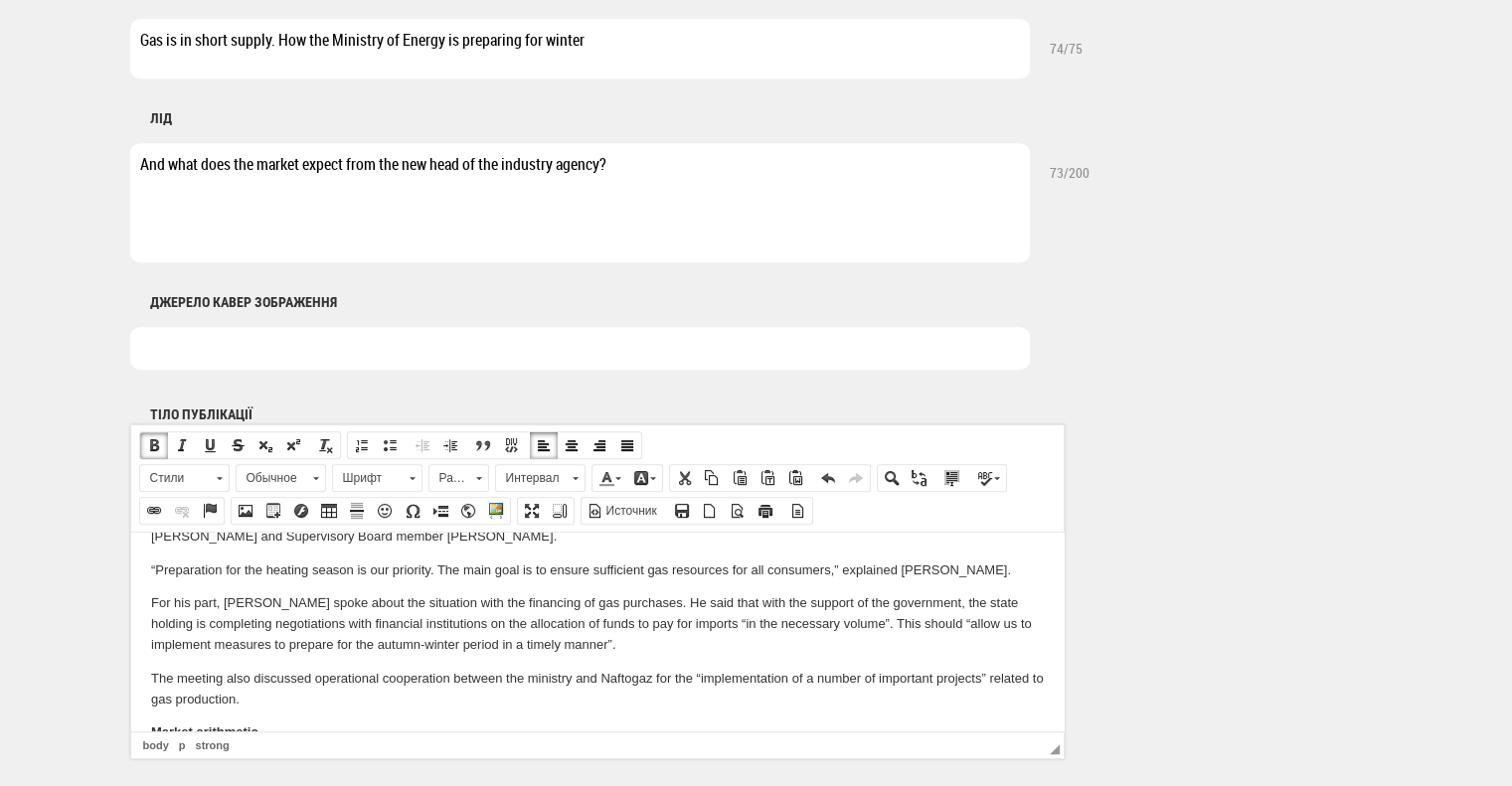 scroll, scrollTop: 187, scrollLeft: 0, axis: vertical 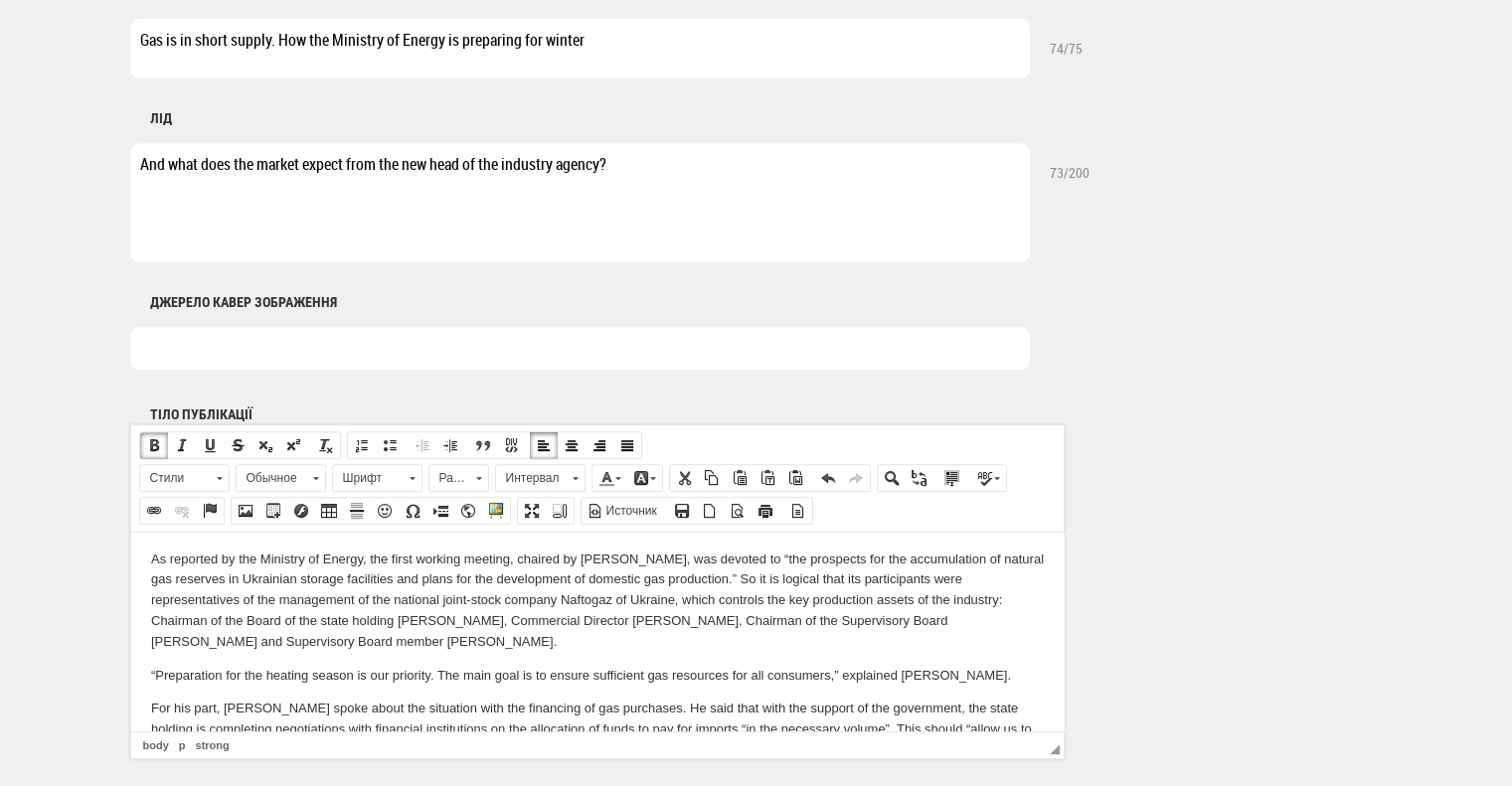 click on "“Preparation for the heating season is our priority. The main goal is to ensure sufficient gas resources for all consumers,” explained [PERSON_NAME]." at bounding box center [596, 675] 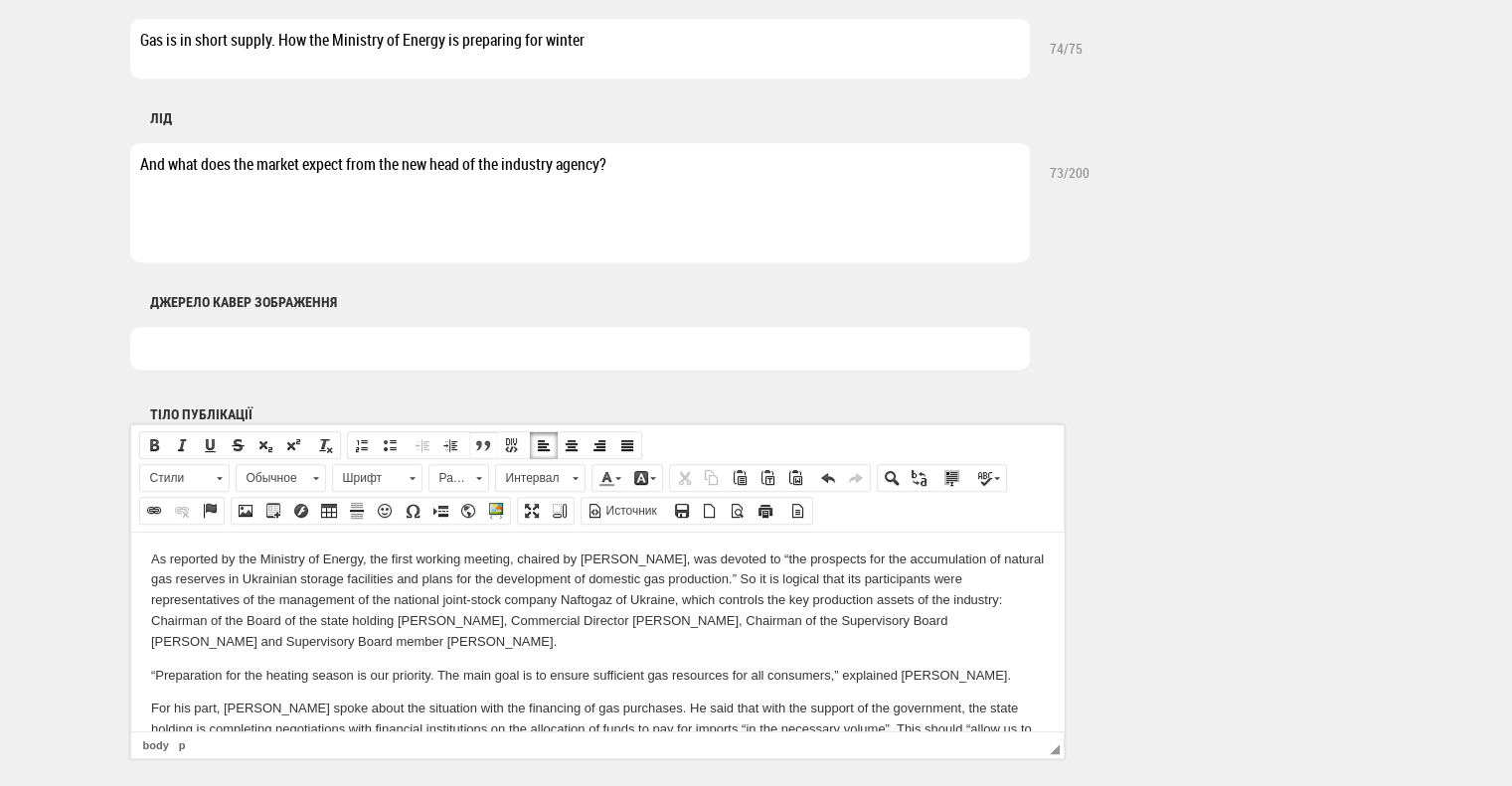click at bounding box center [483, 445] 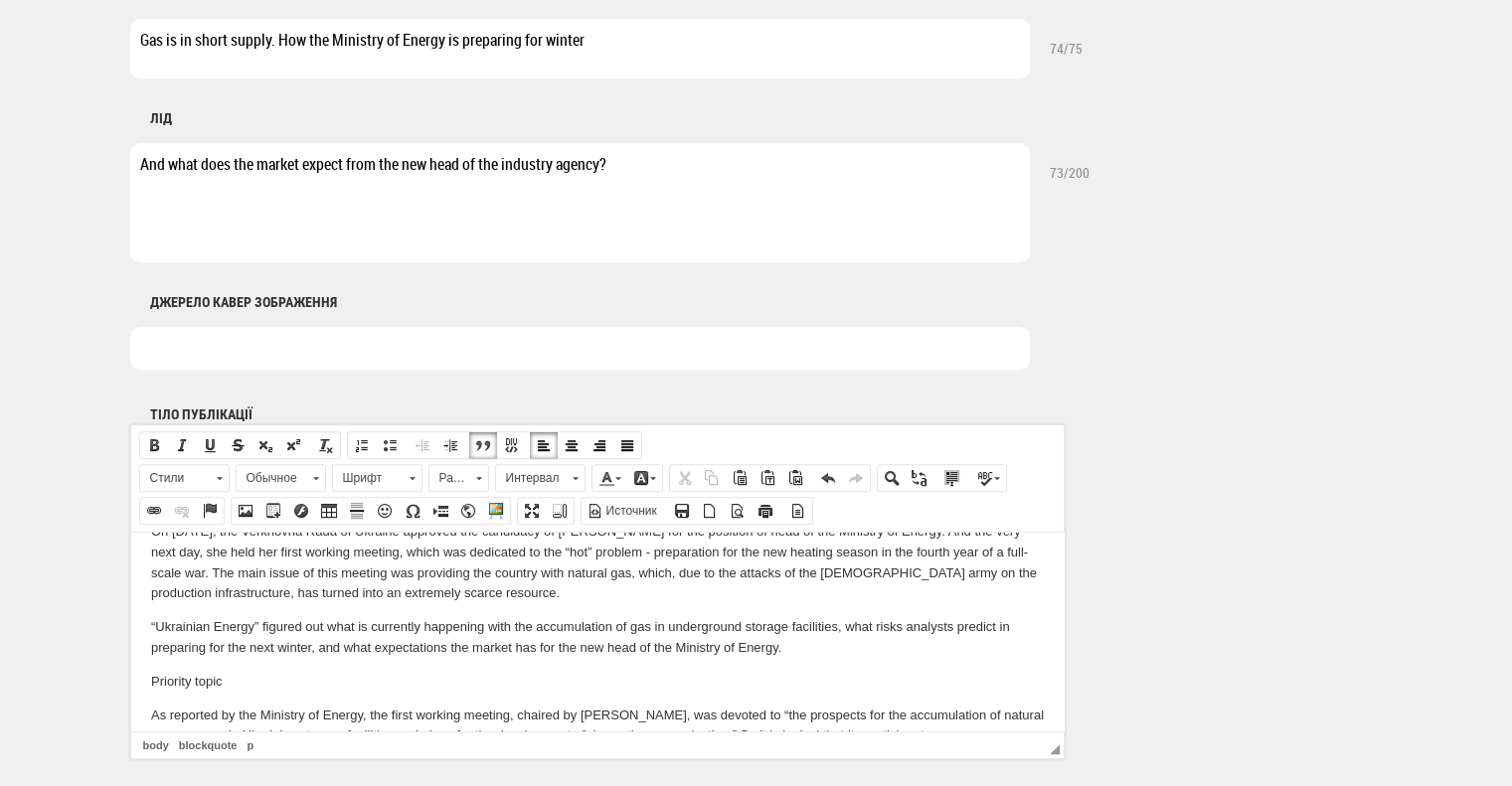 scroll, scrollTop: 0, scrollLeft: 0, axis: both 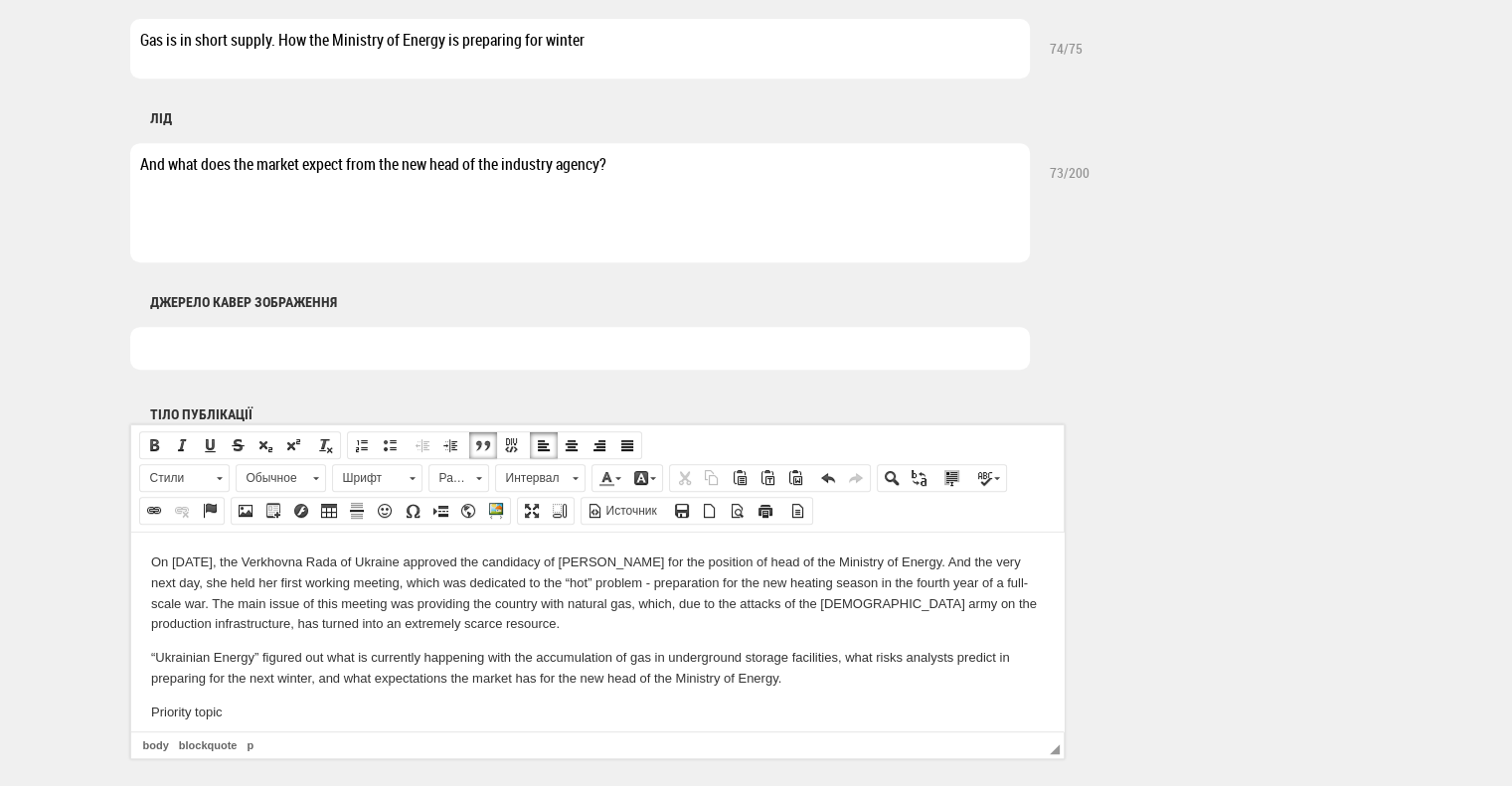click on "“Ukrainian Energy” figured out what is currently happening with the accumulation of gas in underground storage facilities, what risks analysts predict in preparing for the next winter, and what expectations the market has for the new head of the Ministry of Energy." at bounding box center (596, 668) 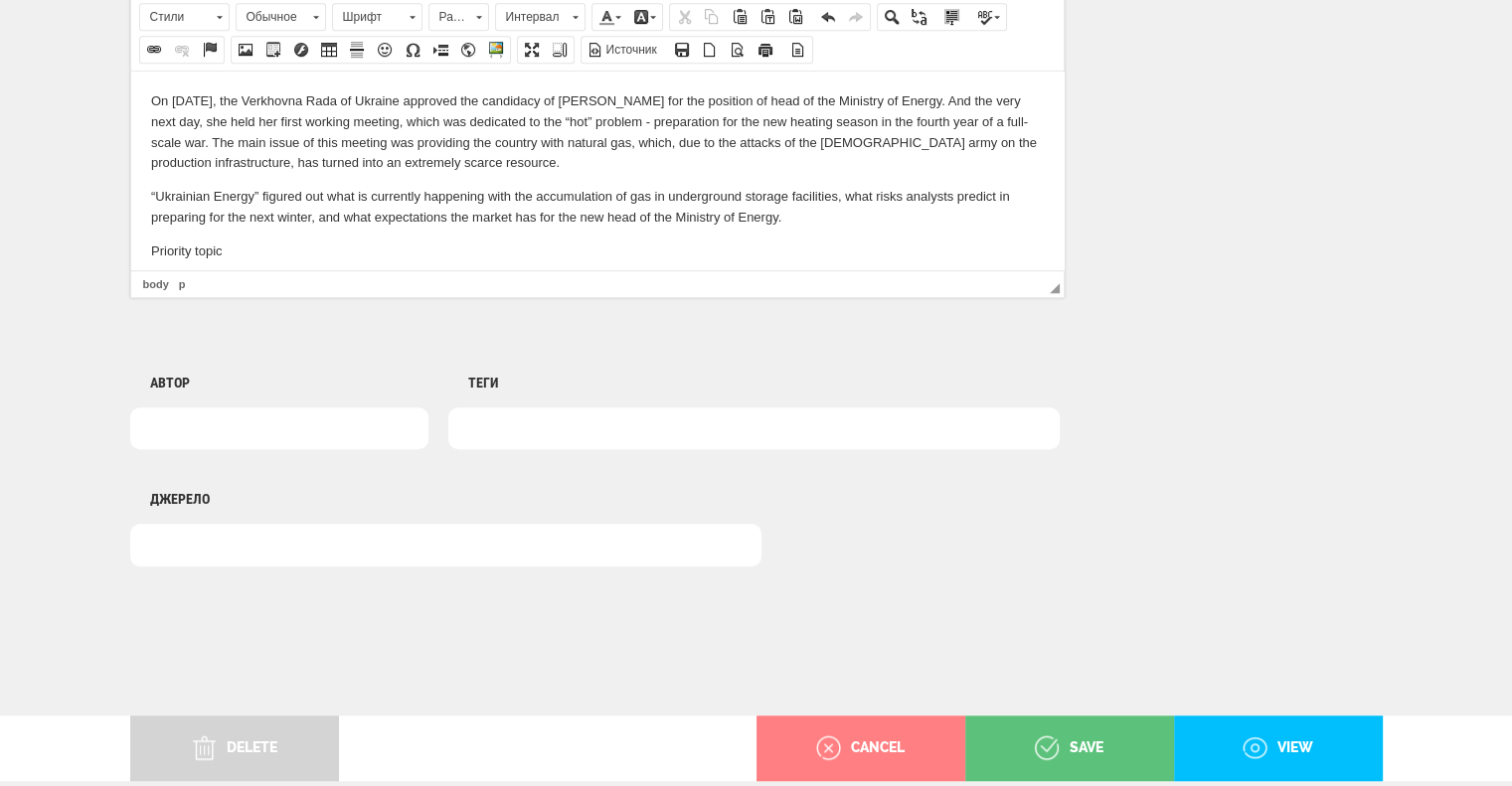 scroll, scrollTop: 1427, scrollLeft: 0, axis: vertical 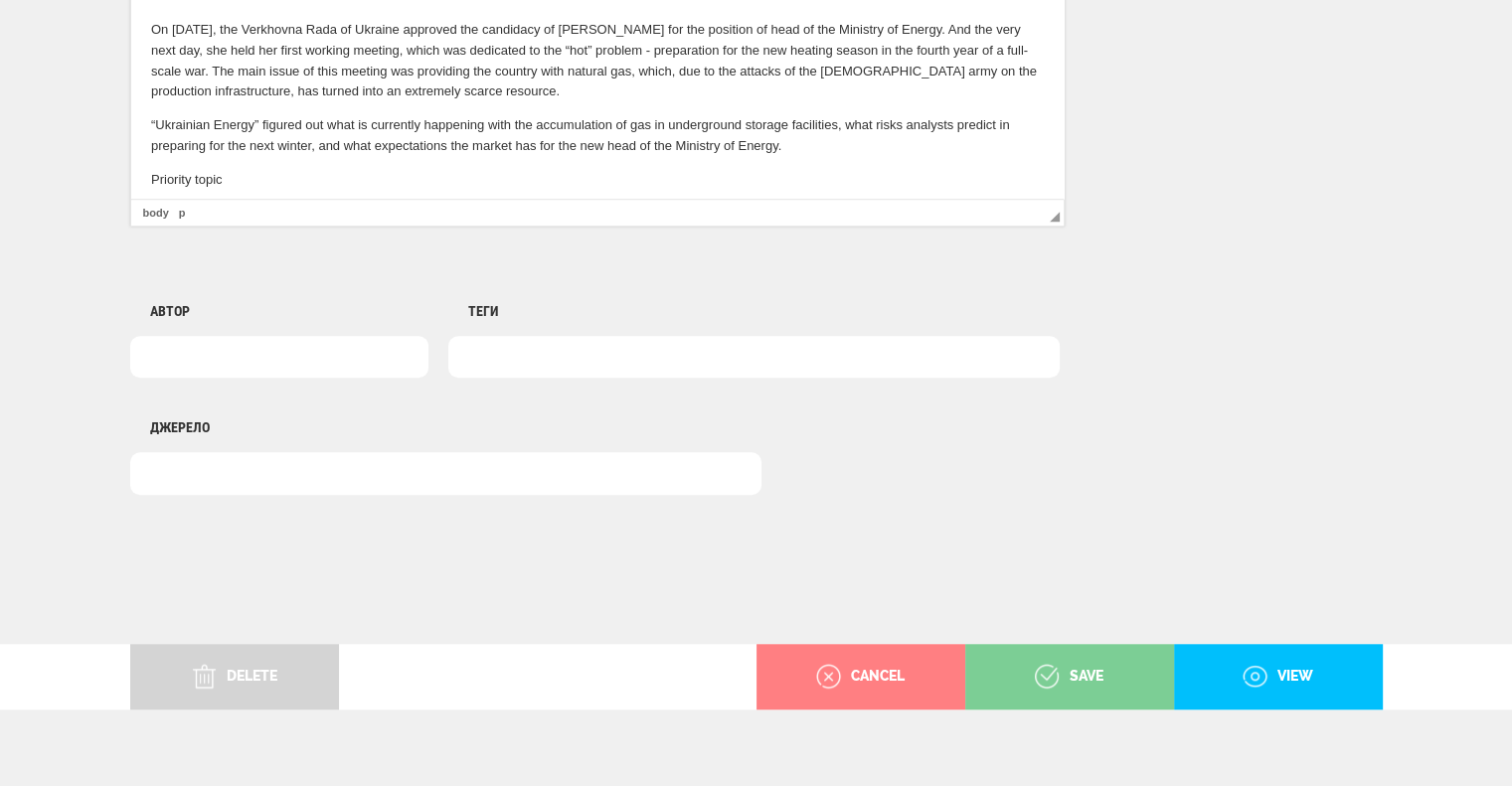 click on "save" at bounding box center (1069, 677) 